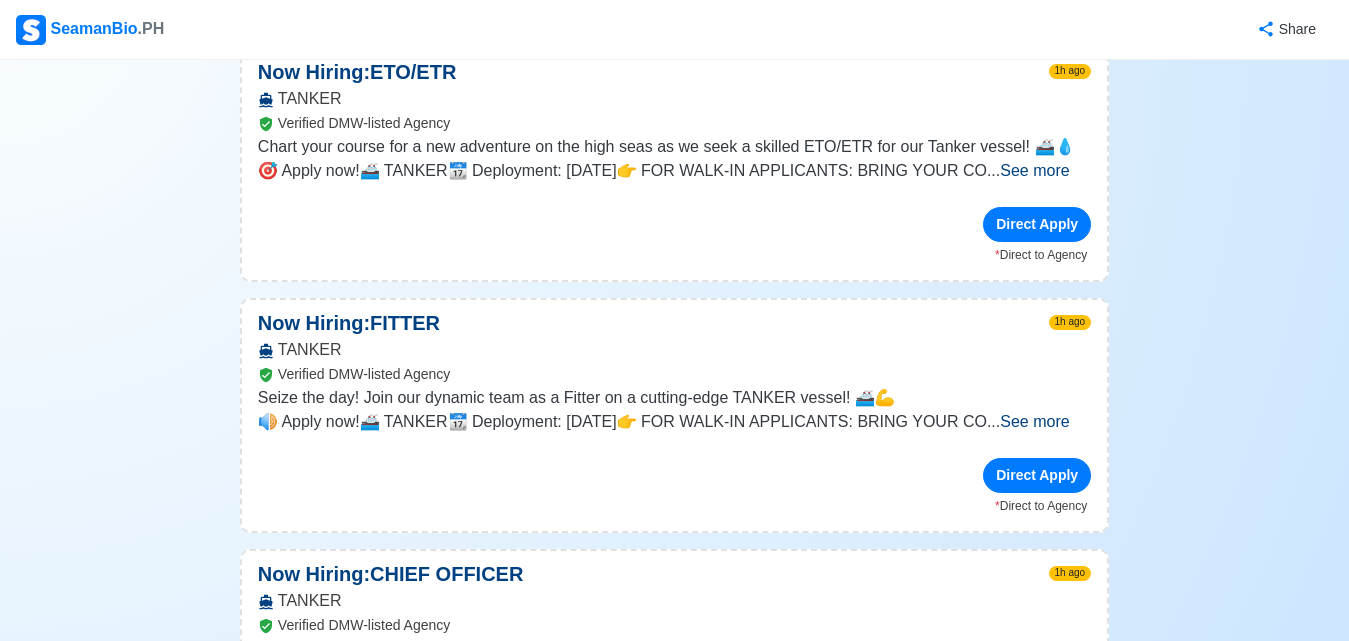 scroll, scrollTop: 0, scrollLeft: 0, axis: both 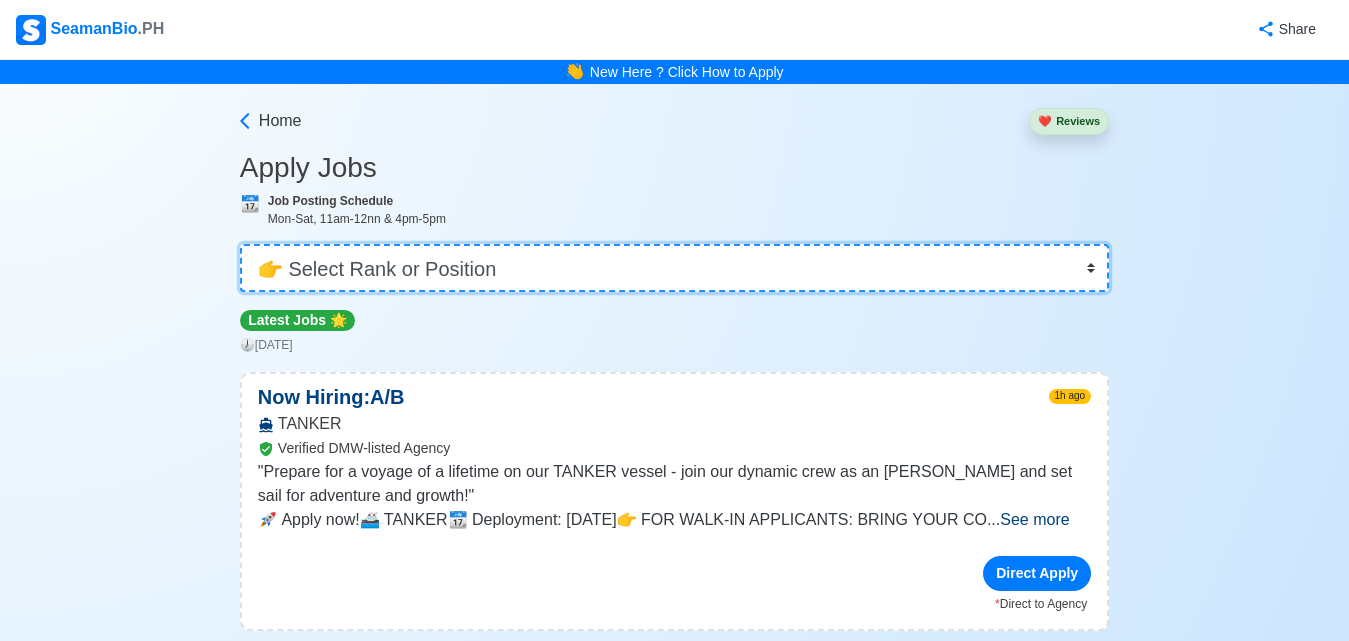 click on "👉 Select Rank or Position Master Chief Officer 2nd Officer 3rd Officer Junior Officer Chief Engineer 2nd Engineer 3rd Engineer 4th Engineer Gas Engineer Junior Engineer 1st Assistant Engineer 2nd Assistant Engineer 3rd Assistant Engineer ETO/ETR Electrician Electrical Engineer Oiler Fitter Welder Chief Cook Chef Cook [PERSON_NAME] Wiper Rigger Ordinary [PERSON_NAME] [PERSON_NAME] Motorman Pumpman Bosun Cadet Reefer Mechanic Operator Repairman Painter Steward Waiter Others" at bounding box center (674, 268) 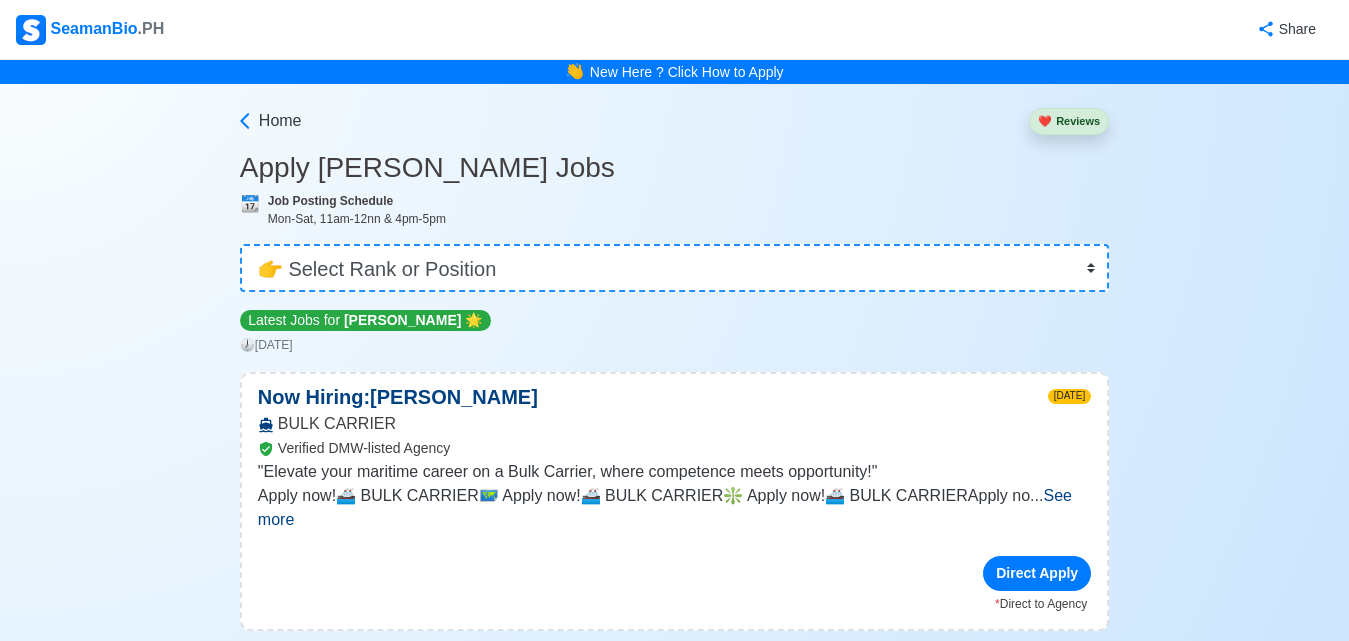 click on "See more" at bounding box center (665, 507) 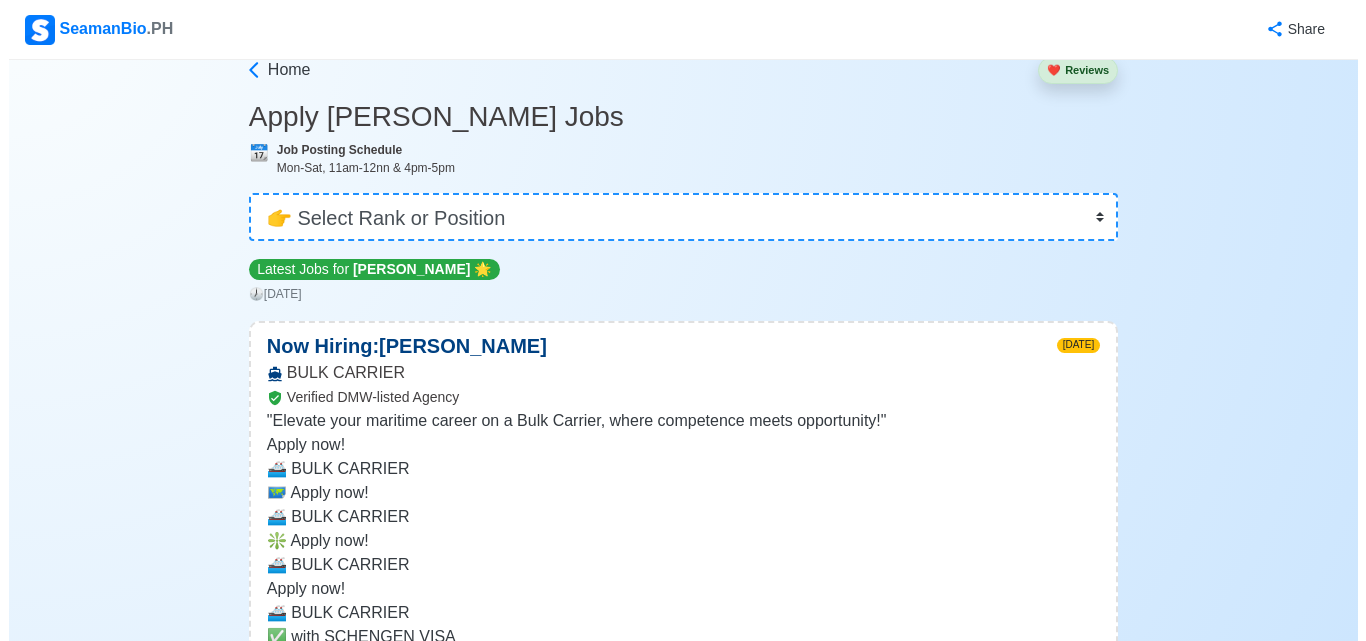 scroll, scrollTop: 200, scrollLeft: 0, axis: vertical 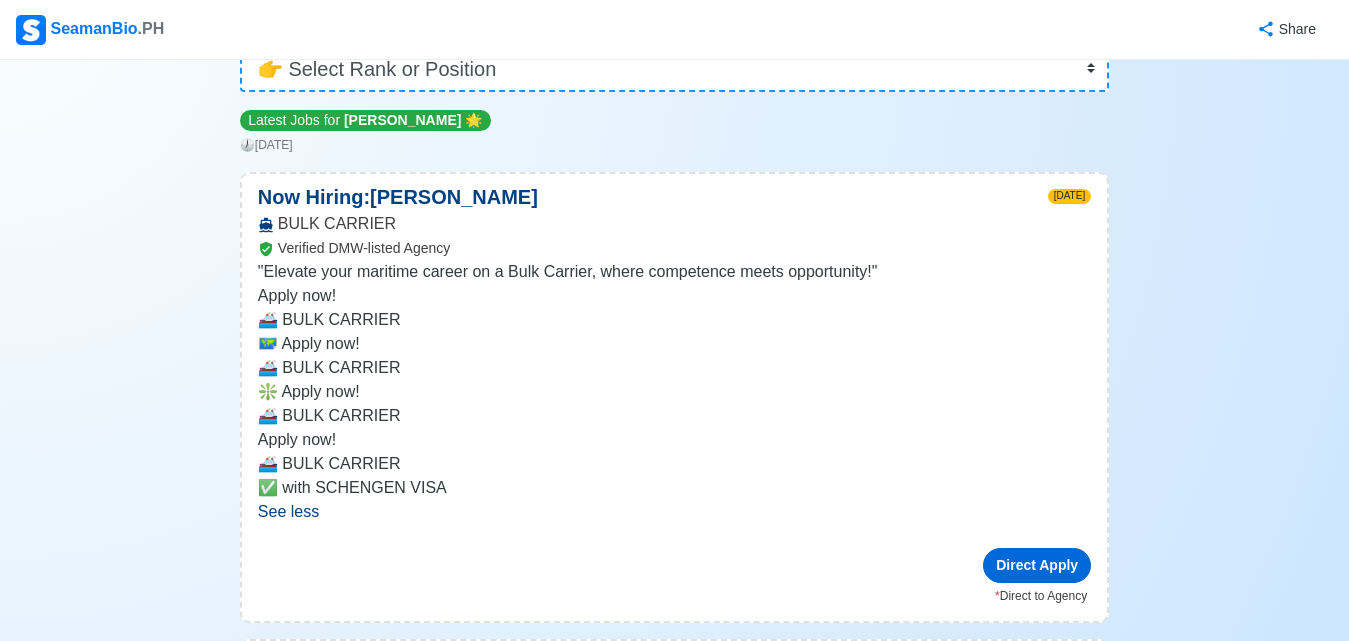 click on "Direct Apply" at bounding box center (1037, 565) 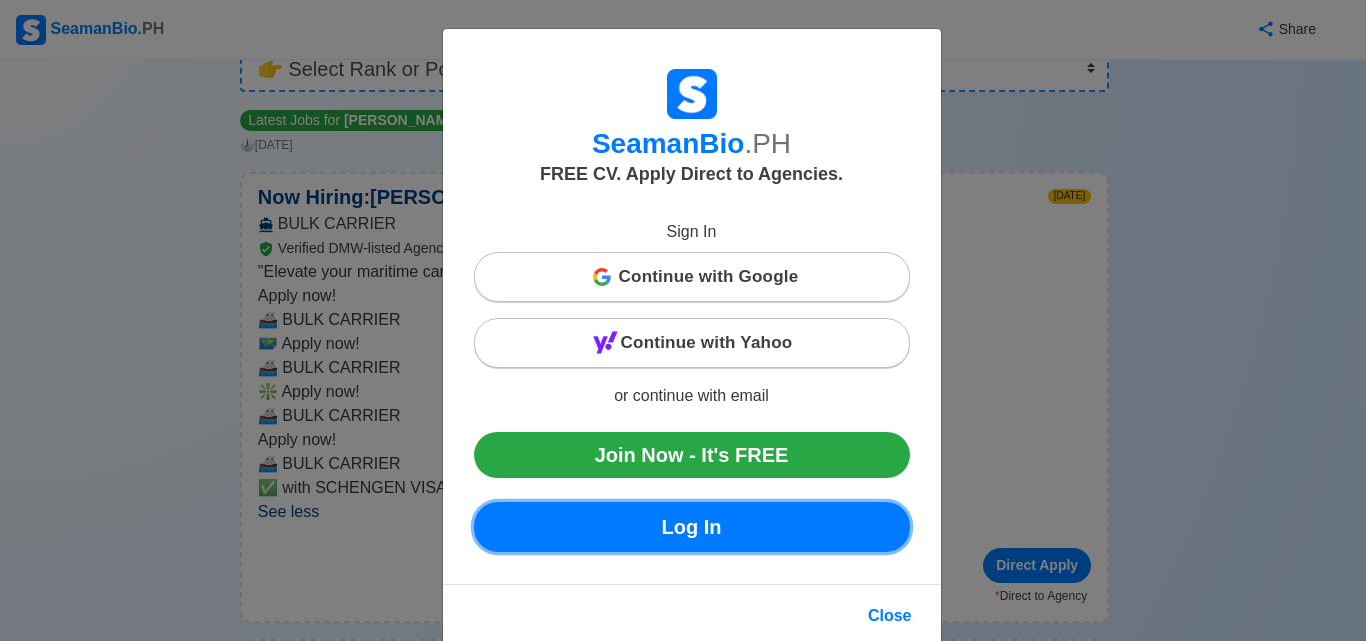 click on "Log In" at bounding box center (692, 527) 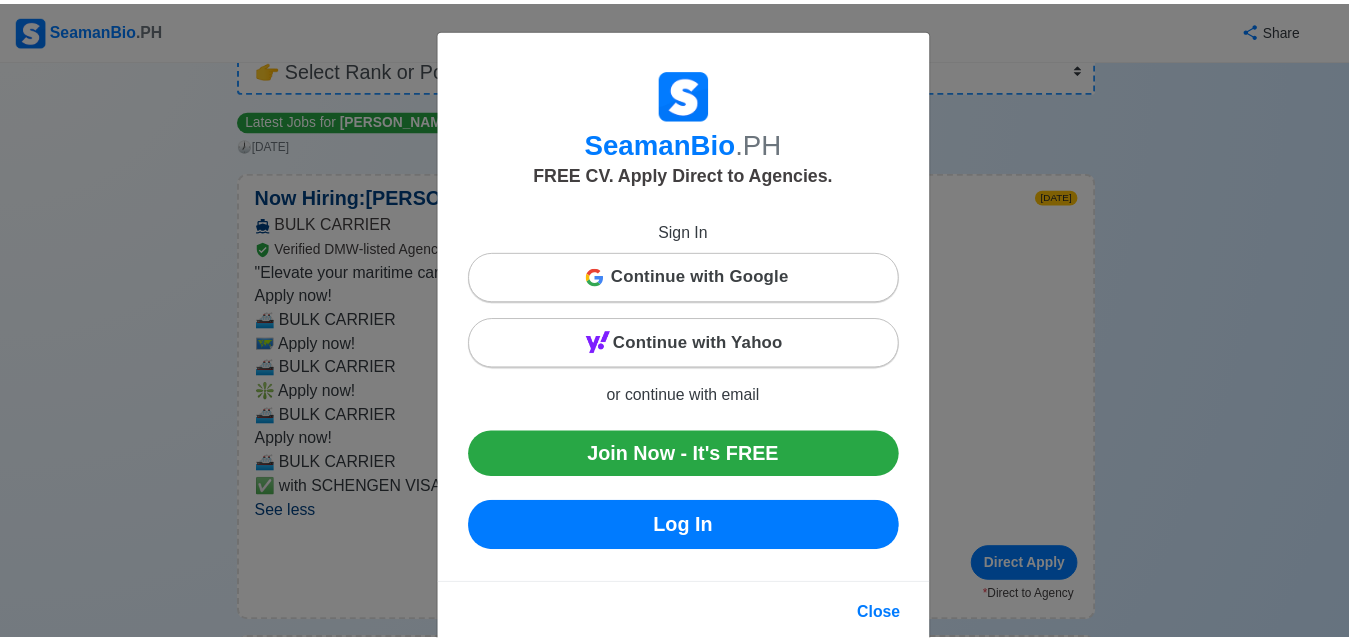 scroll, scrollTop: 0, scrollLeft: 0, axis: both 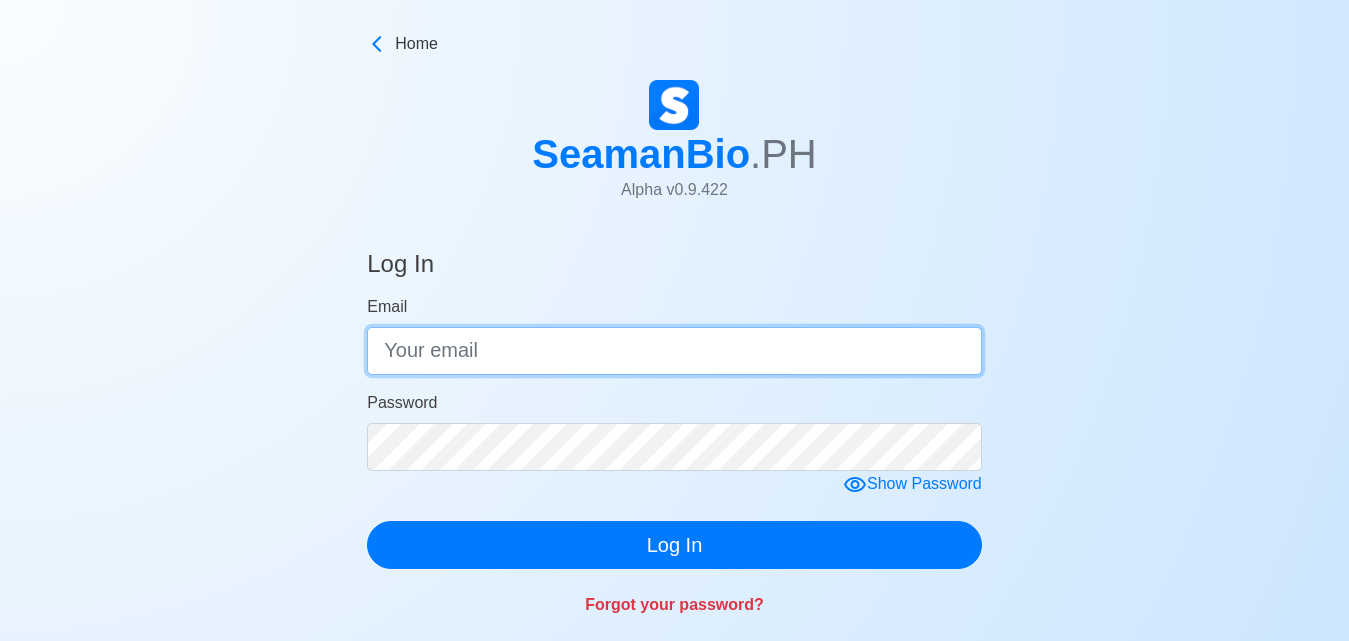 click on "Email" at bounding box center (674, 351) 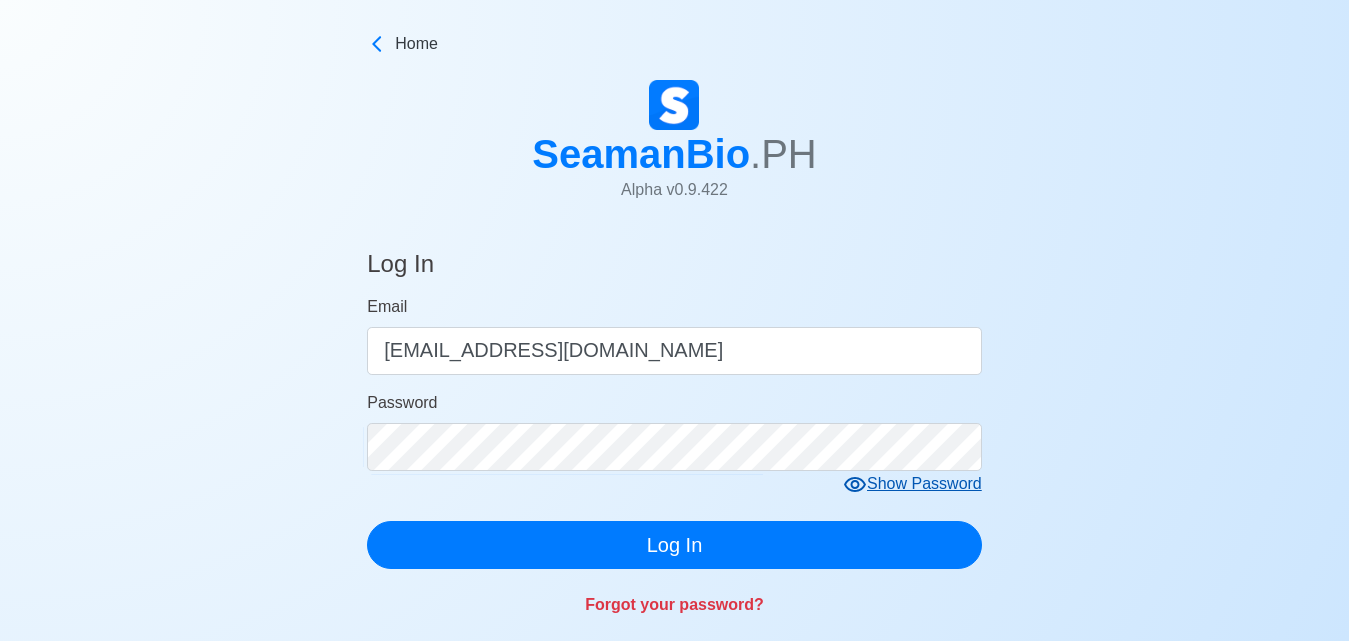 click 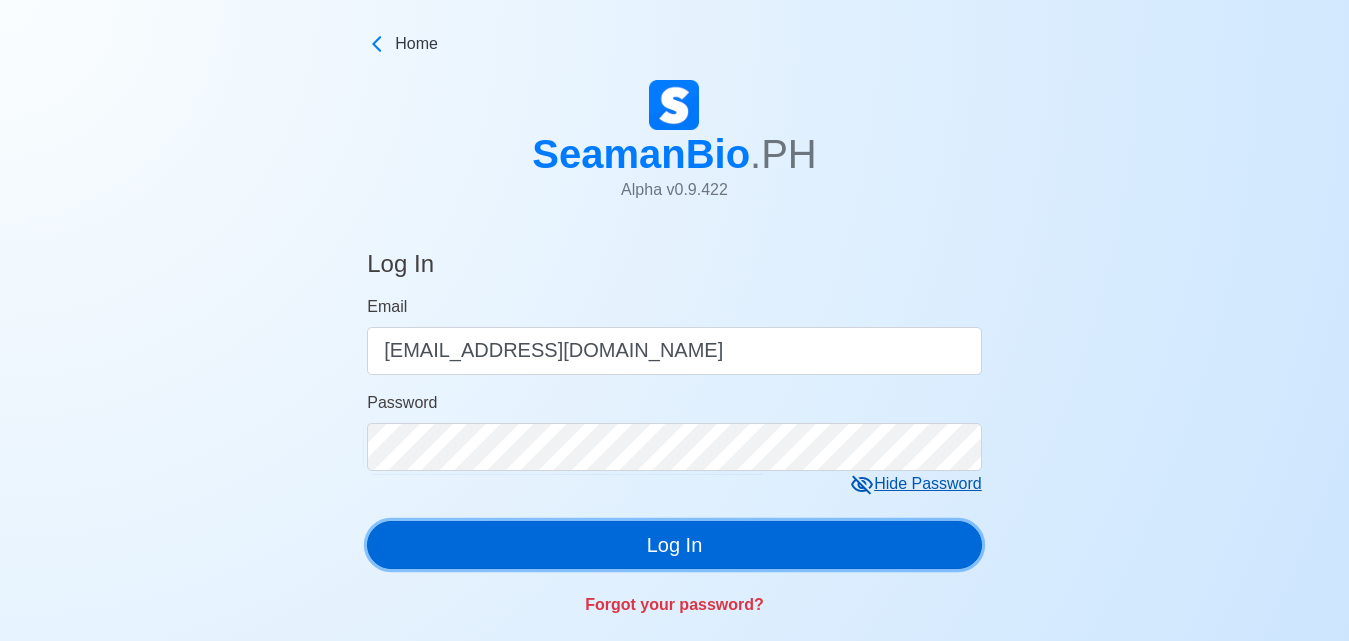 click on "Log In" at bounding box center [674, 545] 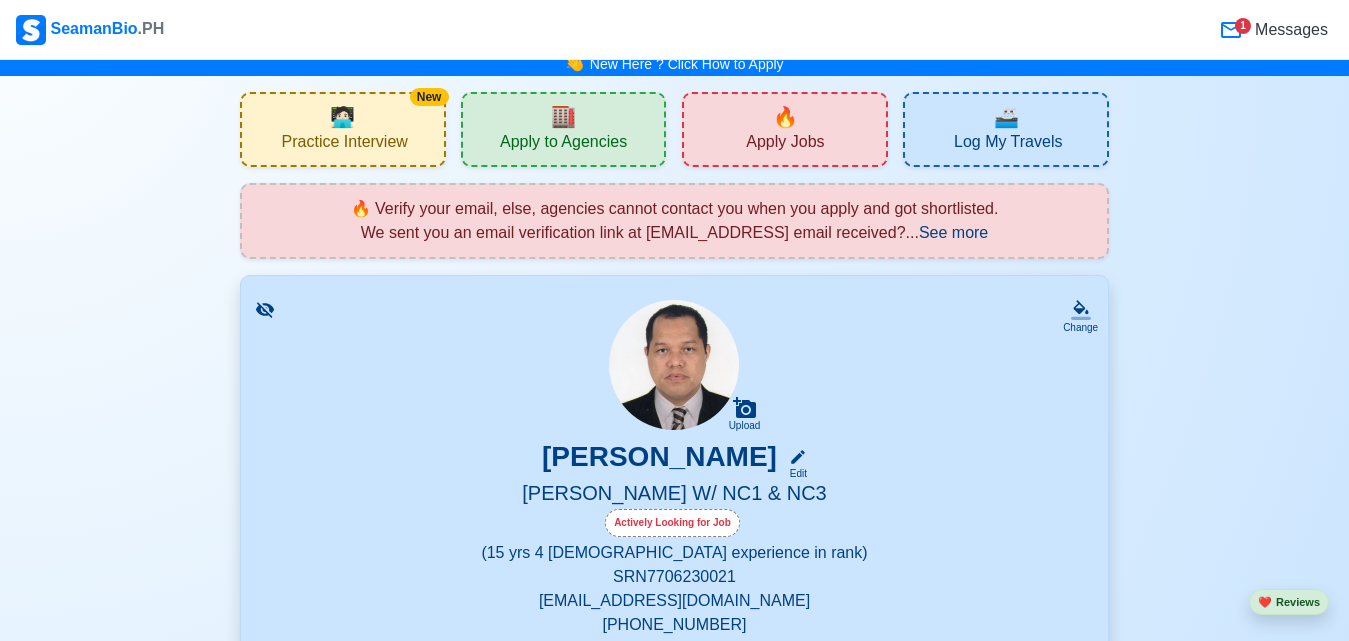 scroll, scrollTop: 0, scrollLeft: 0, axis: both 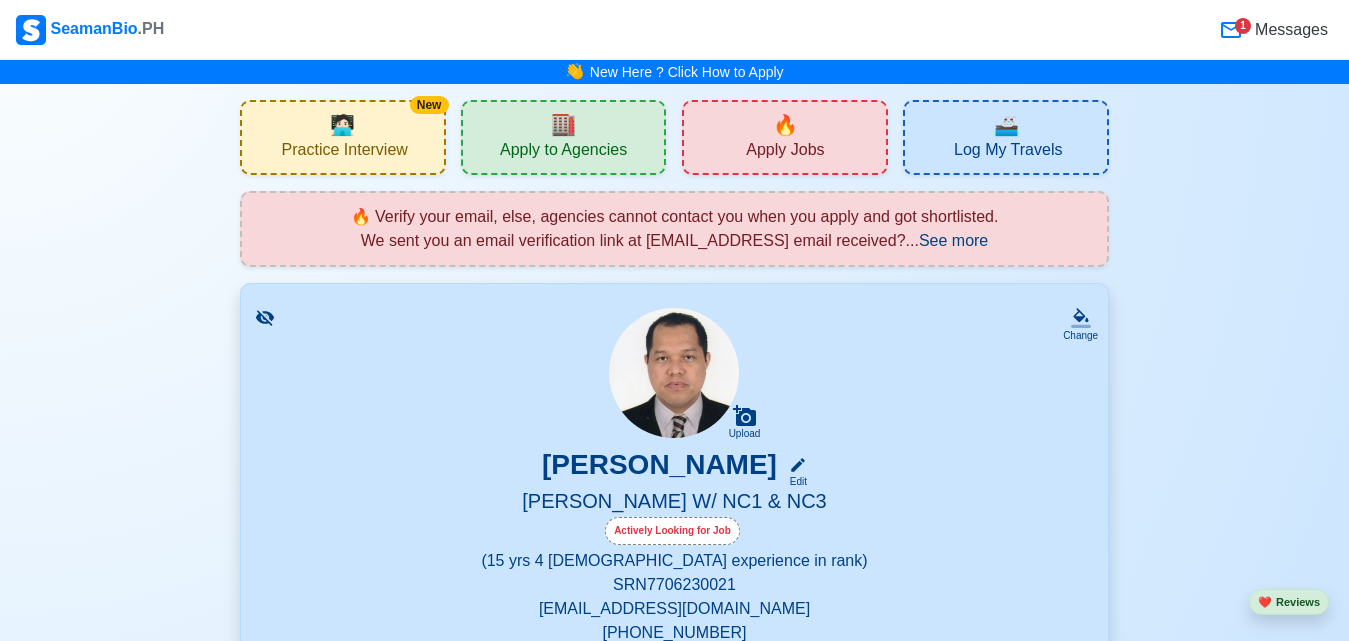 click 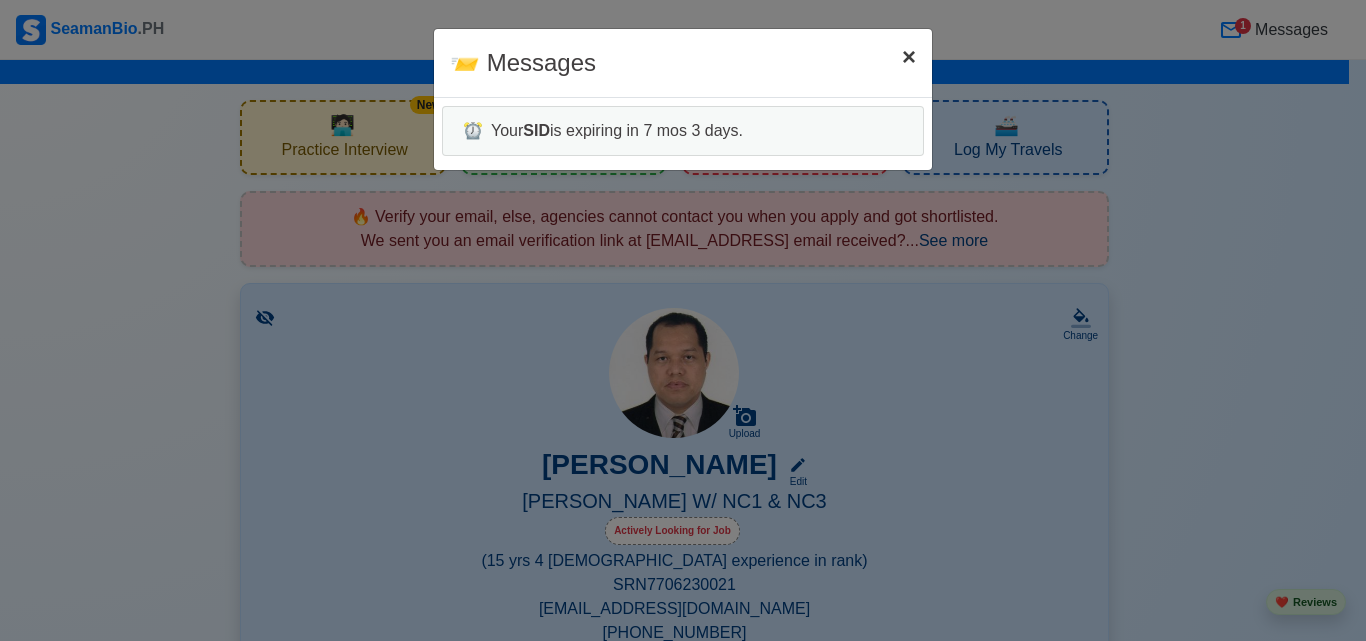 click on "×" at bounding box center (909, 56) 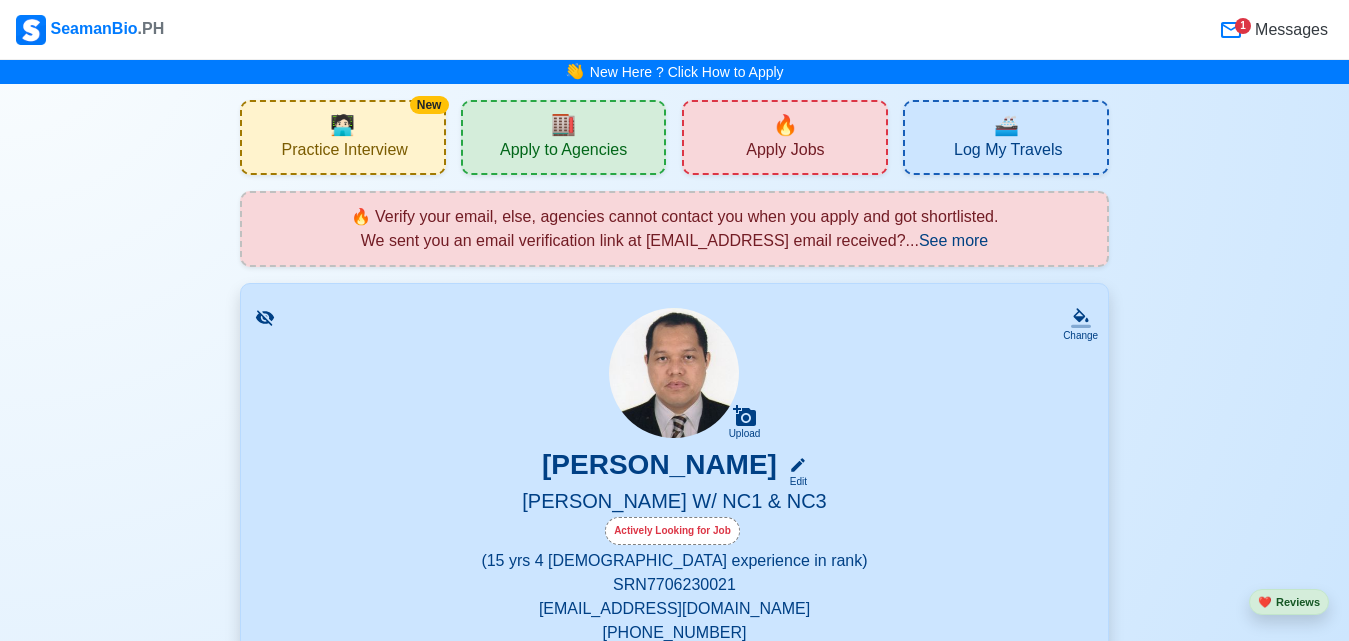 click on "Apply to Agencies" at bounding box center (563, 152) 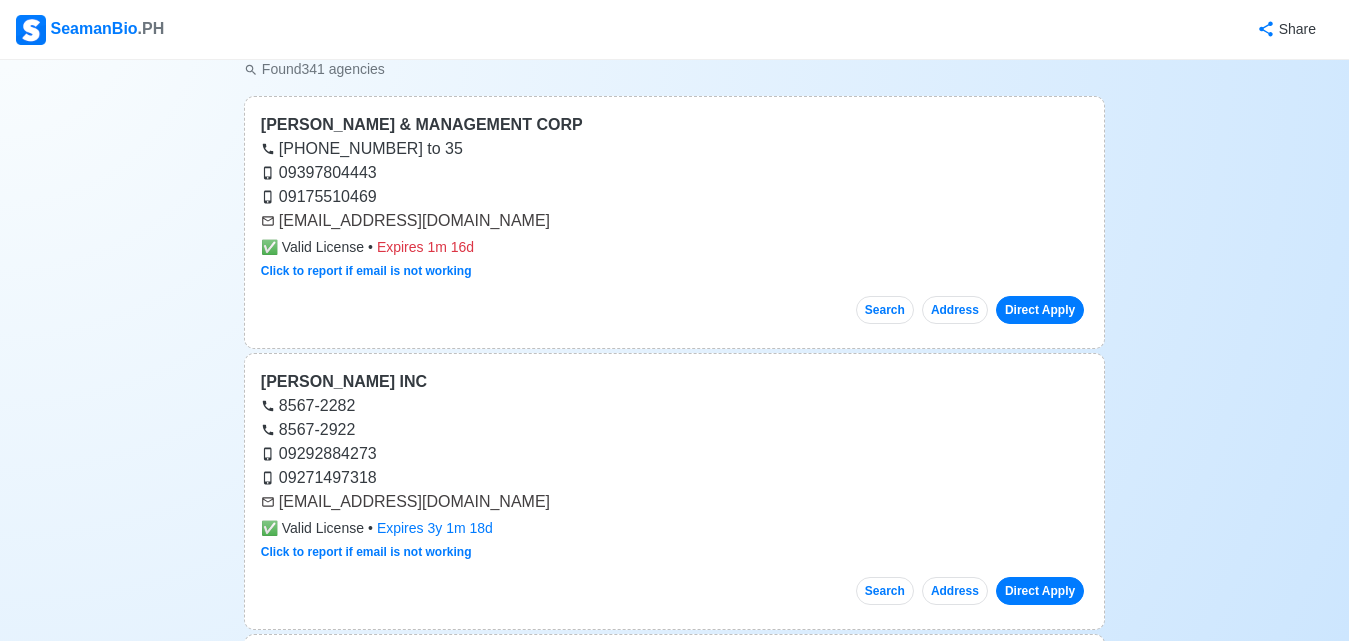 scroll, scrollTop: 300, scrollLeft: 0, axis: vertical 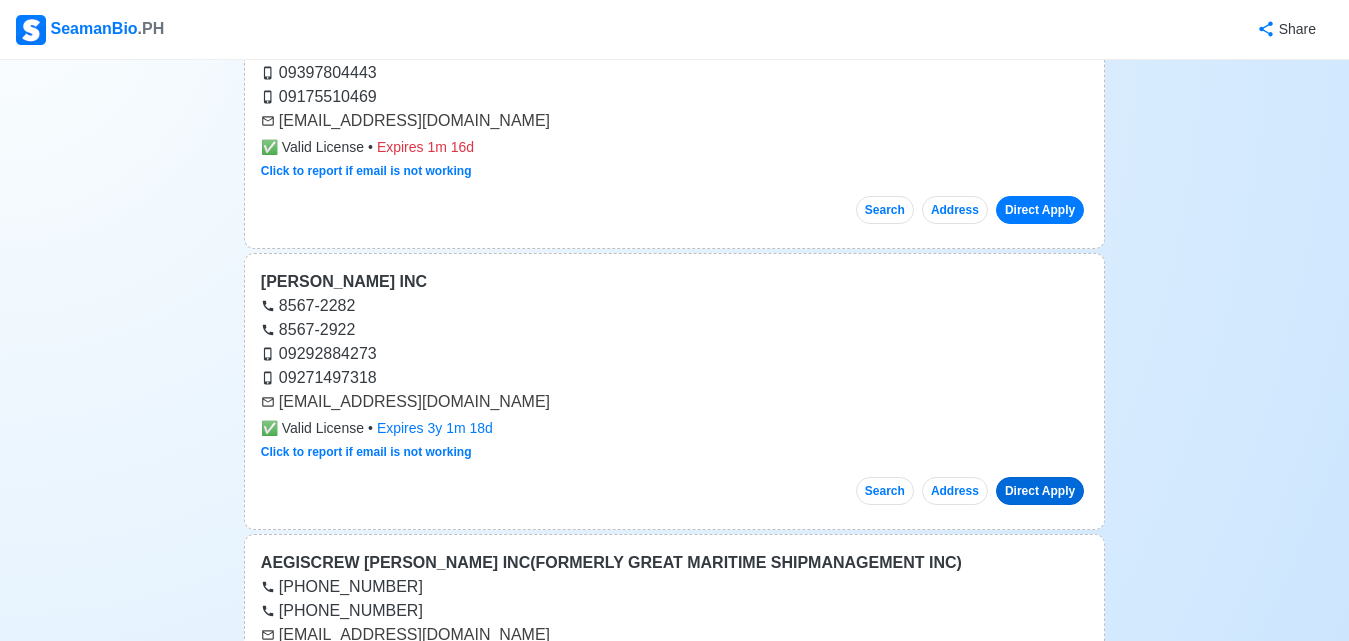 click on "Direct Apply" at bounding box center (1040, 491) 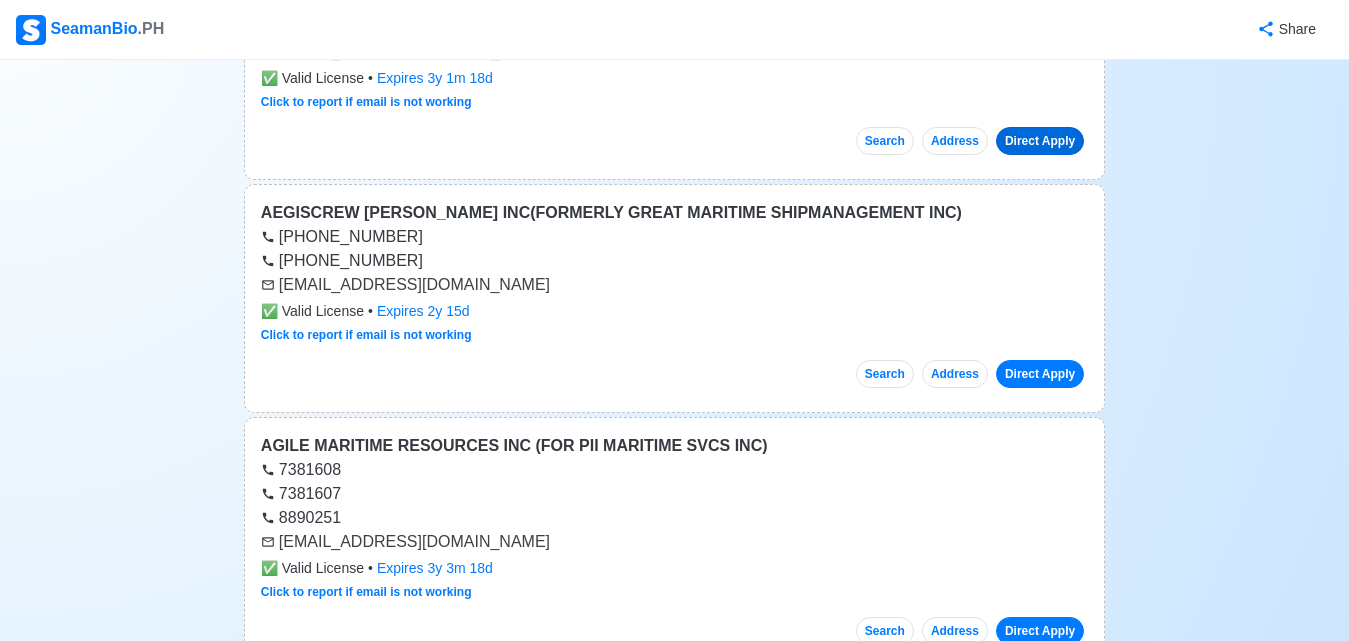 scroll, scrollTop: 800, scrollLeft: 0, axis: vertical 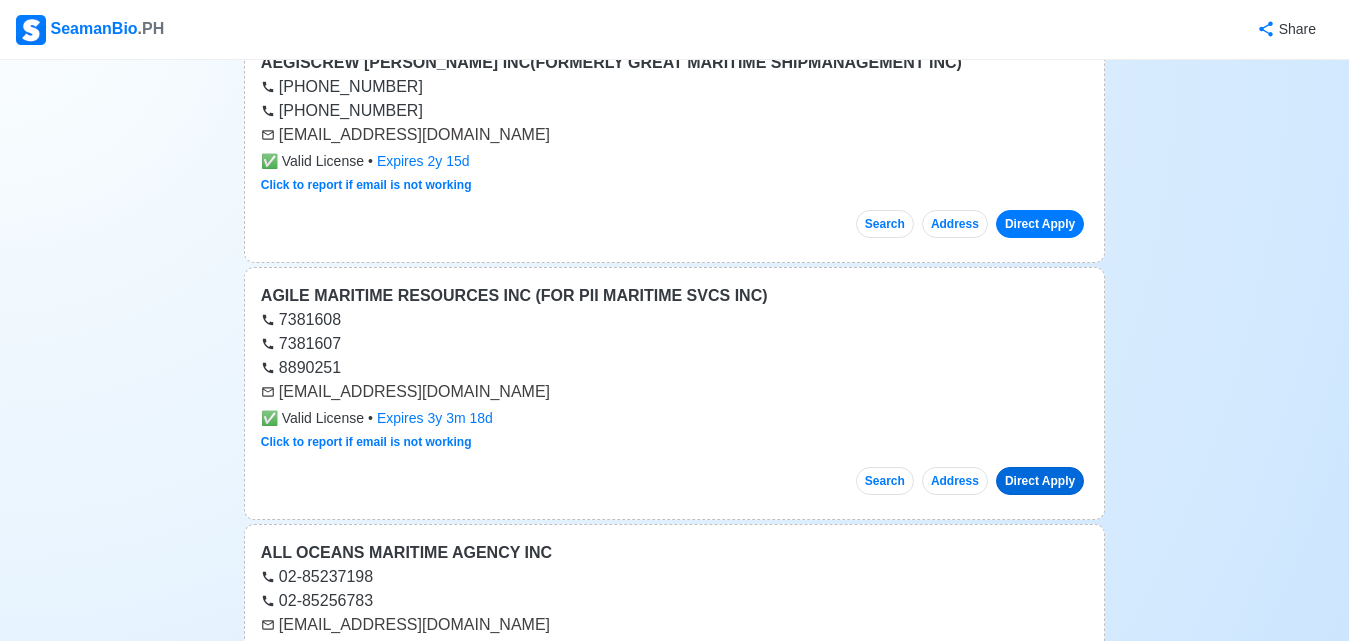 click on "Direct Apply" at bounding box center [1040, 481] 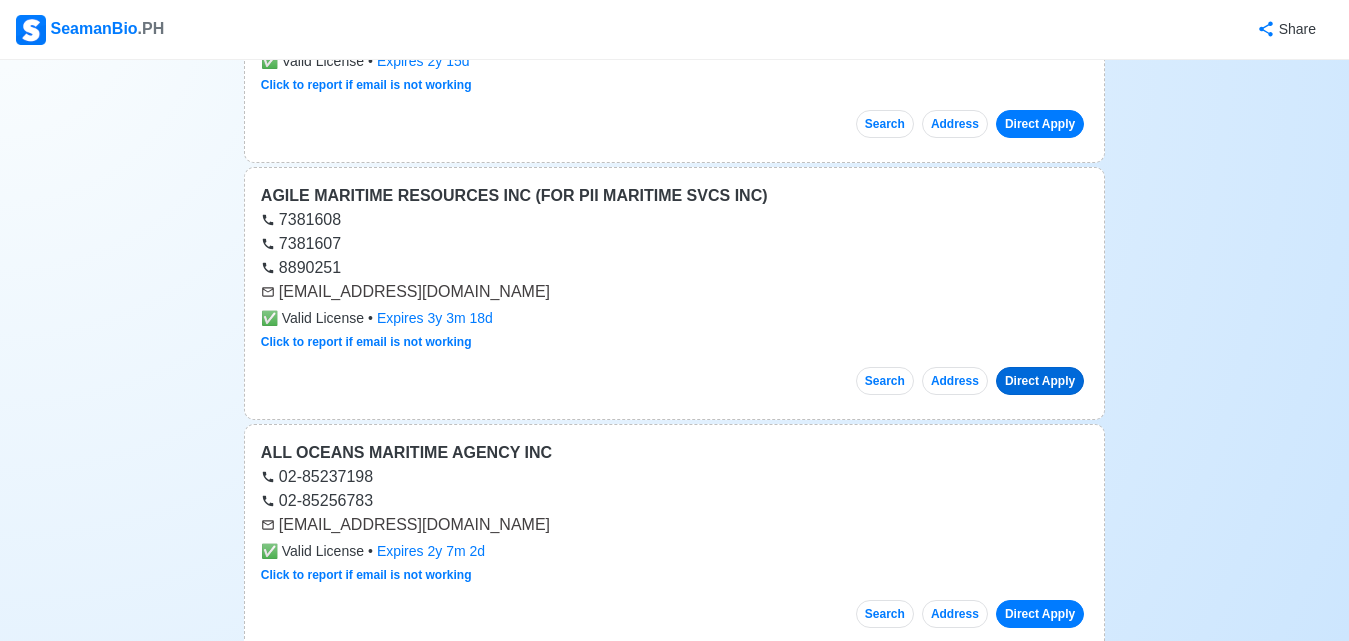 scroll, scrollTop: 600, scrollLeft: 0, axis: vertical 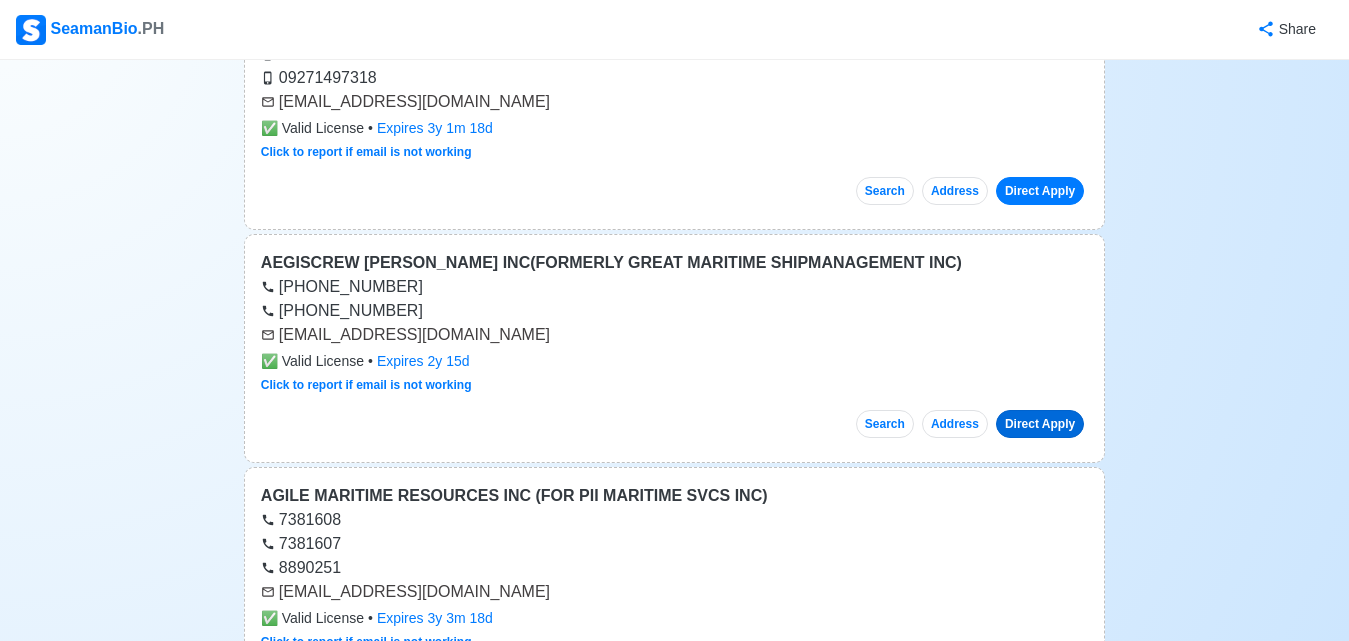 click on "Direct Apply" at bounding box center [1040, 424] 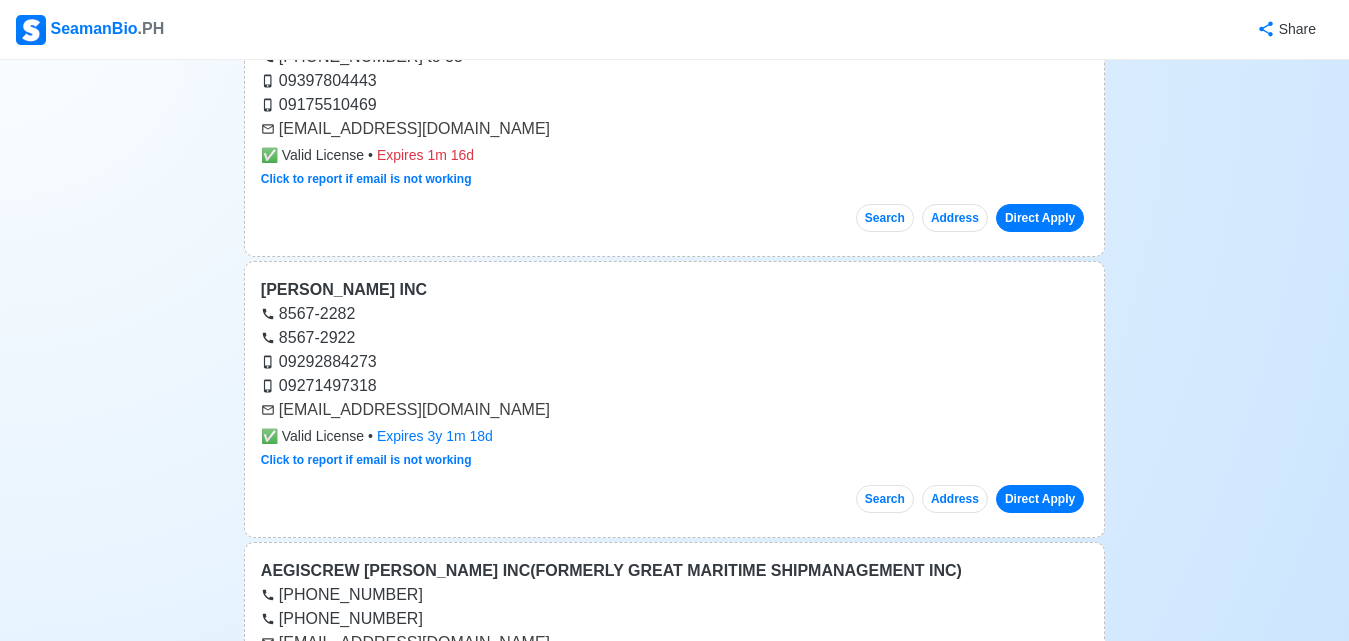 scroll, scrollTop: 0, scrollLeft: 0, axis: both 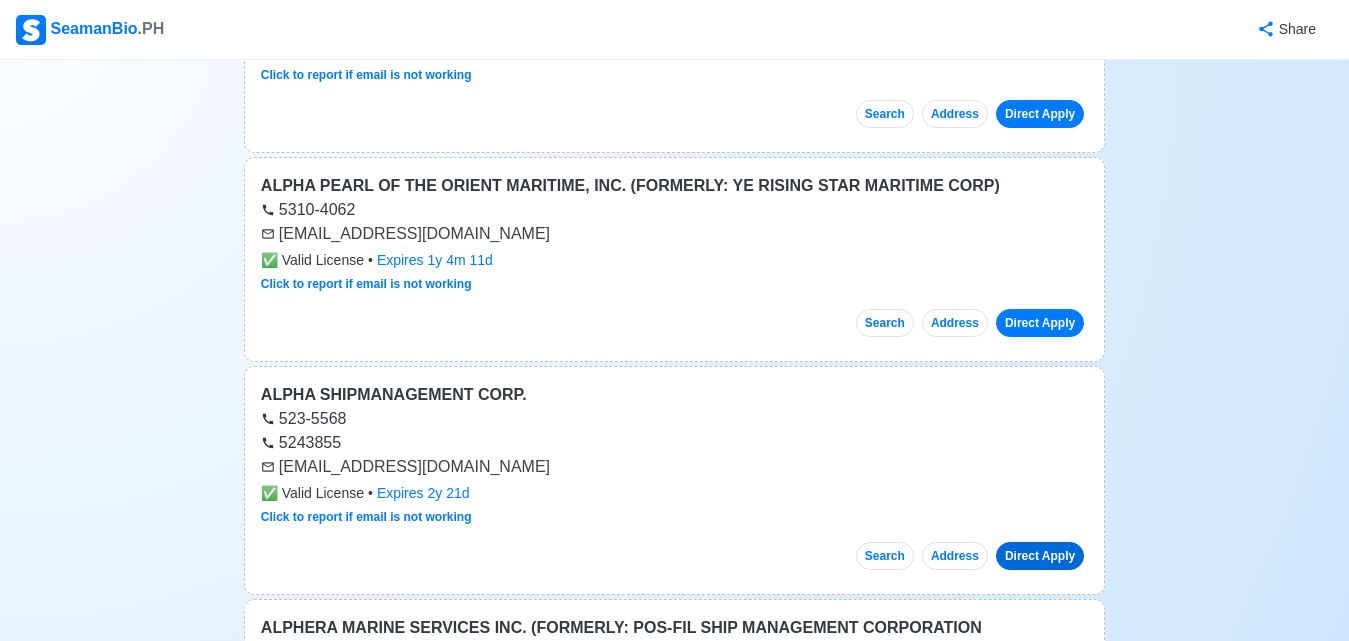 click on "Direct Apply" at bounding box center [1040, 556] 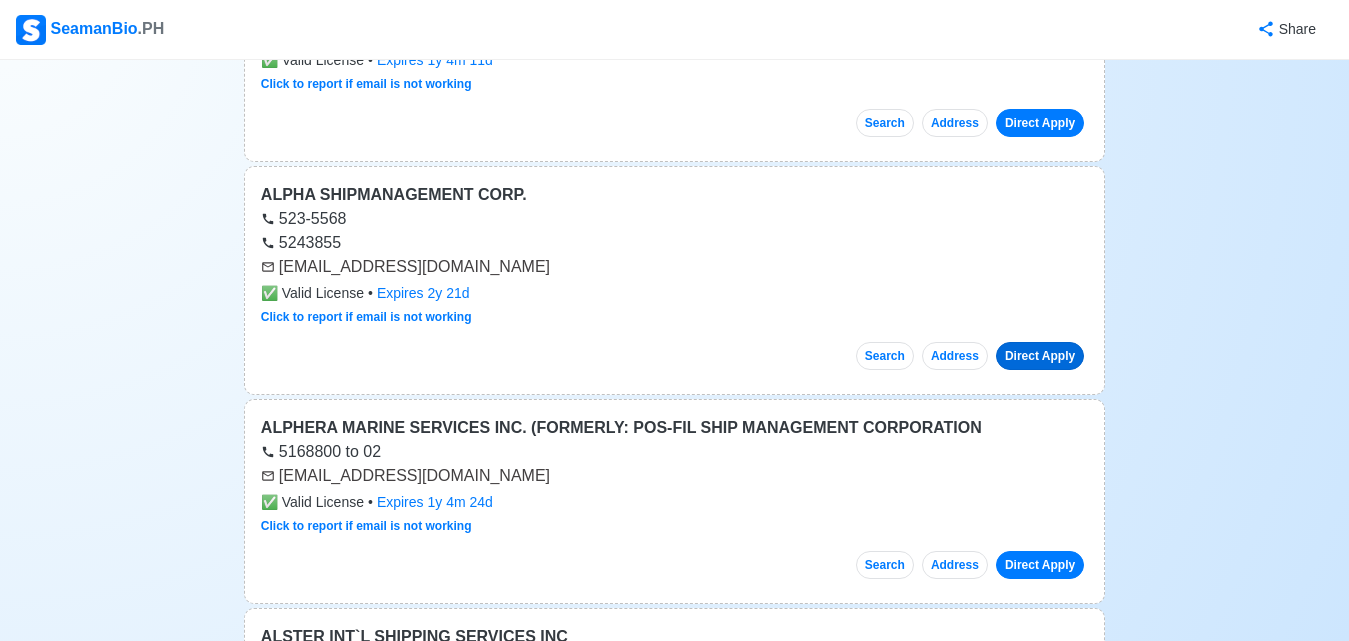 scroll, scrollTop: 1800, scrollLeft: 0, axis: vertical 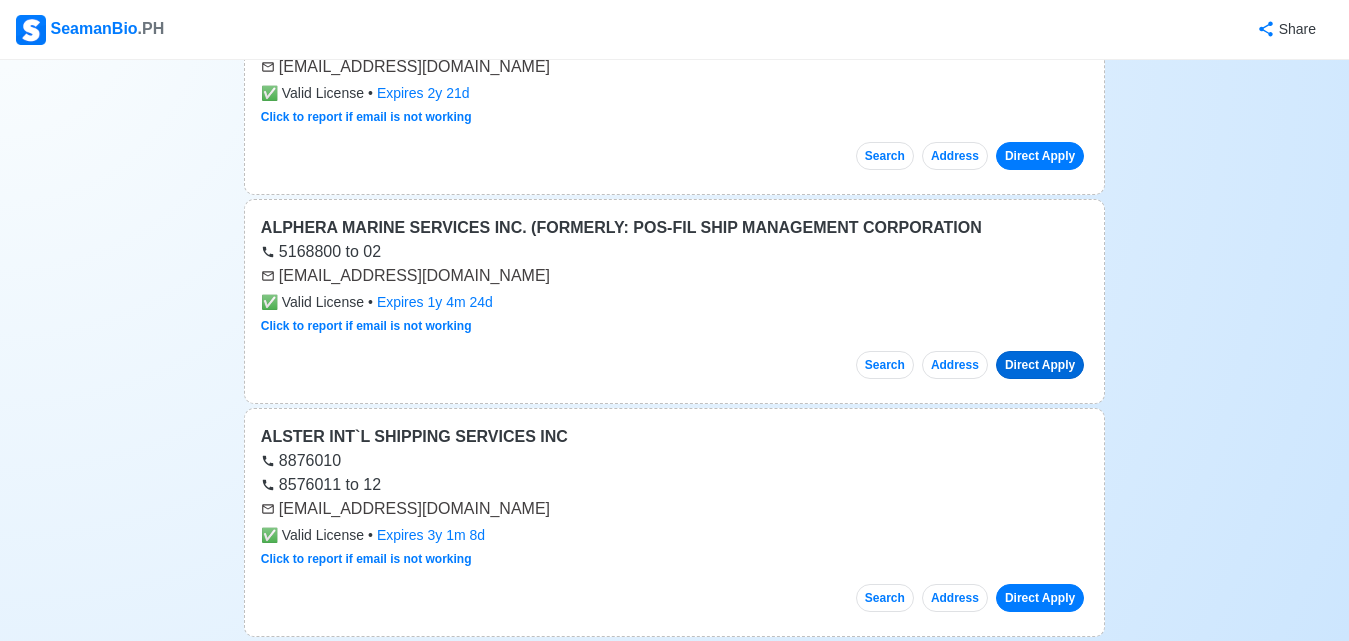 click on "Direct Apply" at bounding box center [1040, 365] 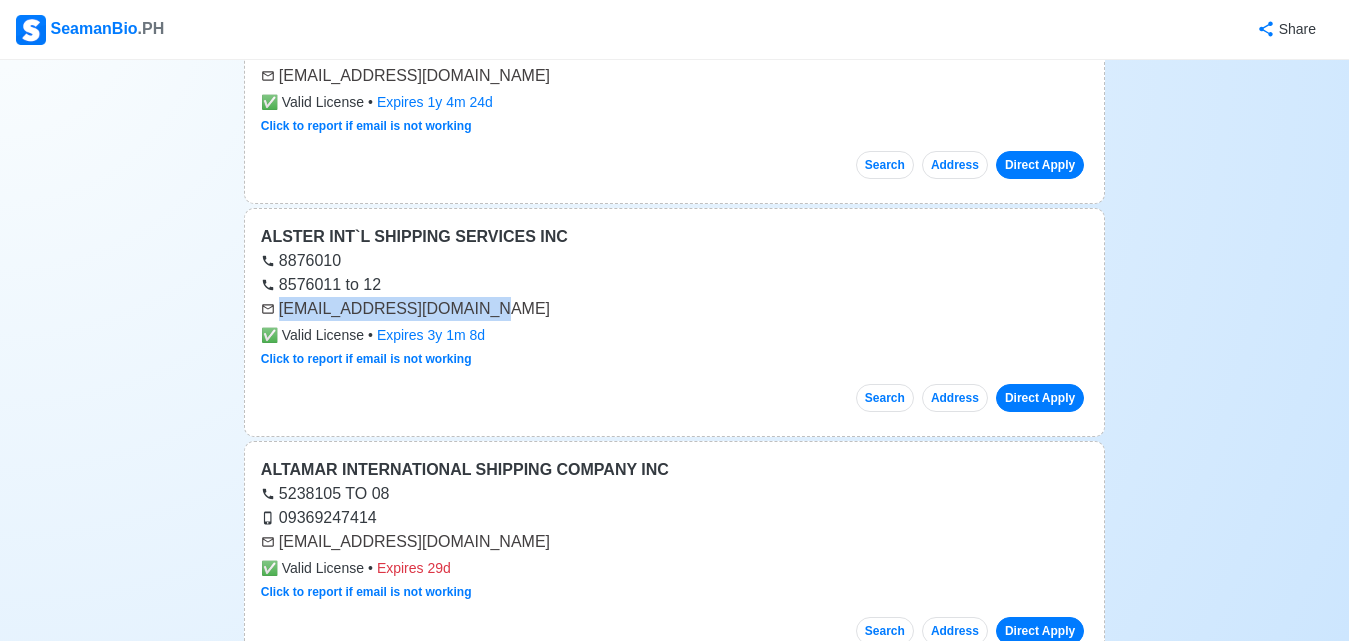 drag, startPoint x: 279, startPoint y: 311, endPoint x: 471, endPoint y: 305, distance: 192.09373 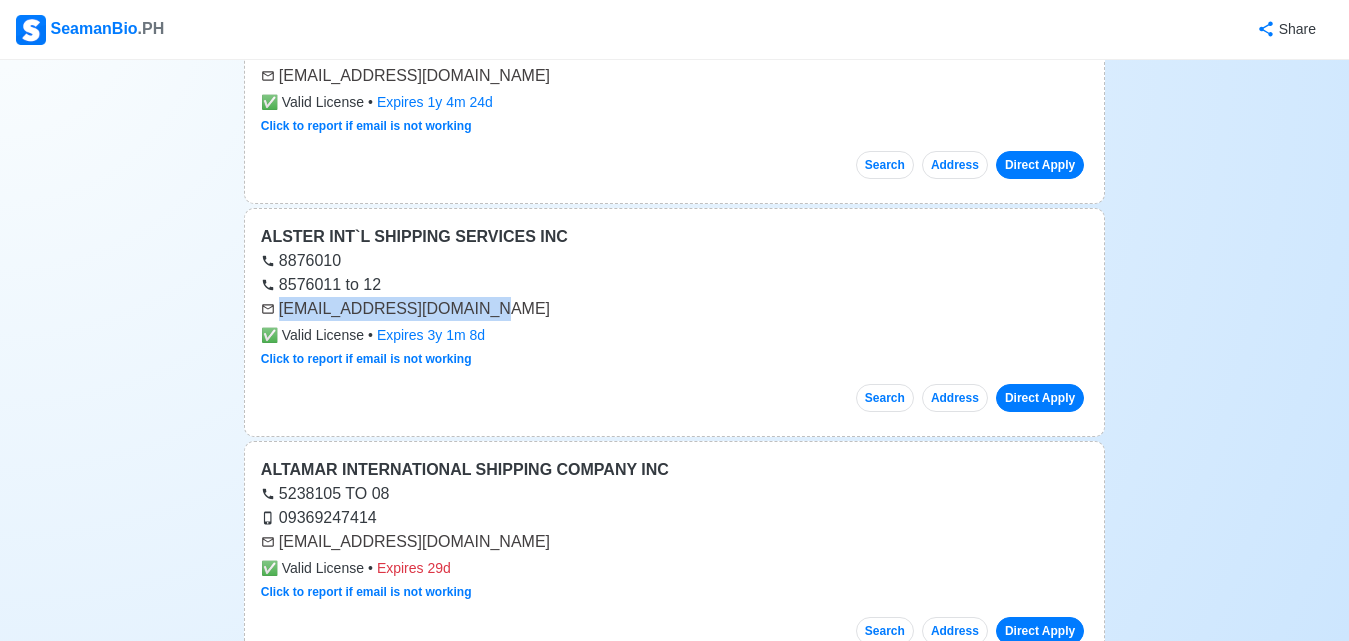 scroll, scrollTop: 2100, scrollLeft: 0, axis: vertical 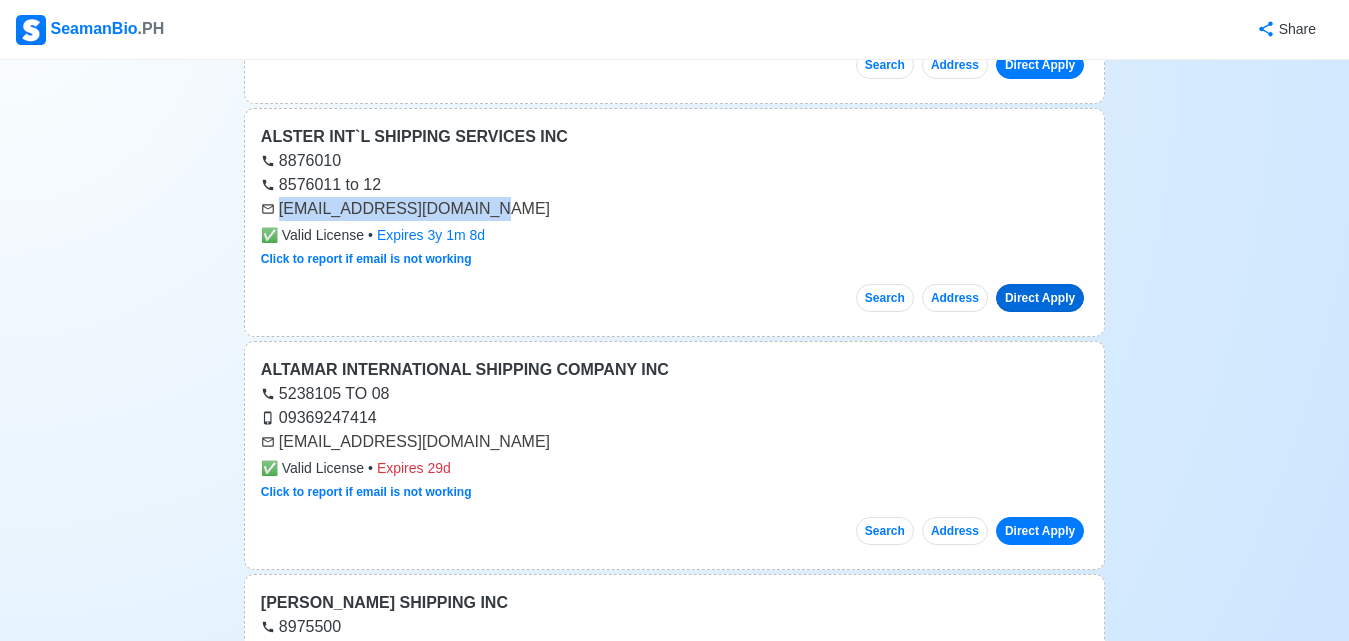 click on "Direct Apply" at bounding box center [1040, 298] 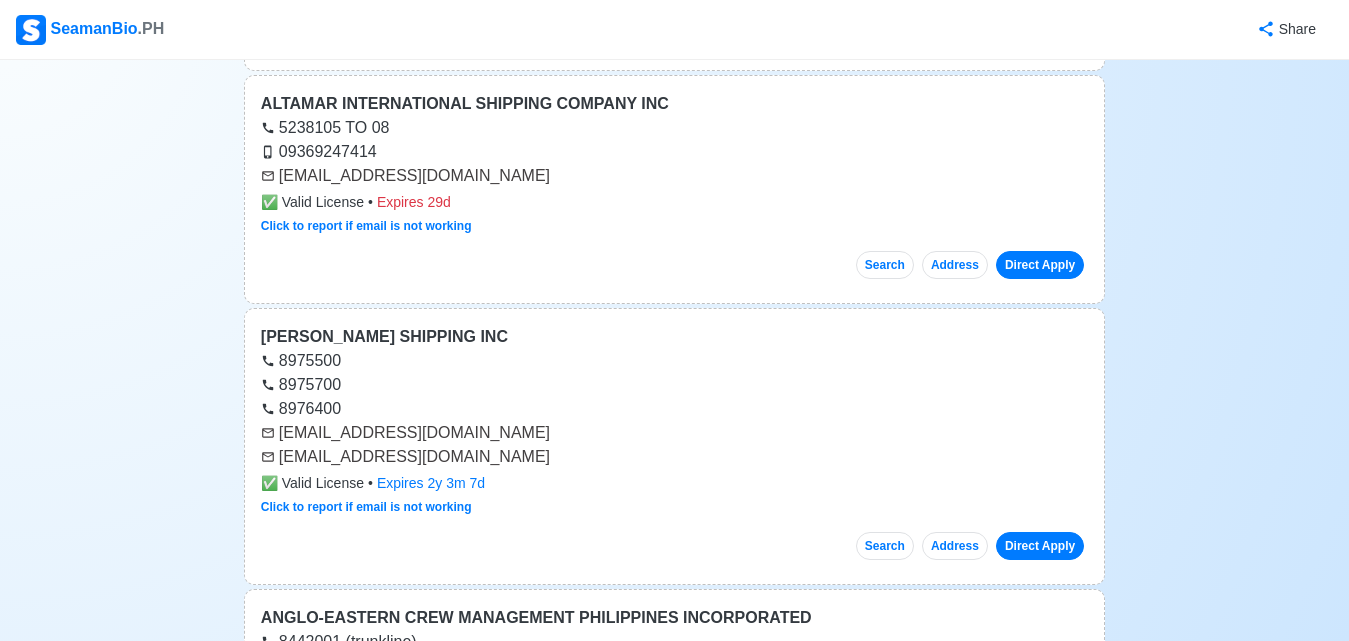 scroll, scrollTop: 2400, scrollLeft: 0, axis: vertical 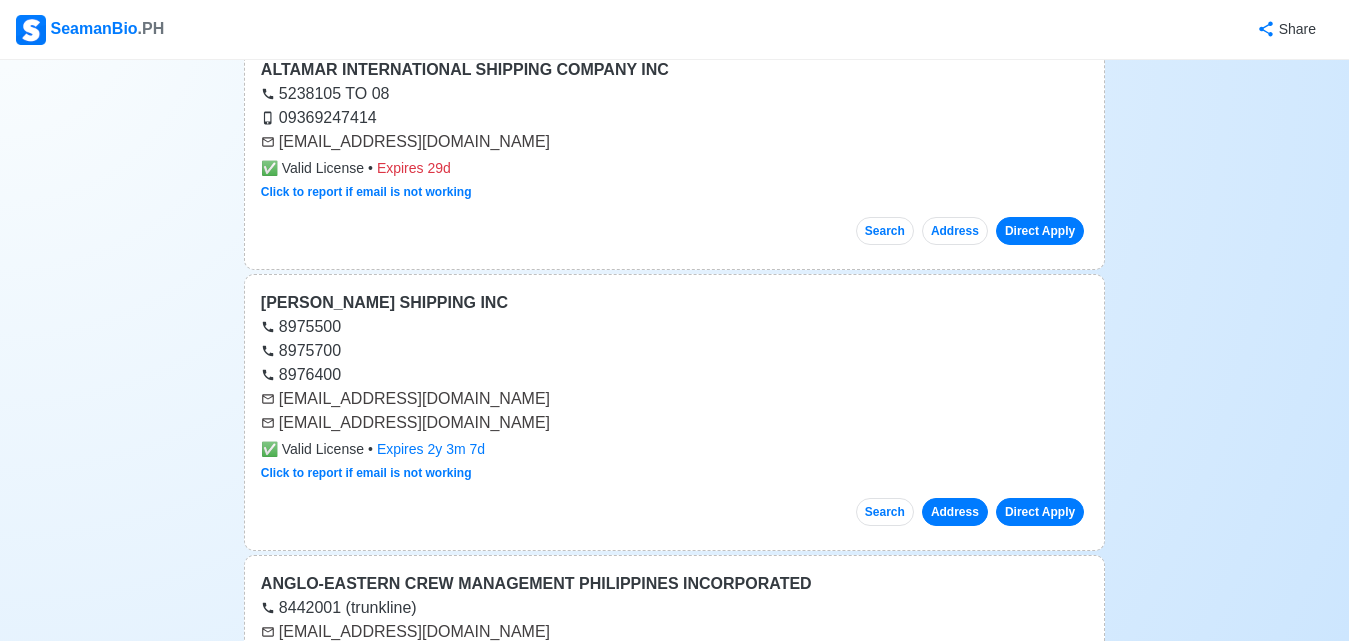 click on "Address" at bounding box center (955, 512) 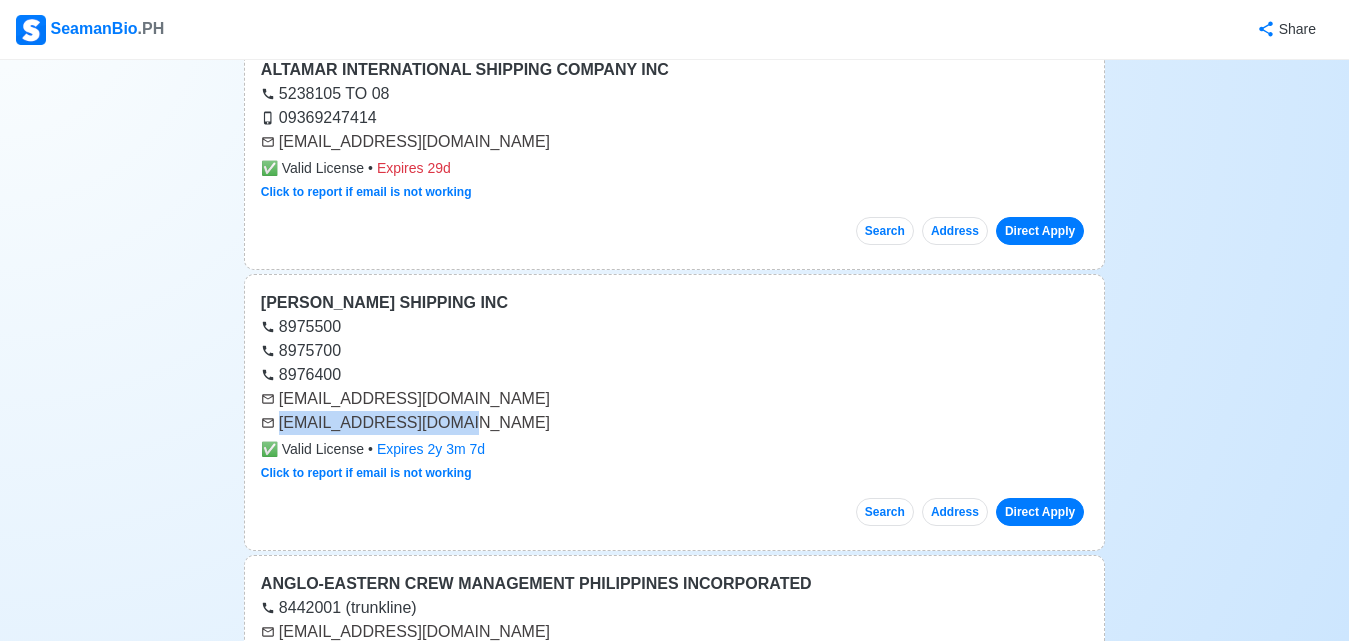 drag, startPoint x: 279, startPoint y: 425, endPoint x: 459, endPoint y: 421, distance: 180.04443 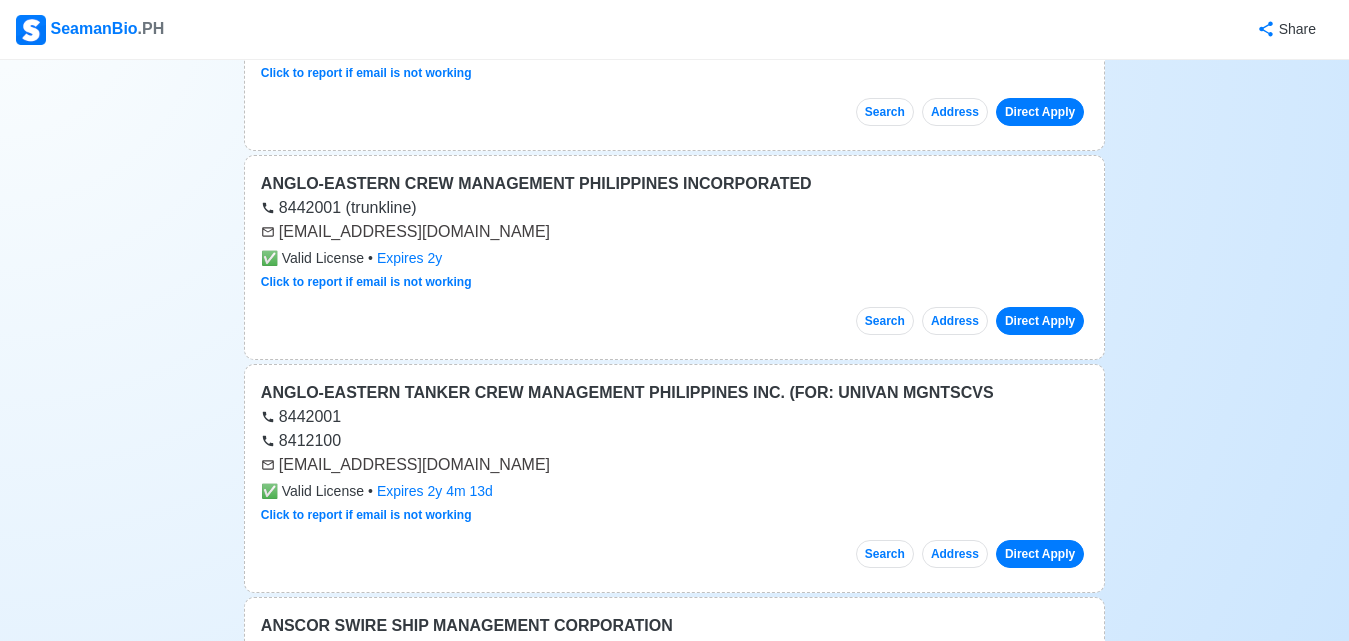 scroll, scrollTop: 2900, scrollLeft: 0, axis: vertical 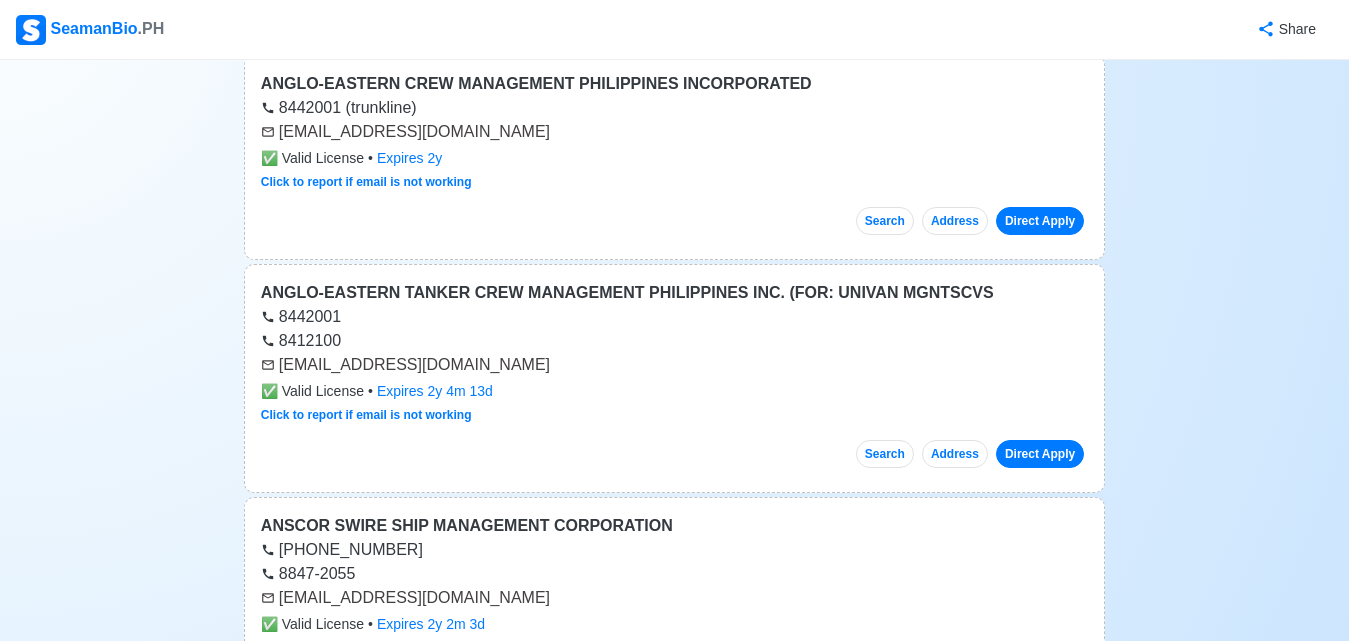 drag, startPoint x: 278, startPoint y: 367, endPoint x: 532, endPoint y: 365, distance: 254.00787 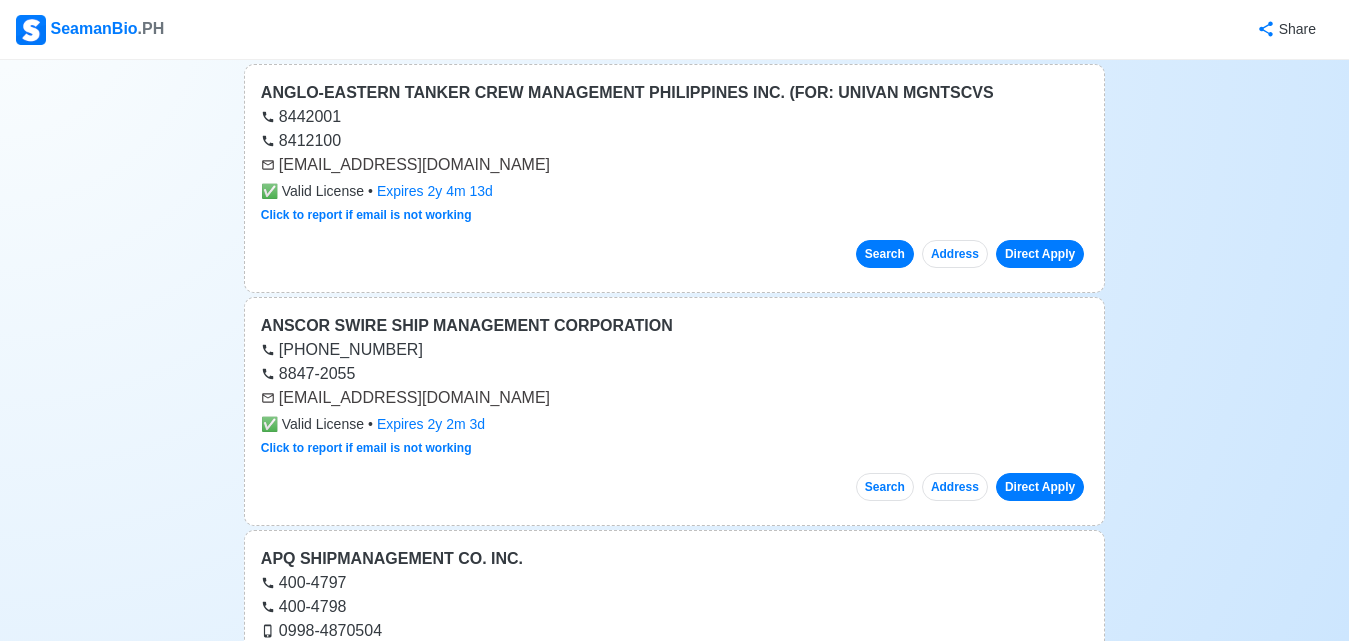 scroll, scrollTop: 2900, scrollLeft: 0, axis: vertical 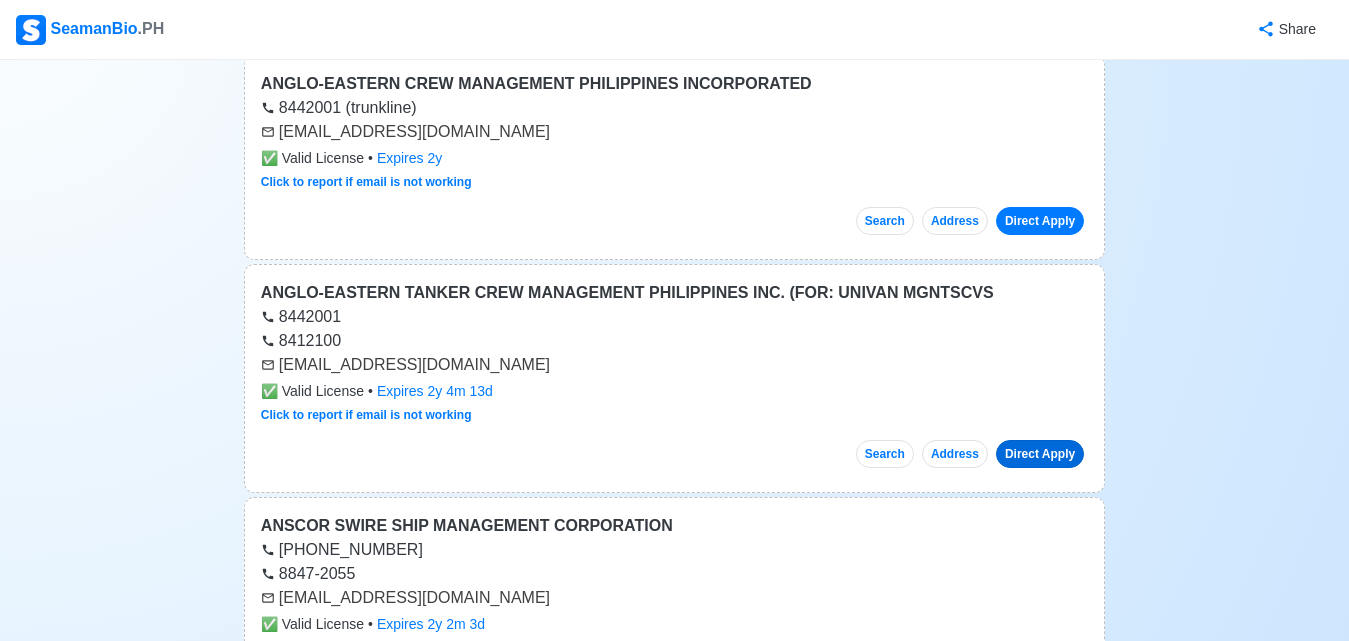 click on "Direct Apply" at bounding box center (1040, 454) 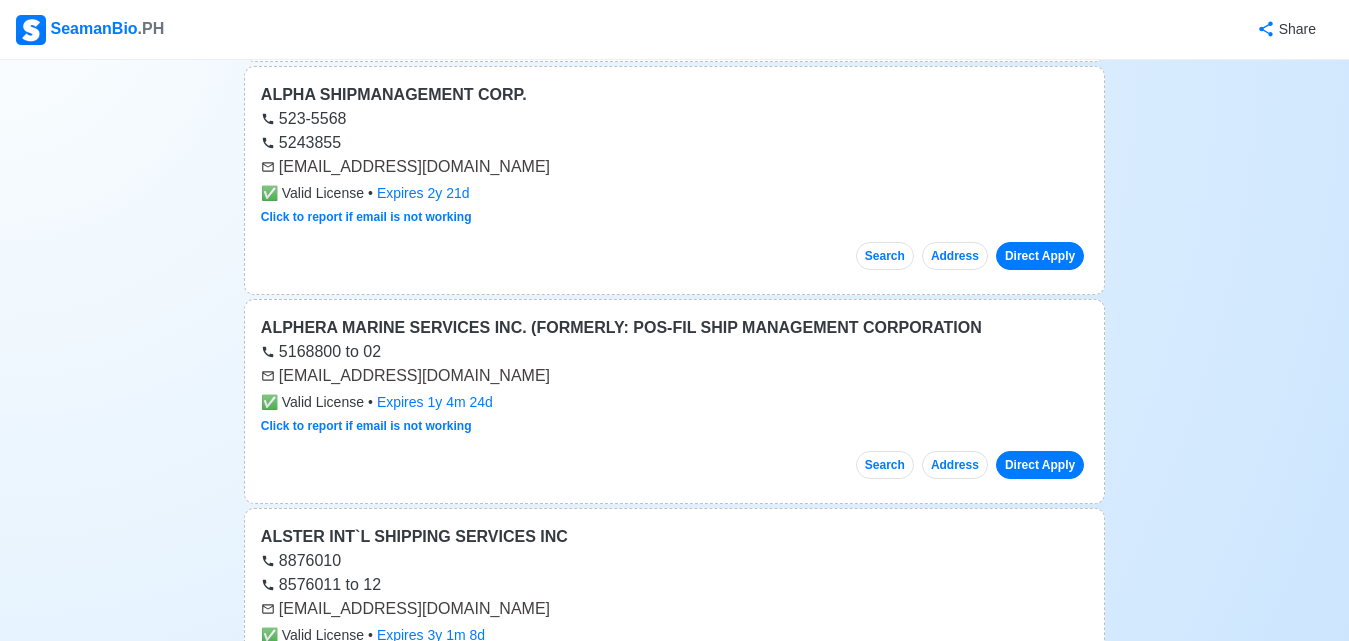 scroll, scrollTop: 0, scrollLeft: 0, axis: both 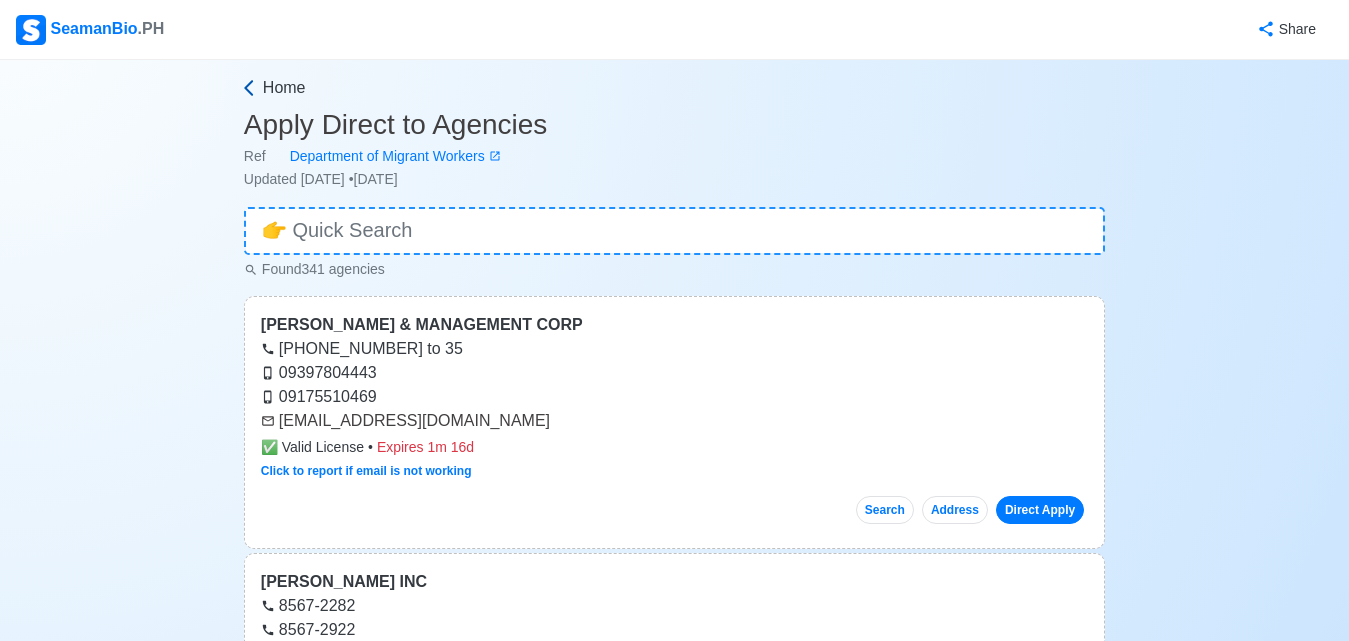 click 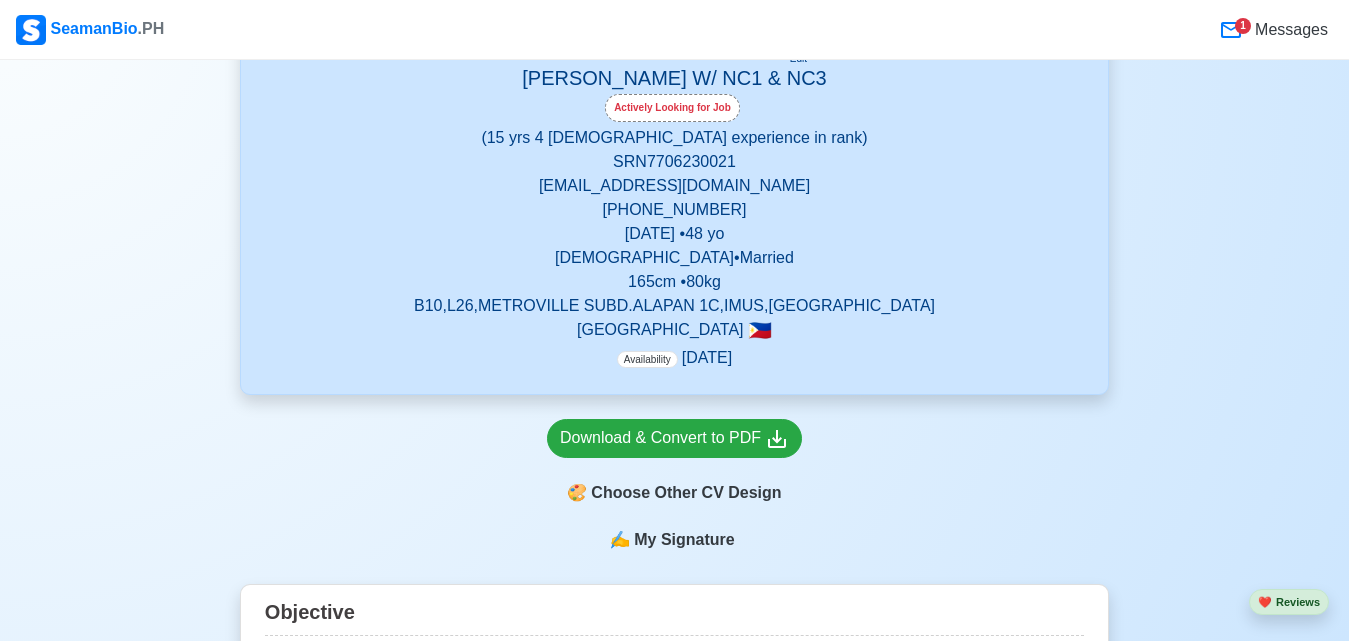 scroll, scrollTop: 0, scrollLeft: 0, axis: both 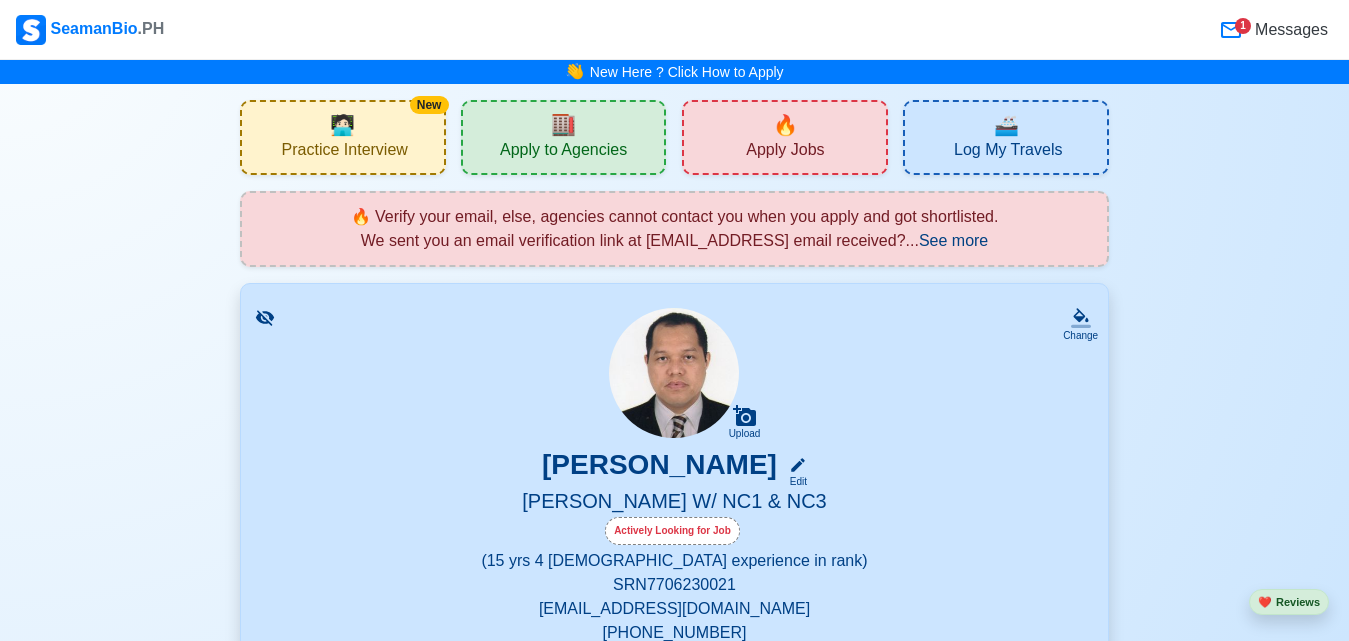 click on "🏬   Apply to Agencies" at bounding box center (564, 137) 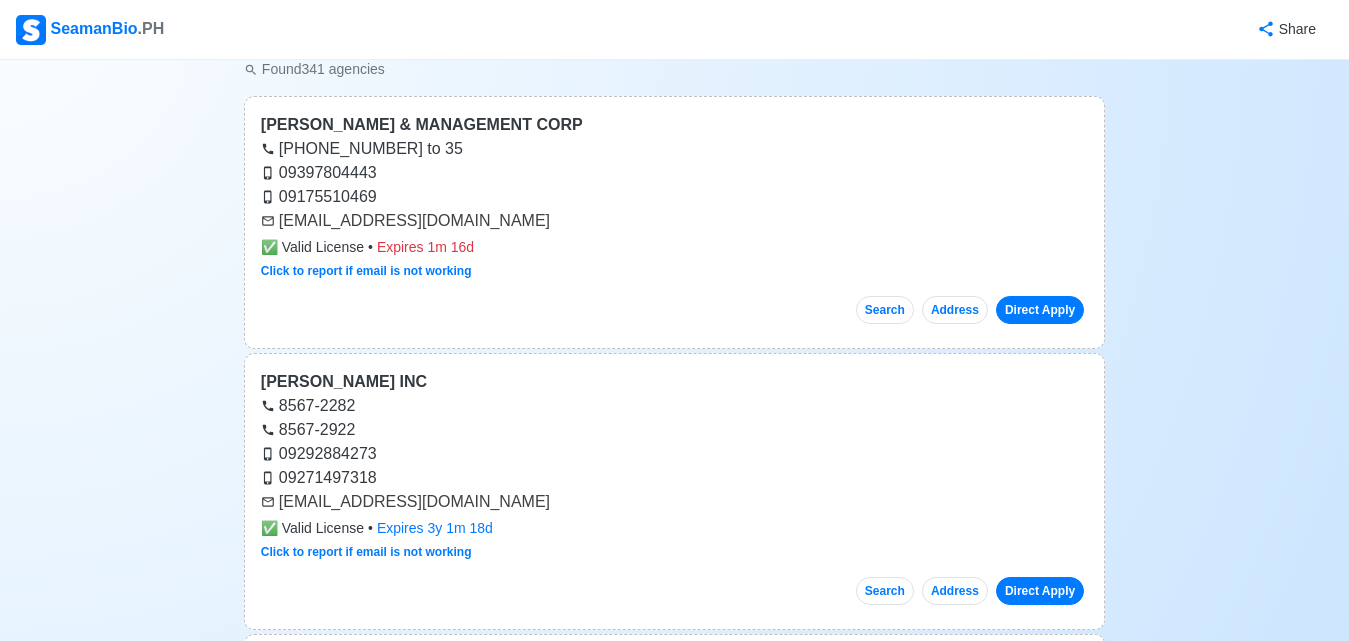 scroll, scrollTop: 300, scrollLeft: 0, axis: vertical 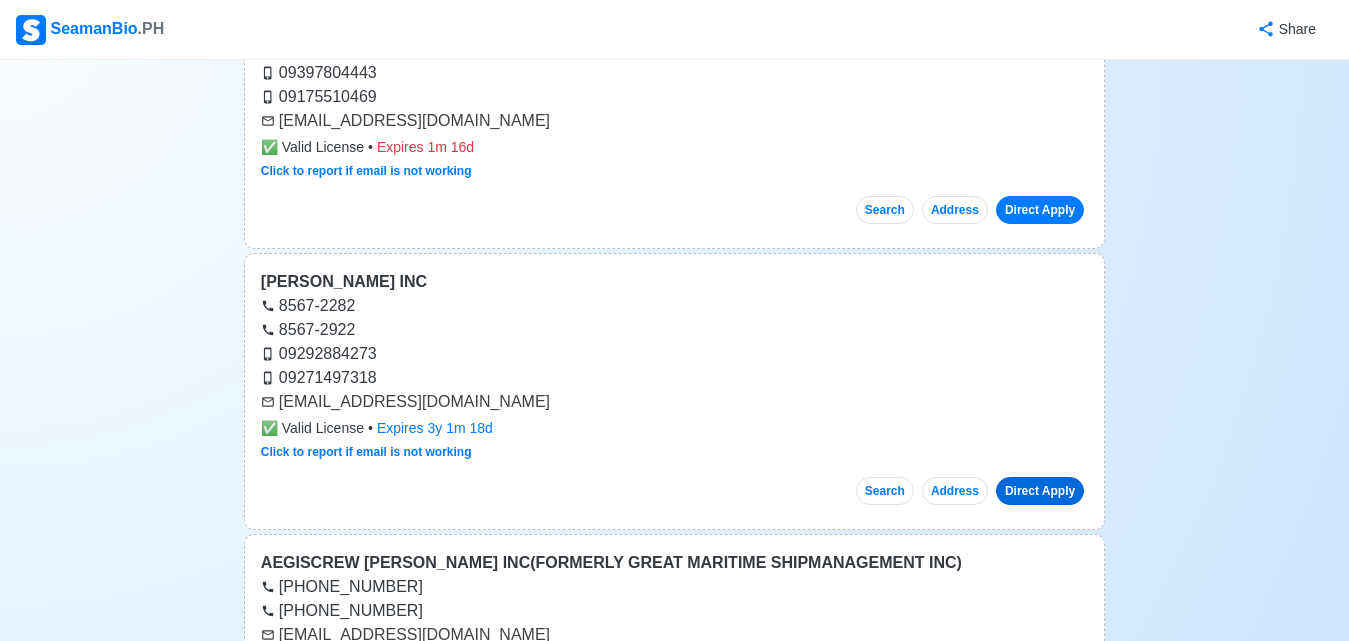 click on "Direct Apply" at bounding box center (1040, 491) 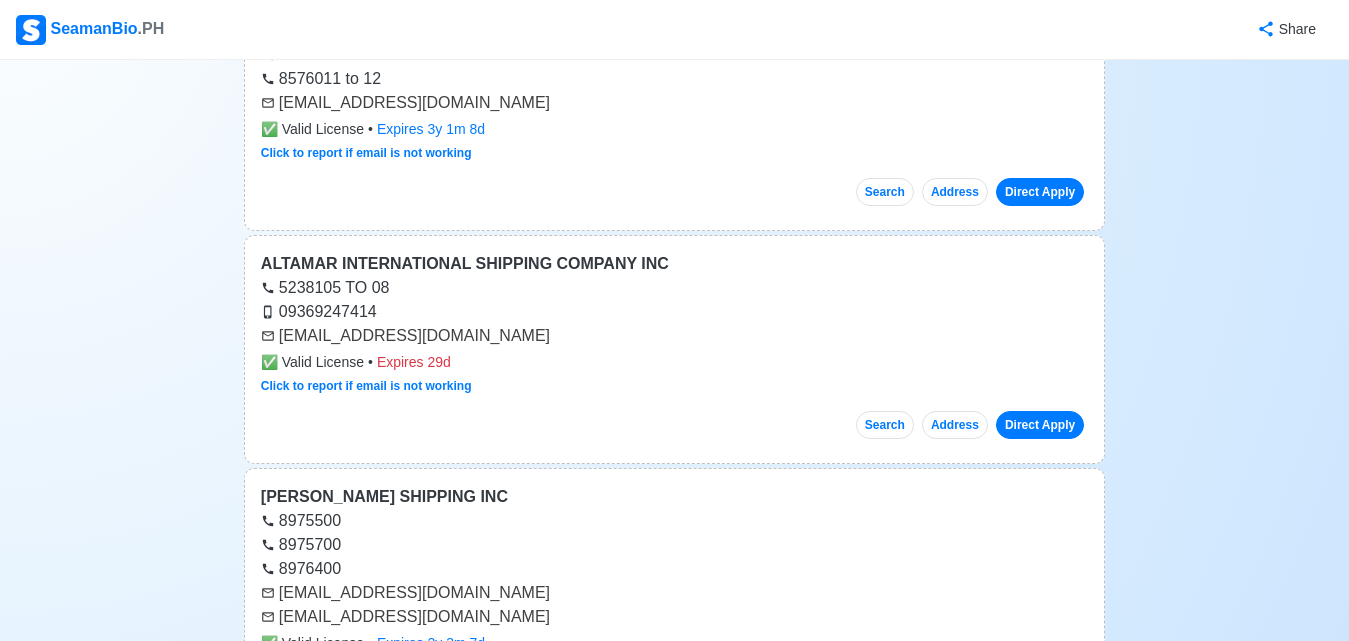 scroll, scrollTop: 2500, scrollLeft: 0, axis: vertical 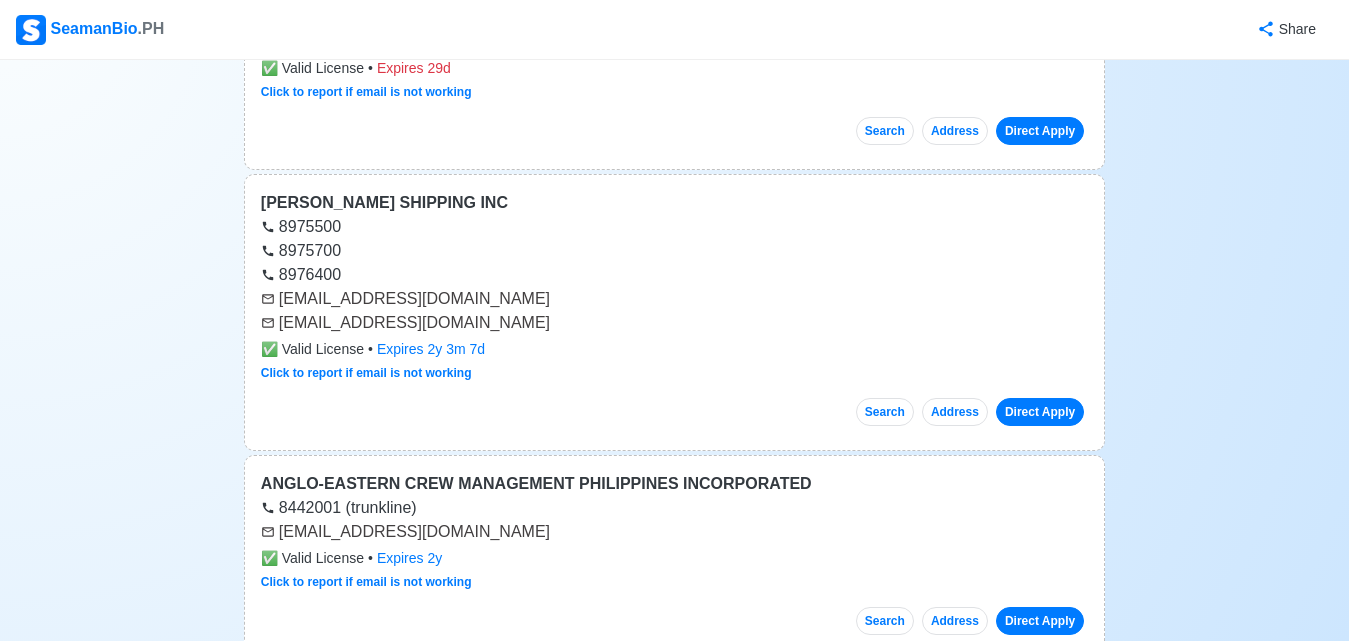 click on "Home Apply Direct to Agencies Ref Department of Migrant Workers Updated   [DATE]   •  [DATE] Found  341   agencies ADFIL SHIPMANNING & MANAGEMENT CORP [PHONE_NUMBER] to 35 09397804443 09175510469 [EMAIL_ADDRESS][DOMAIN_NAME] ✅   Valid License •   Expires   1m 16d Click to report if email is not working Search Address Direct Apply ADMIMAN [PERSON_NAME] INC 8567-2282 8567-2922 09292884273 09271497318 [EMAIL_ADDRESS][DOMAIN_NAME] ✅   Valid License •   Expires   3y 1m 18d Click to report if email is not working Search Address Direct Apply AEGISCREW [PERSON_NAME] INC(FORMERLY GREAT MARITIME SHIPMANAGEMENT INC) [PHONE_NUMBER] [PHONE_NUMBER] [EMAIL_ADDRESS][DOMAIN_NAME] ✅   Valid License •   Expires   2y 15d Click to report if email is not working Search Address Direct Apply AGILE MARITIME RESOURCES INC (FOR PII MARITIME SVCS INC) 7381608 7381607 8890251 [EMAIL_ADDRESS][DOMAIN_NAME] ✅   Valid License •   Expires   3y 3m 18d Click to report if email is not working Search Address Direct Apply ALL OCEANS MARITIME AGENCY INC ✅" at bounding box center (674, 38488) 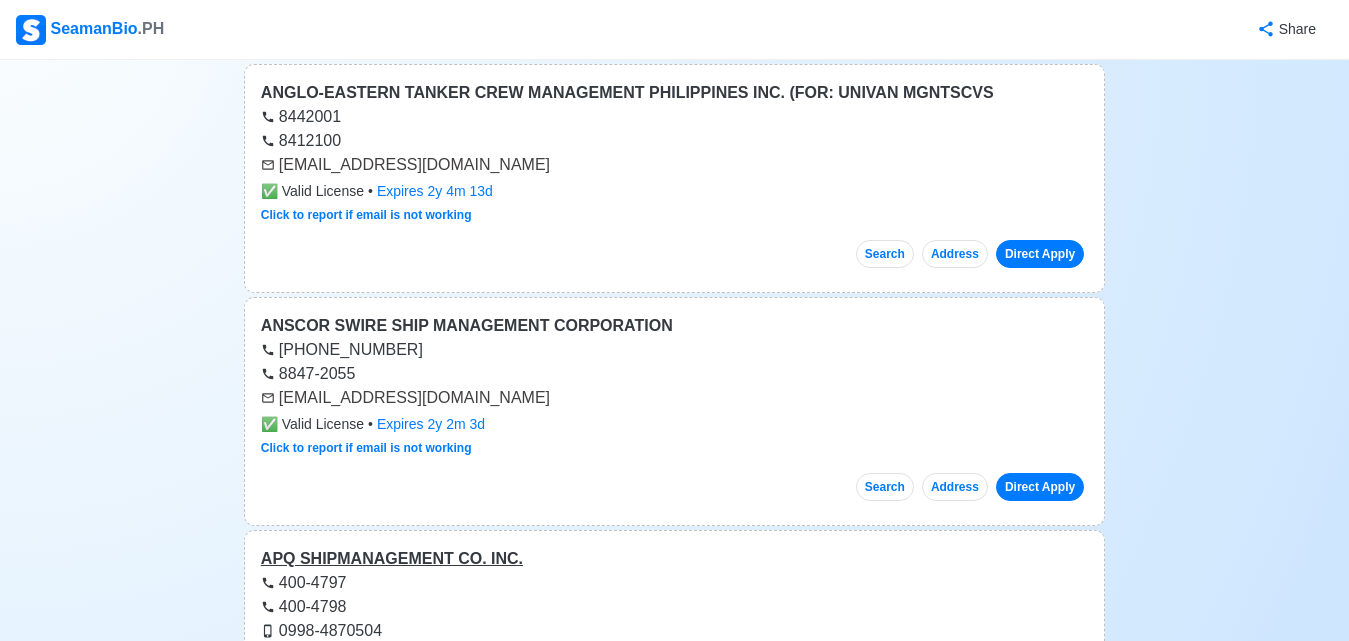 scroll, scrollTop: 3200, scrollLeft: 0, axis: vertical 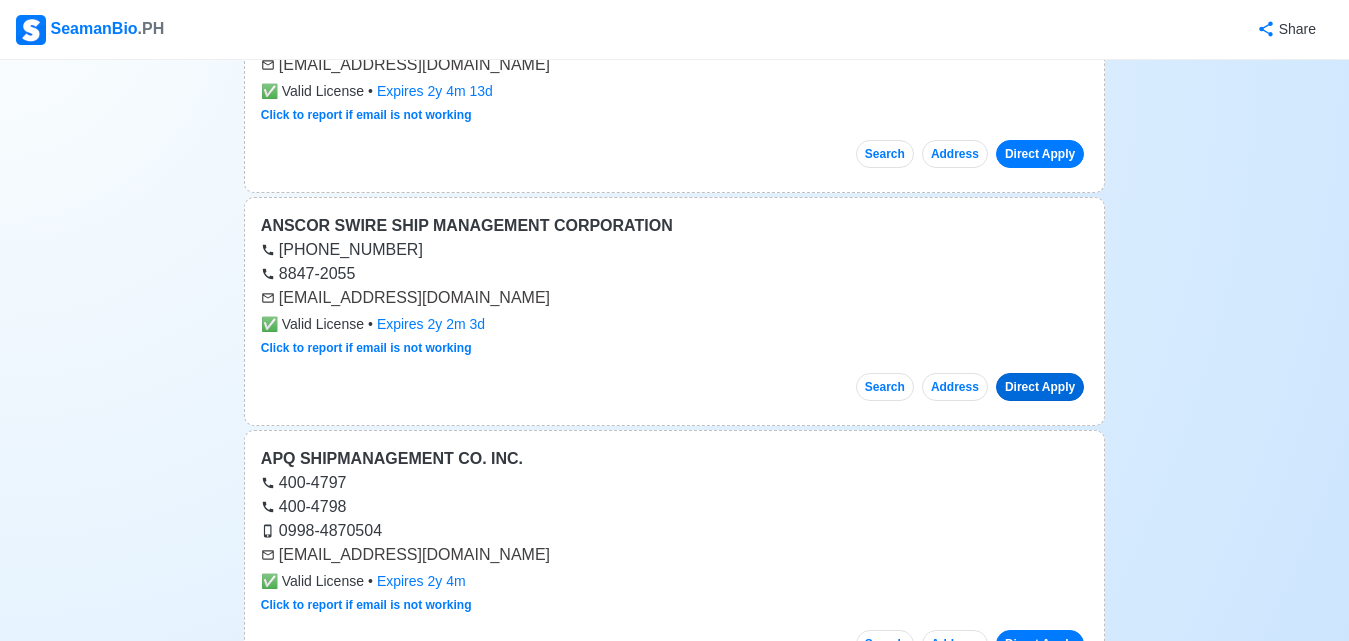click on "Direct Apply" at bounding box center [1040, 387] 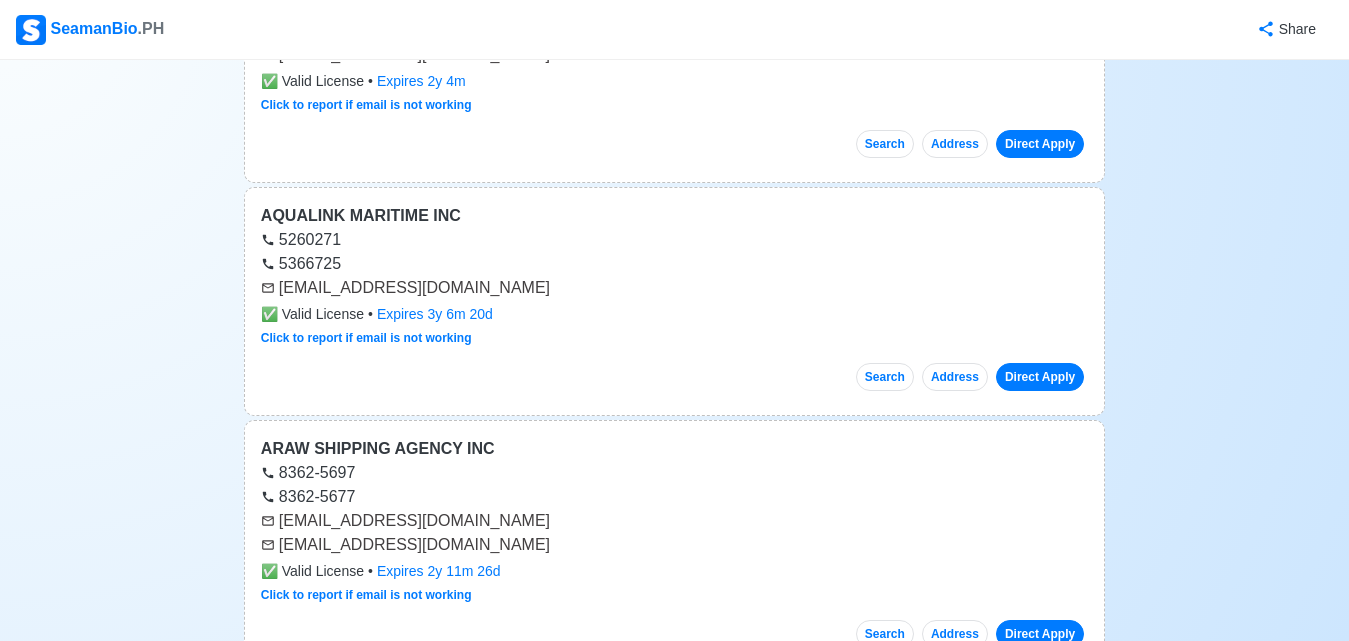 scroll, scrollTop: 3900, scrollLeft: 0, axis: vertical 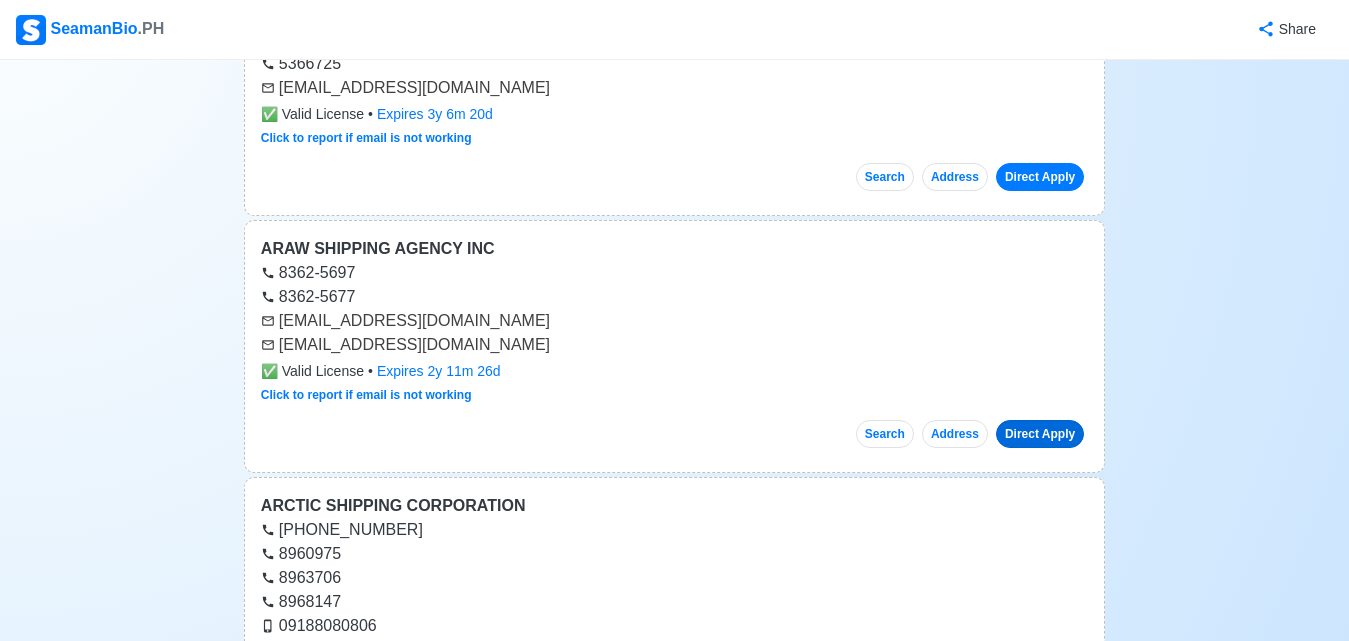 click on "Direct Apply" at bounding box center [1040, 434] 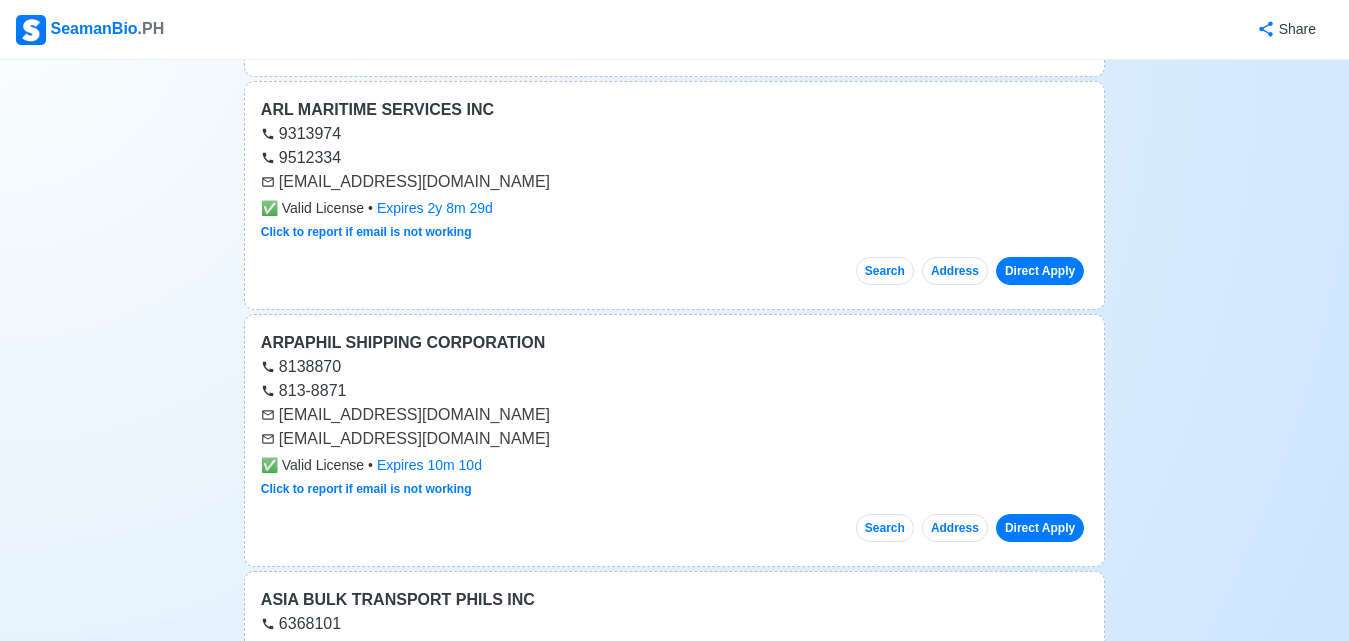 scroll, scrollTop: 4700, scrollLeft: 0, axis: vertical 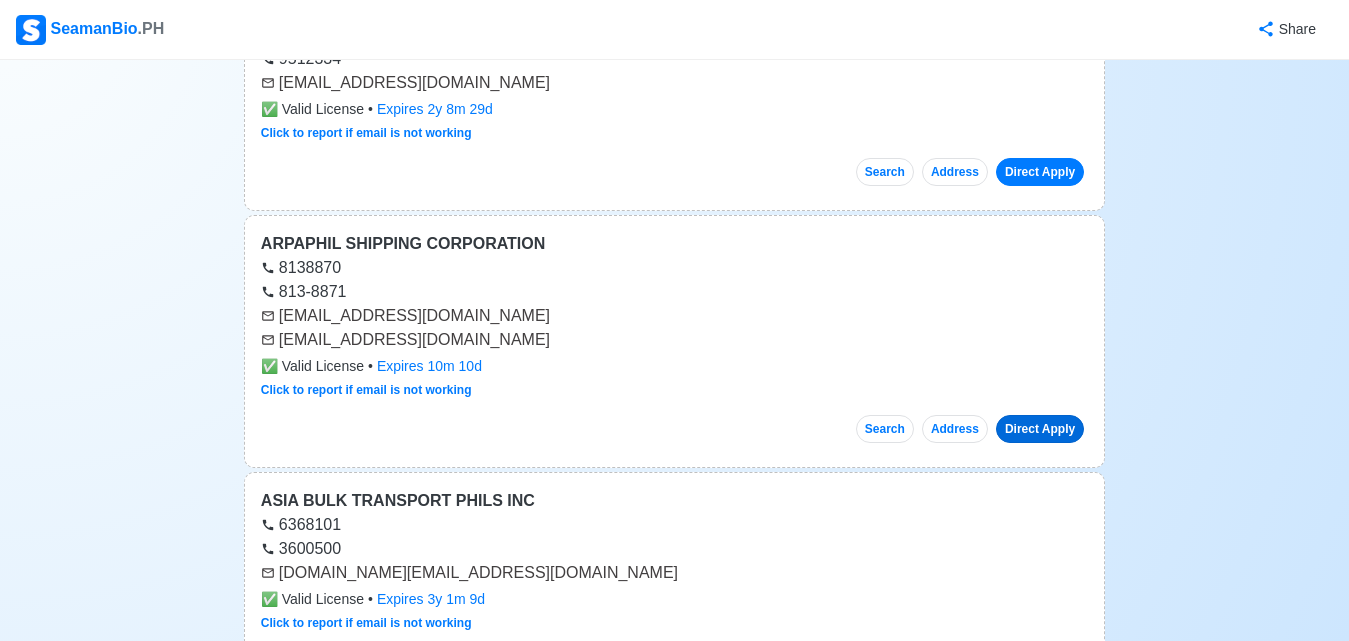 click on "Direct Apply" at bounding box center (1040, 429) 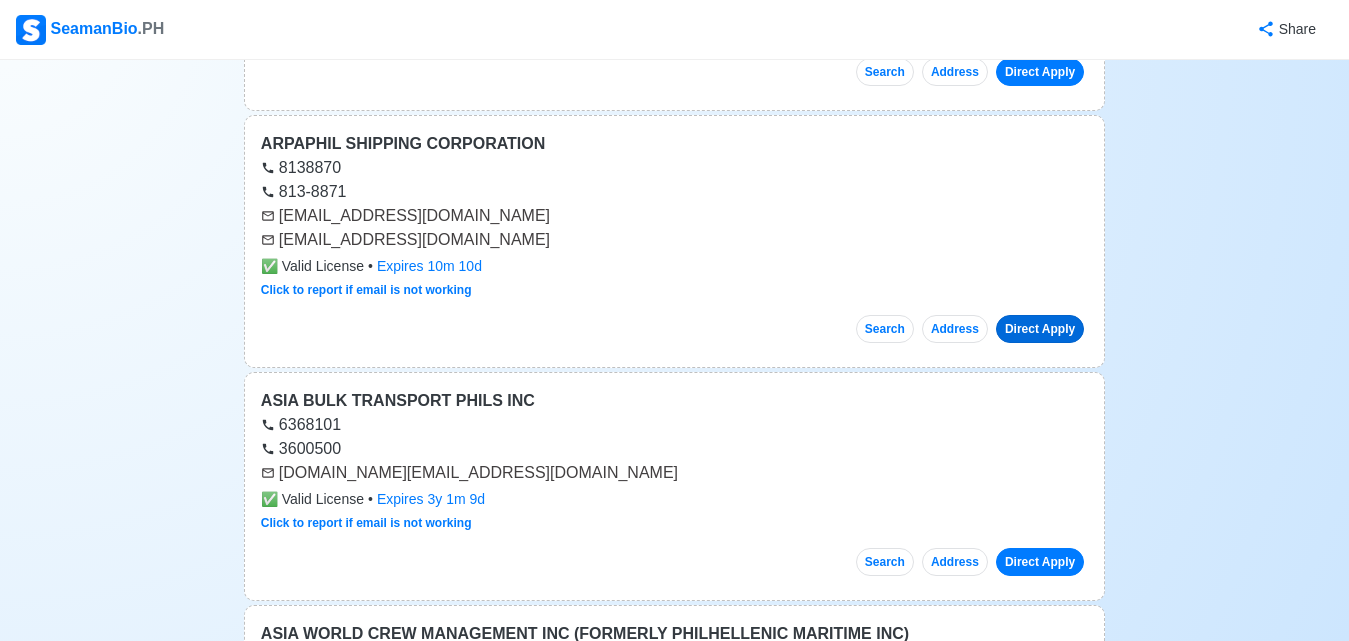 scroll, scrollTop: 5000, scrollLeft: 0, axis: vertical 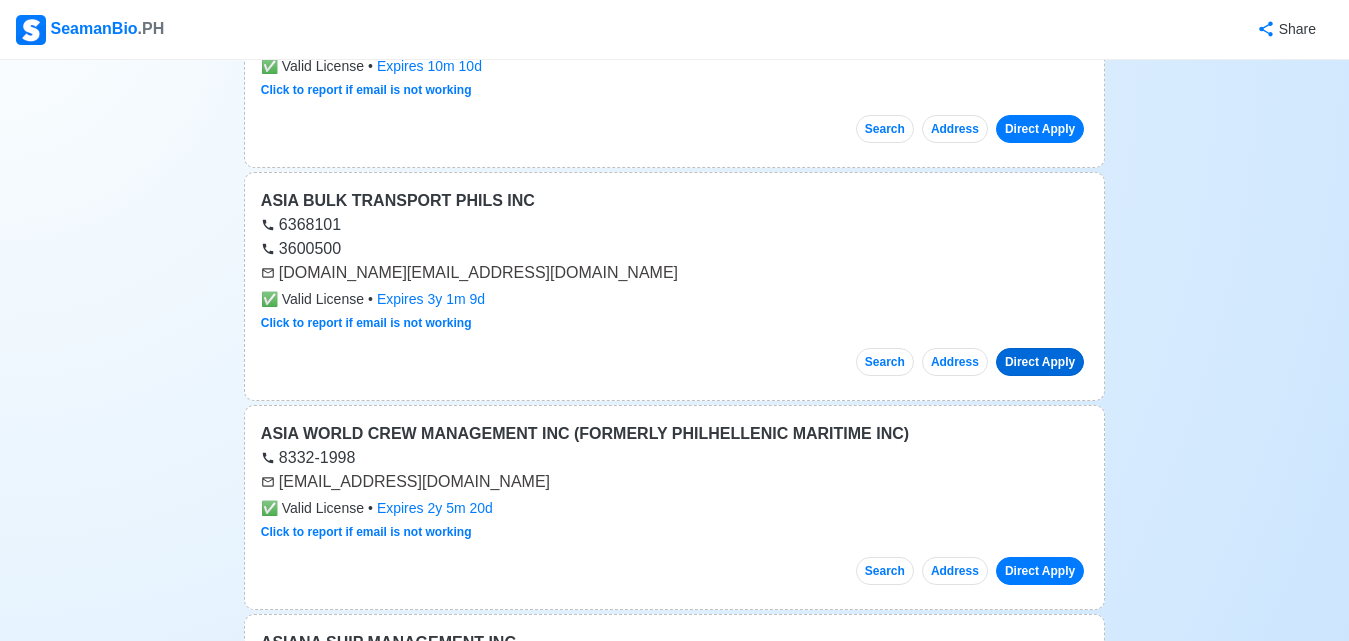 click on "Direct Apply" at bounding box center (1040, 362) 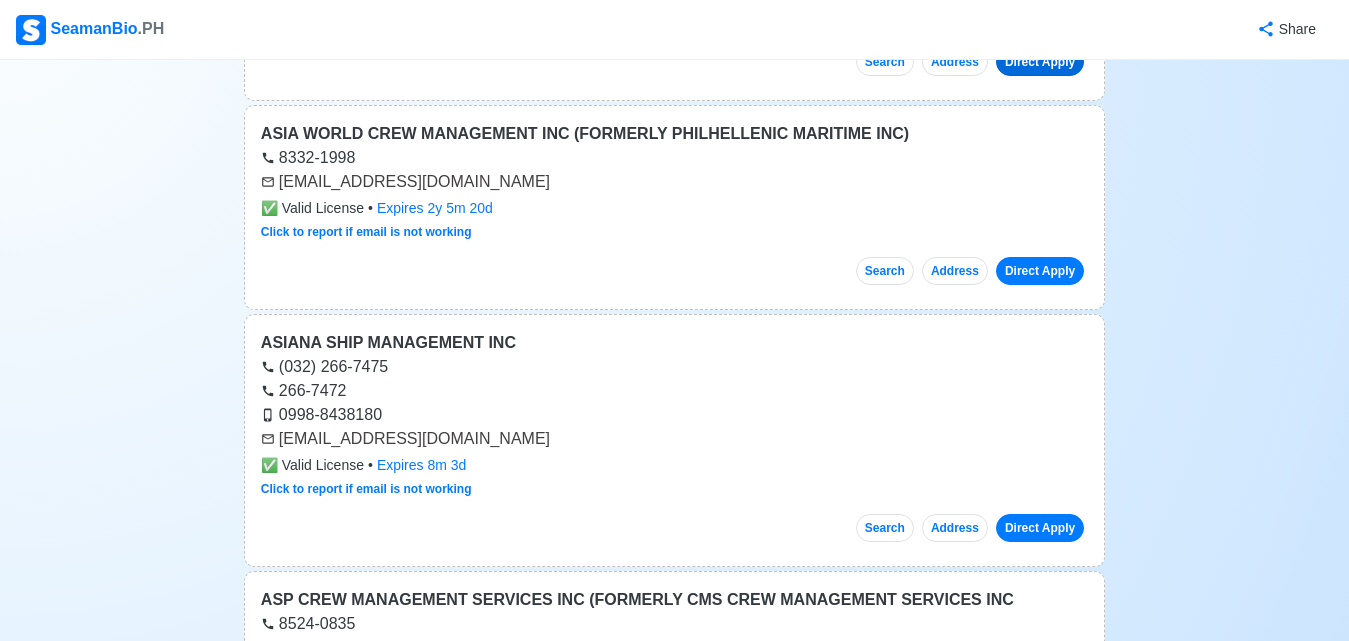 scroll, scrollTop: 5600, scrollLeft: 0, axis: vertical 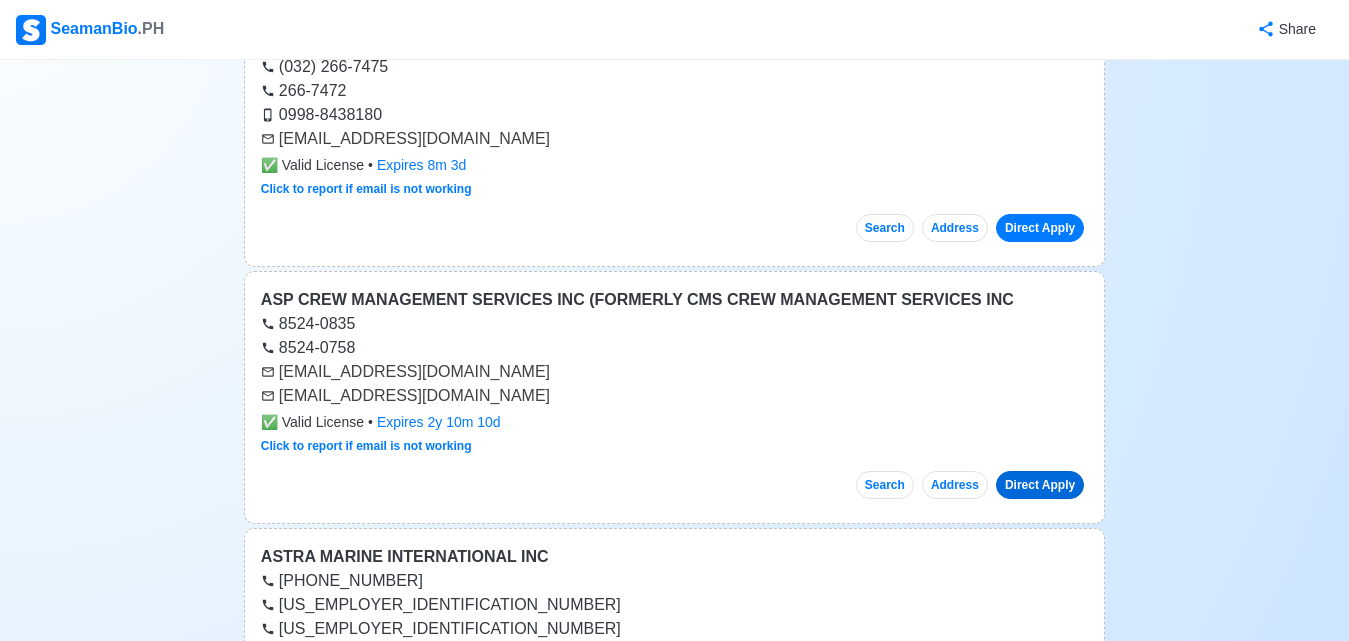 click on "Direct Apply" at bounding box center (1040, 485) 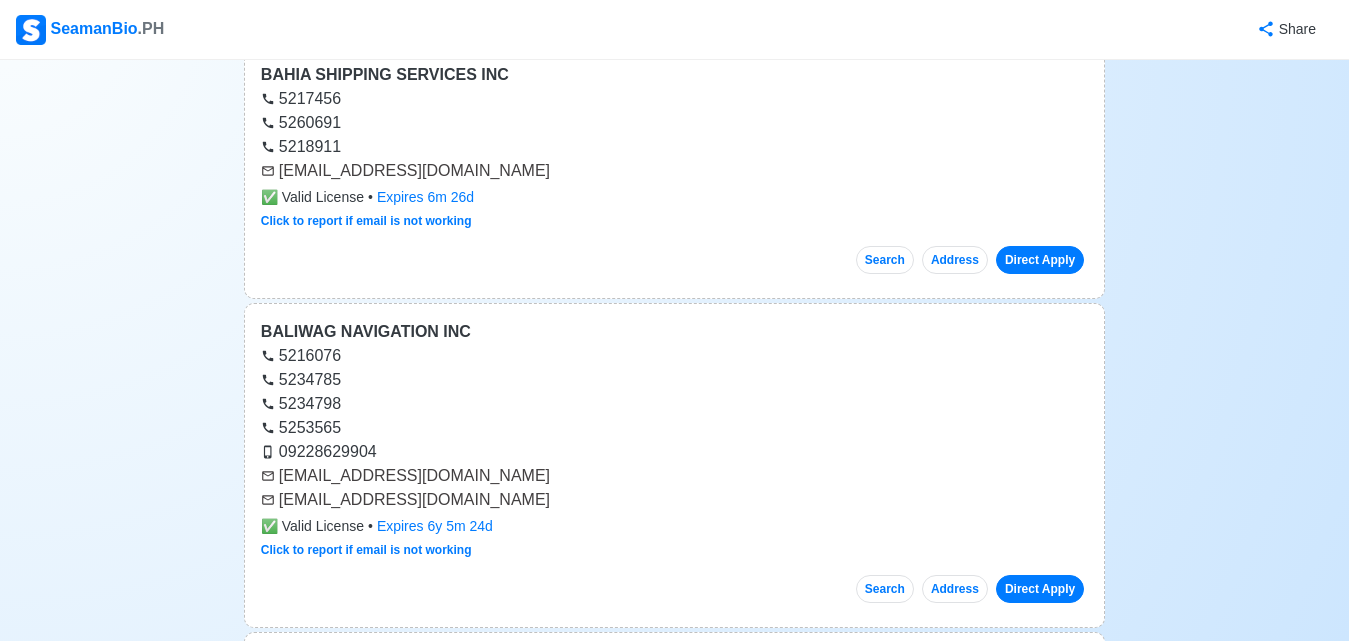 scroll, scrollTop: 7200, scrollLeft: 0, axis: vertical 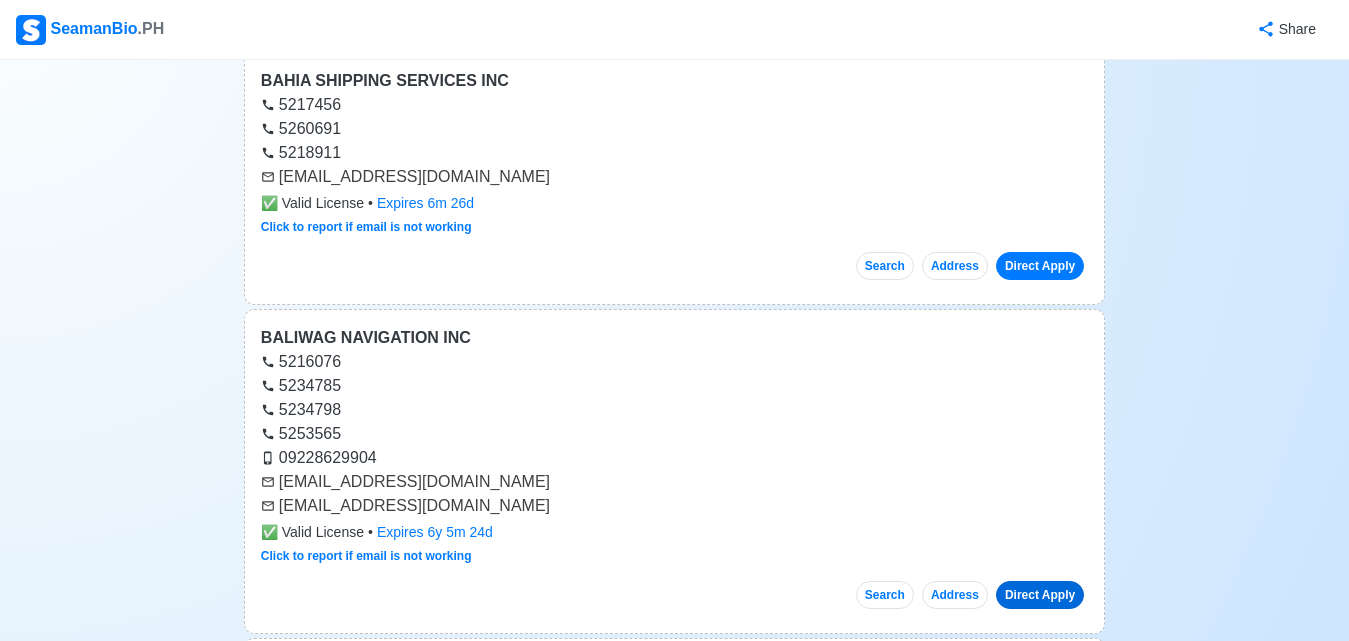 click on "Direct Apply" at bounding box center (1040, 595) 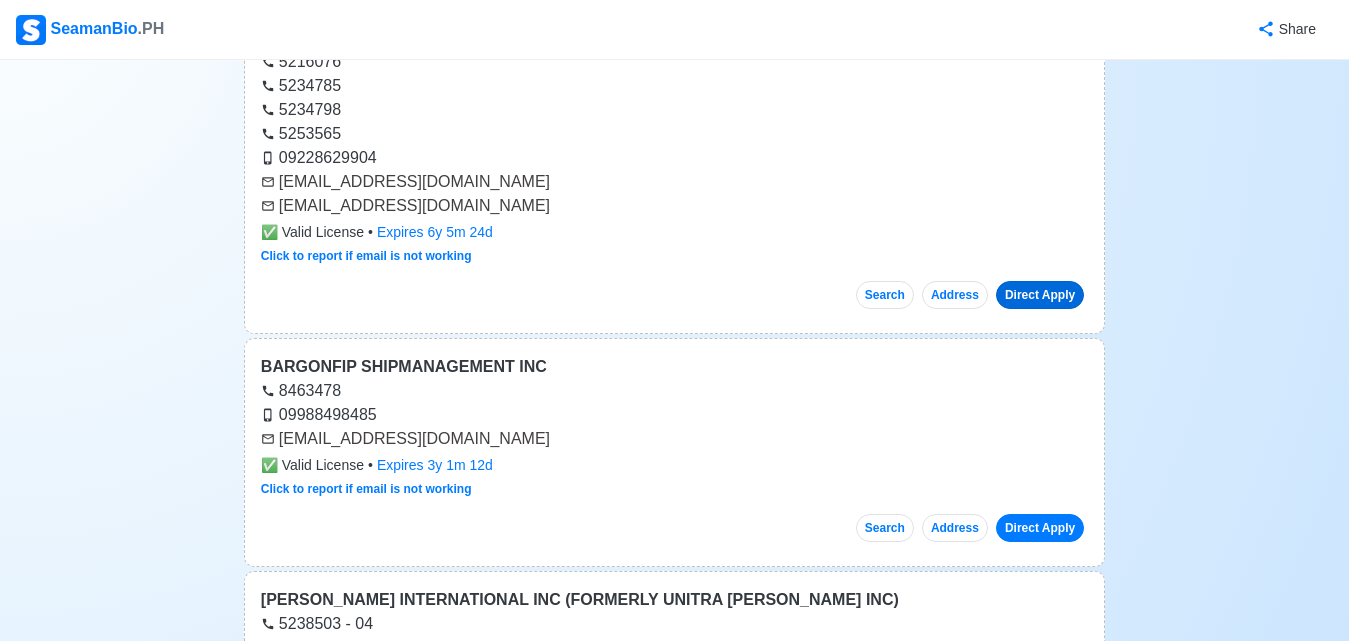 scroll, scrollTop: 7800, scrollLeft: 0, axis: vertical 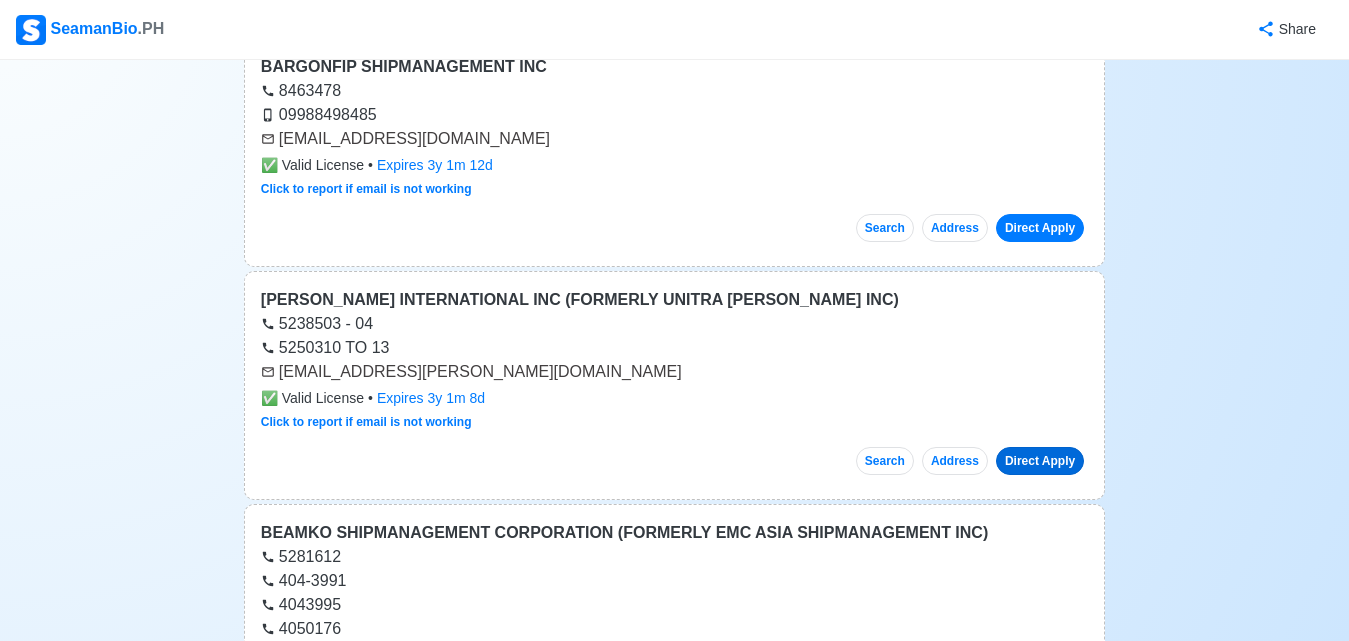 click on "Direct Apply" at bounding box center (1040, 461) 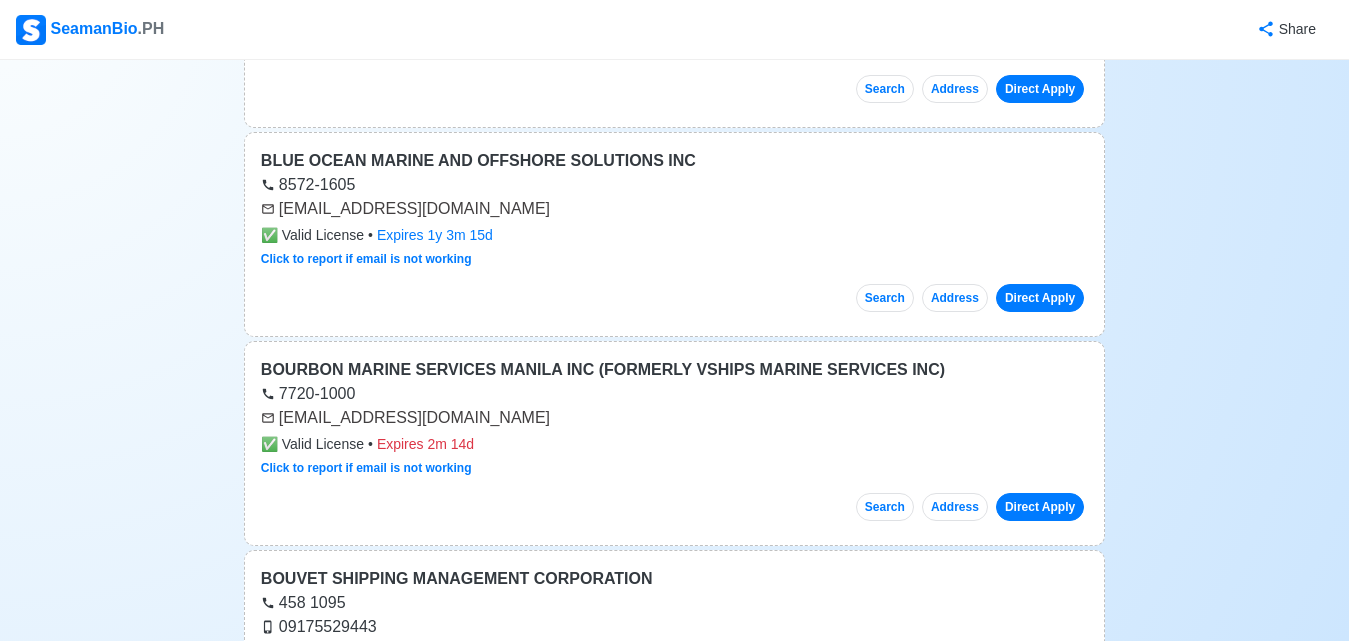 scroll, scrollTop: 9400, scrollLeft: 0, axis: vertical 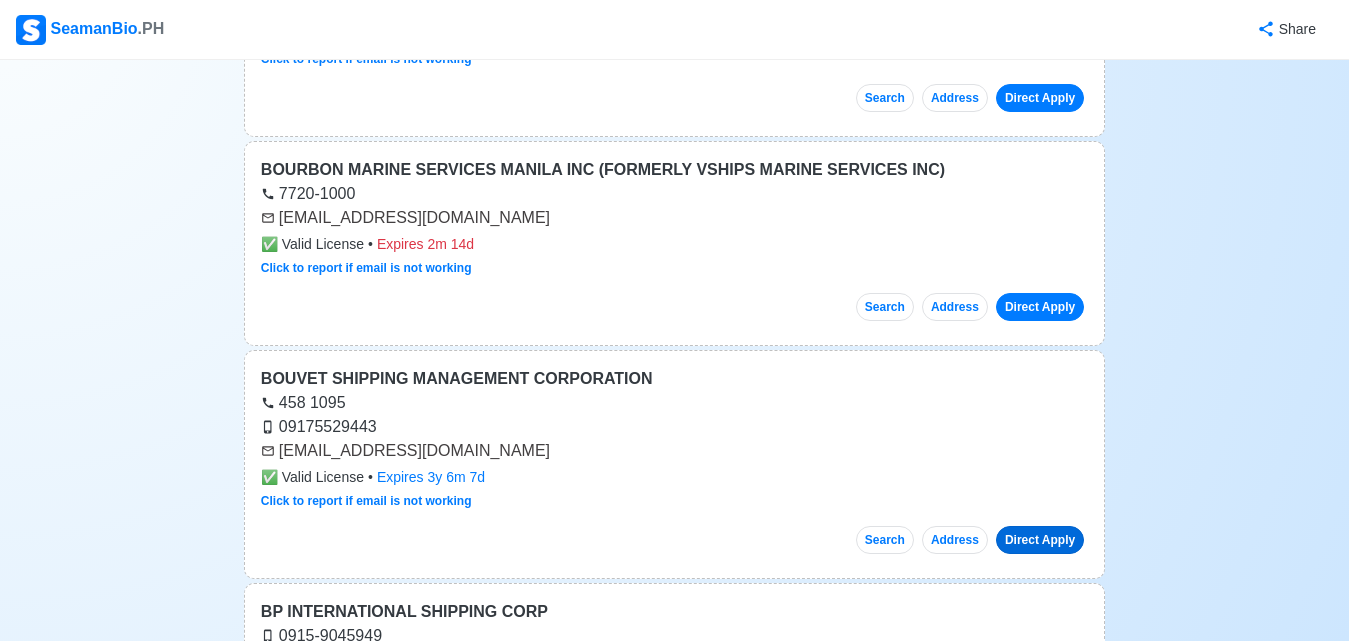 click on "Direct Apply" at bounding box center (1040, 540) 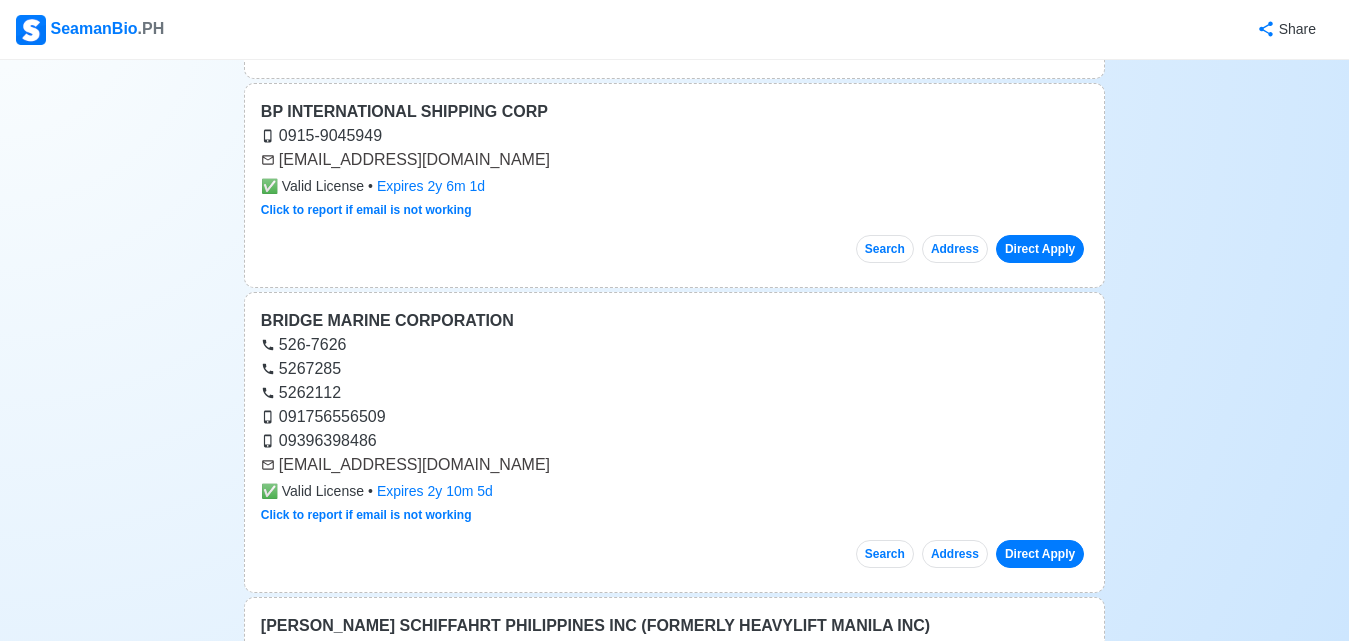 scroll, scrollTop: 10100, scrollLeft: 0, axis: vertical 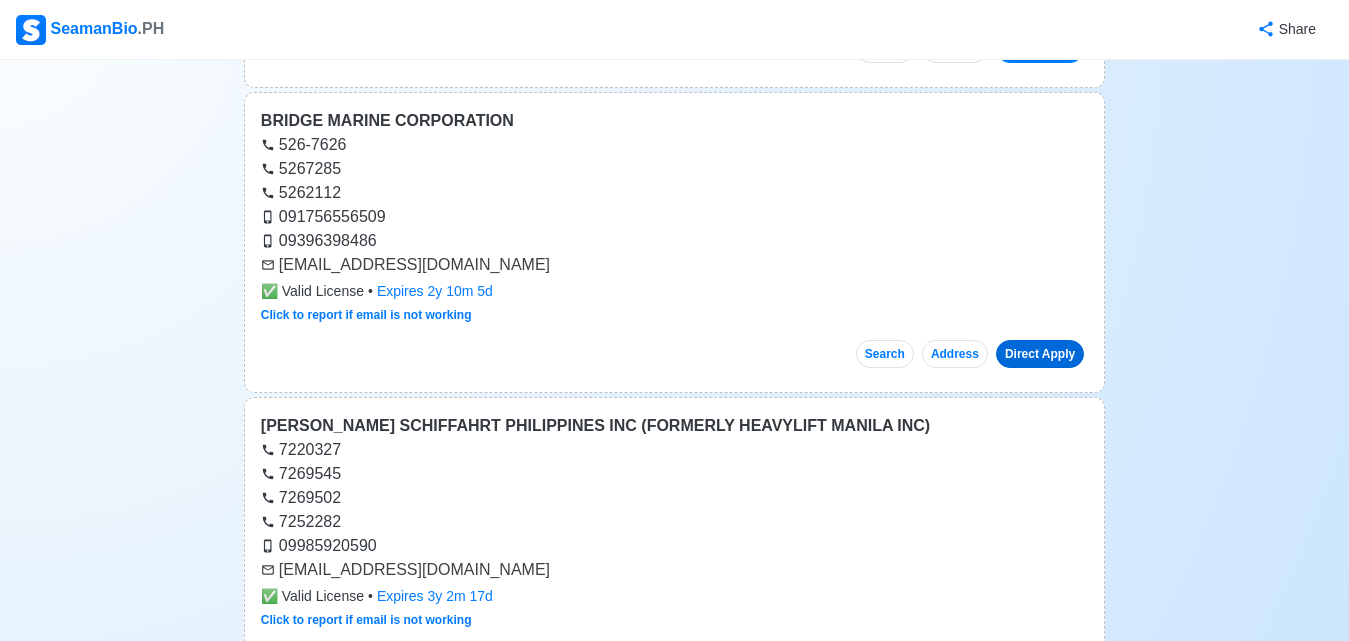 click on "Direct Apply" at bounding box center [1040, 354] 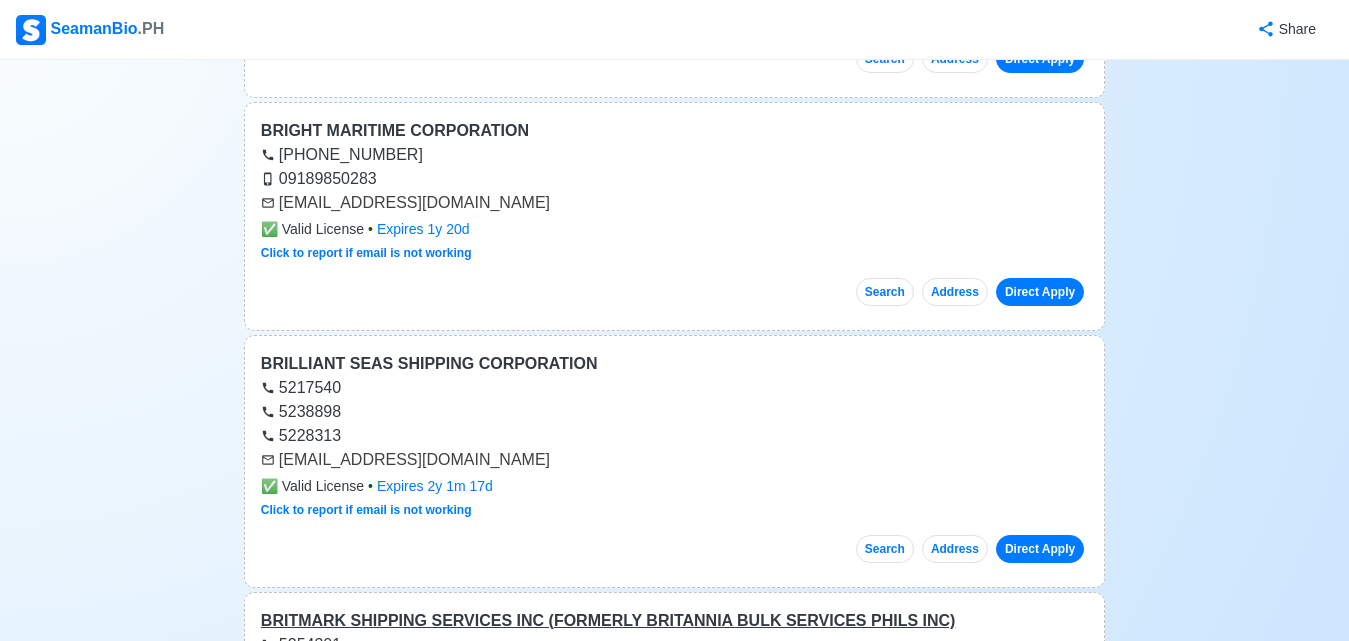 scroll, scrollTop: 10800, scrollLeft: 0, axis: vertical 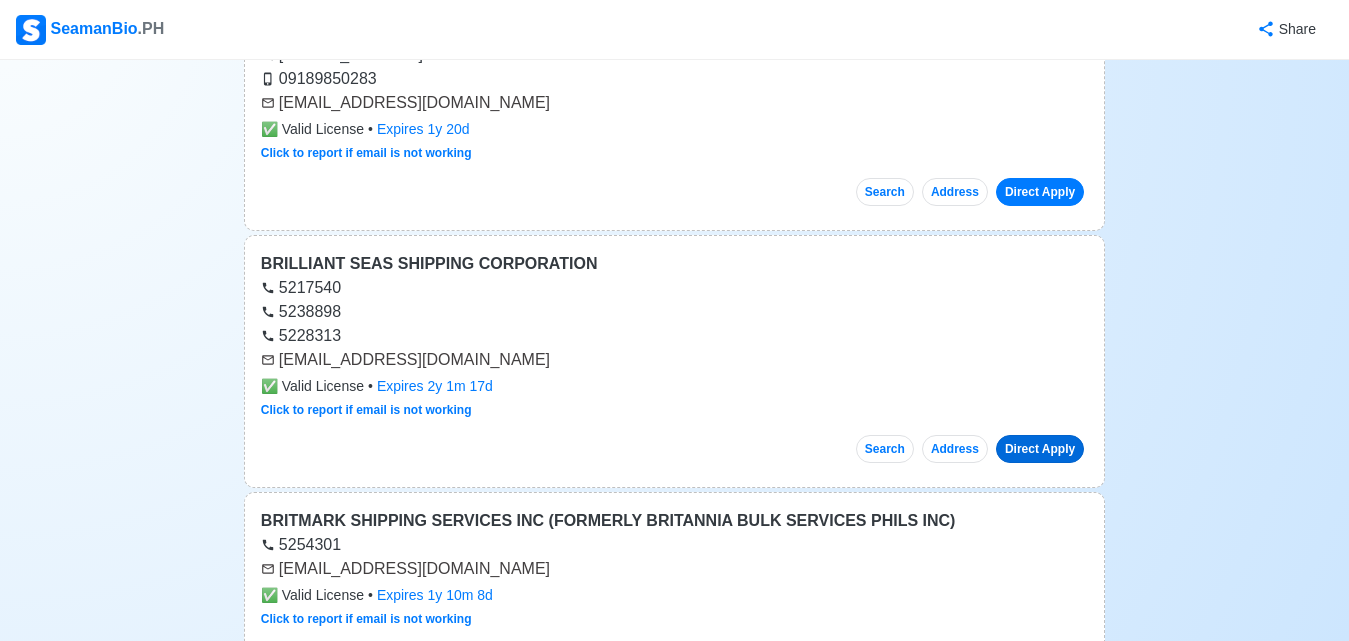 click on "Direct Apply" at bounding box center [1040, 449] 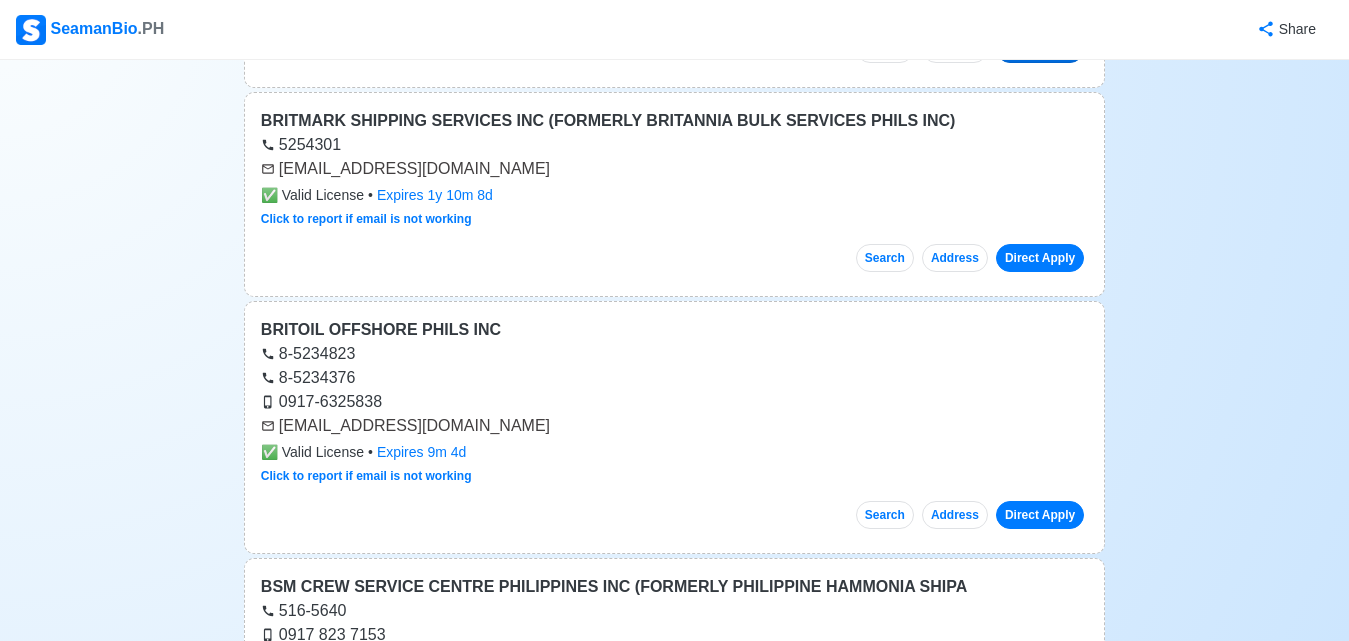 scroll, scrollTop: 11300, scrollLeft: 0, axis: vertical 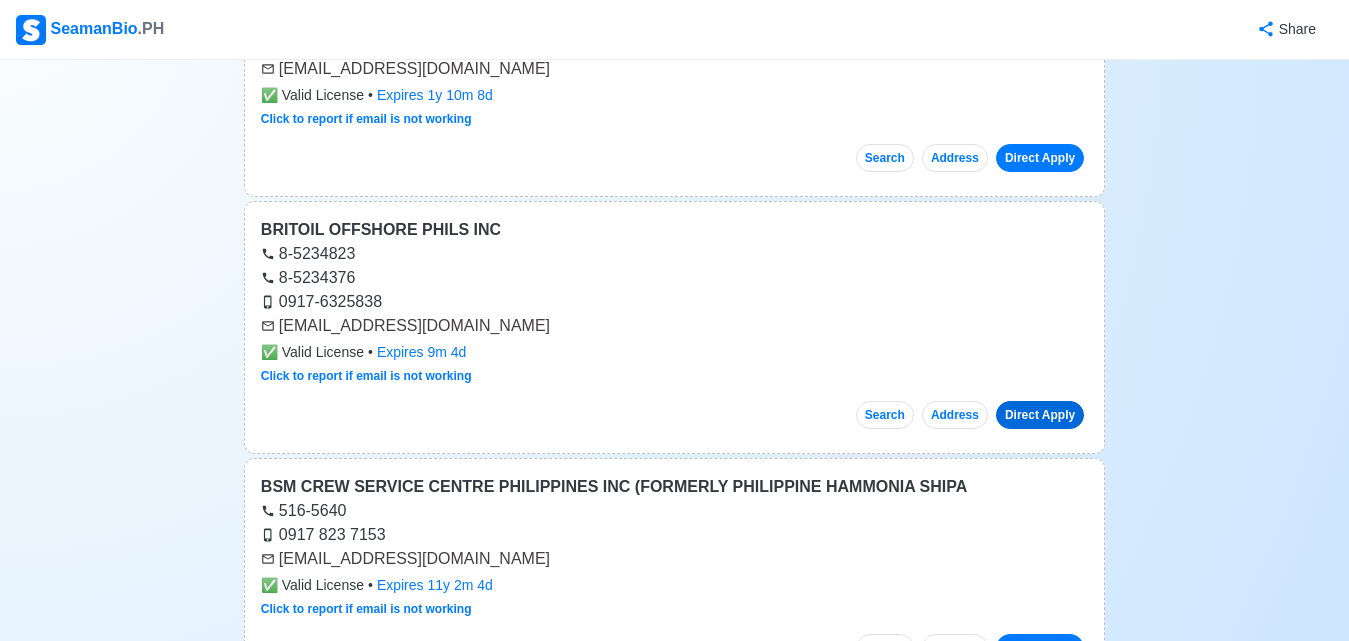click on "Direct Apply" at bounding box center (1040, 415) 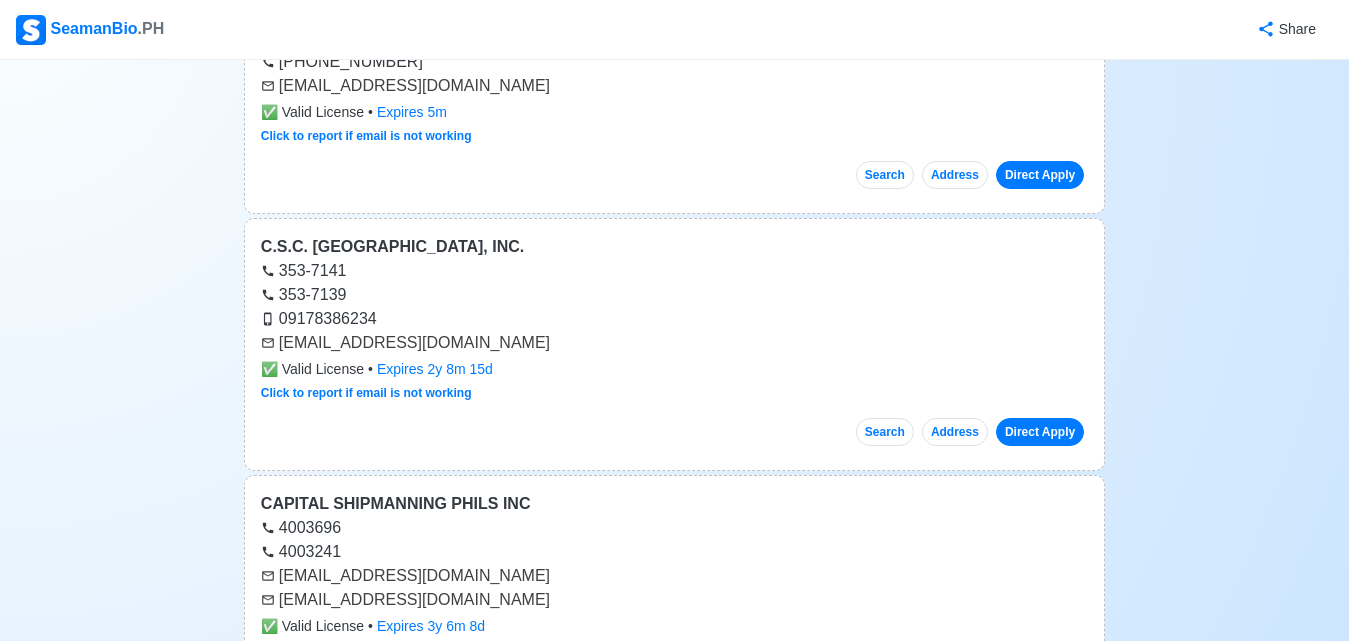 scroll, scrollTop: 12500, scrollLeft: 0, axis: vertical 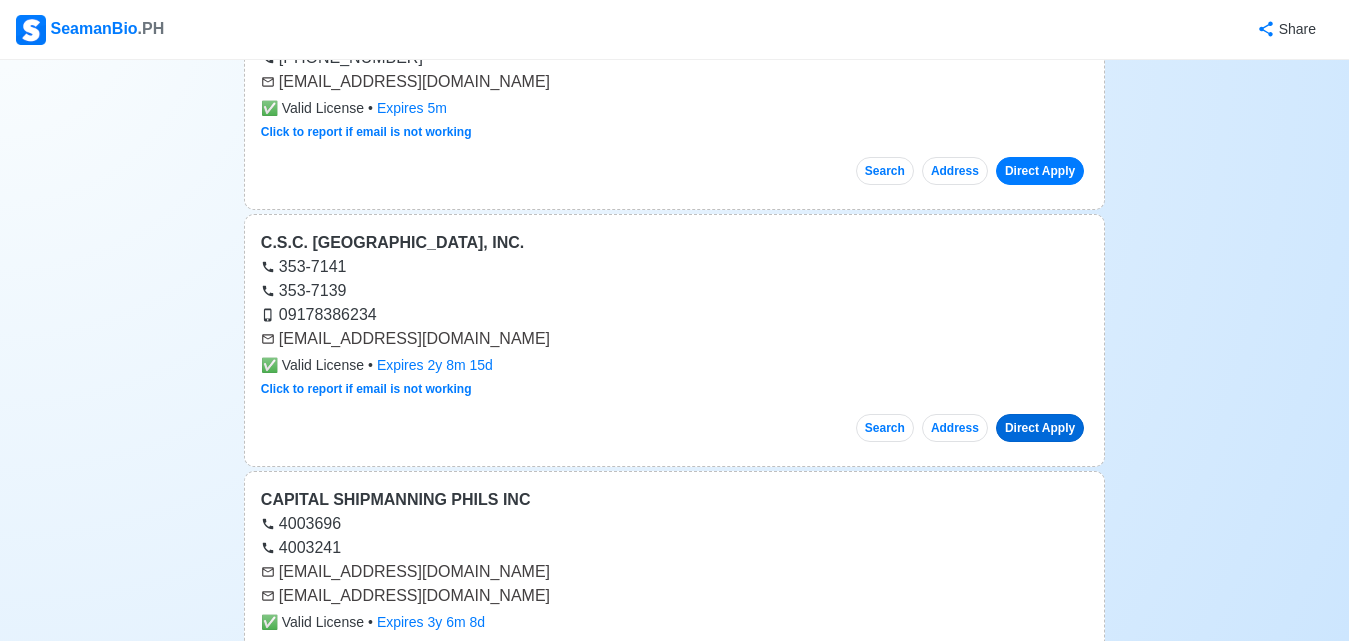 click on "Direct Apply" at bounding box center (1040, 428) 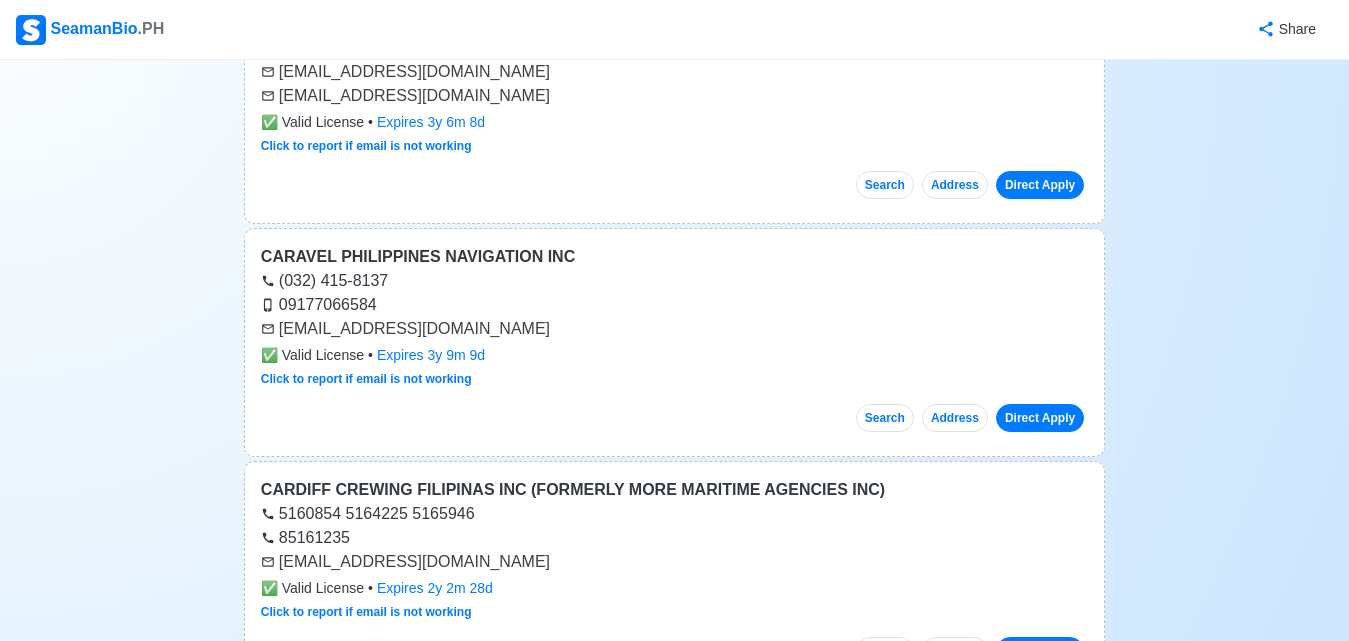 scroll, scrollTop: 13100, scrollLeft: 0, axis: vertical 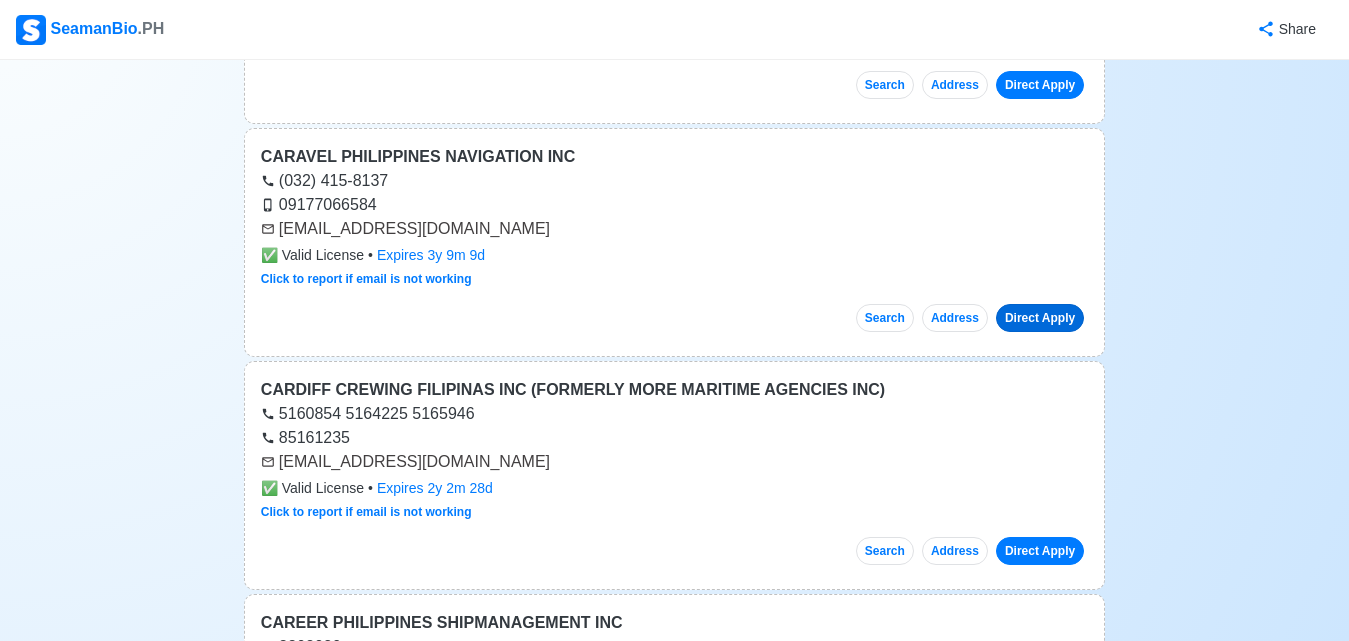 click on "Direct Apply" at bounding box center (1040, 318) 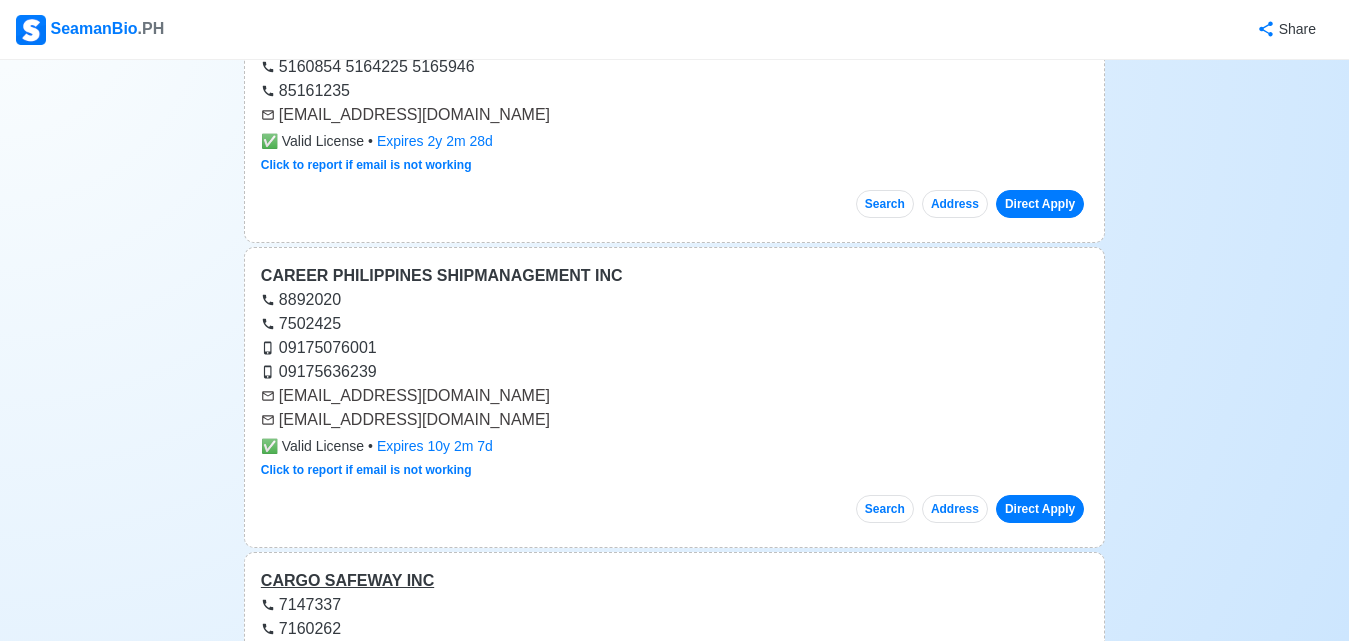 scroll, scrollTop: 13500, scrollLeft: 0, axis: vertical 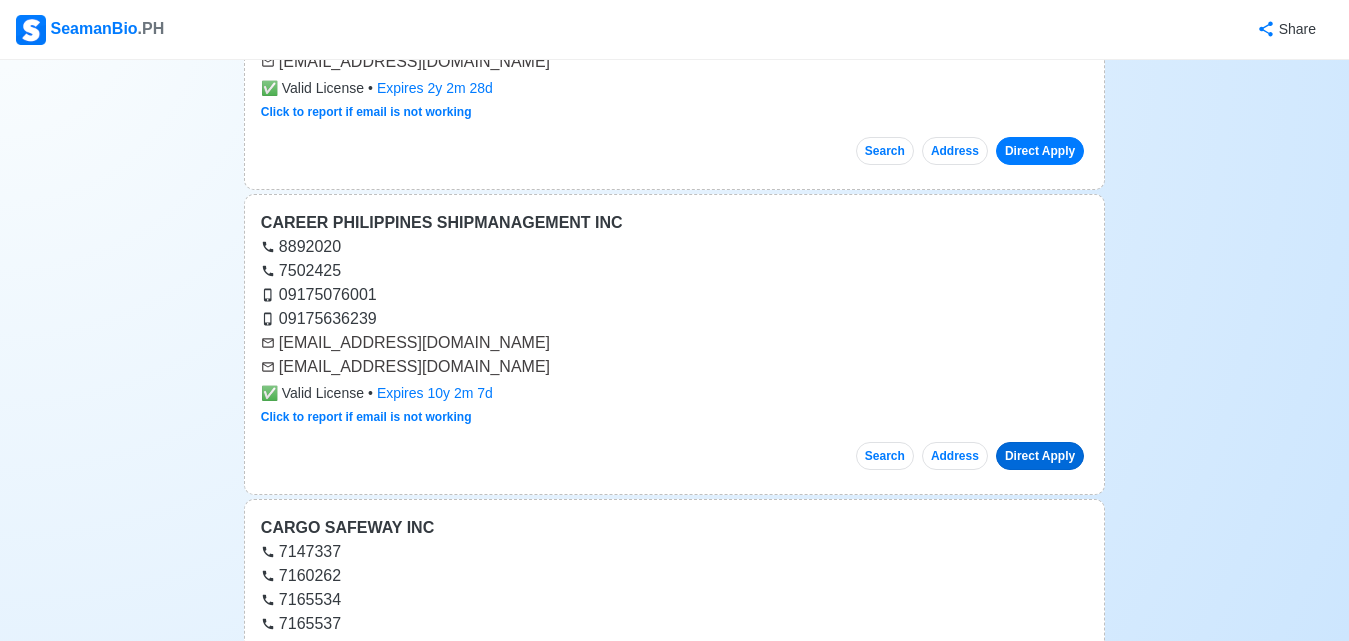 click on "Direct Apply" at bounding box center (1040, 456) 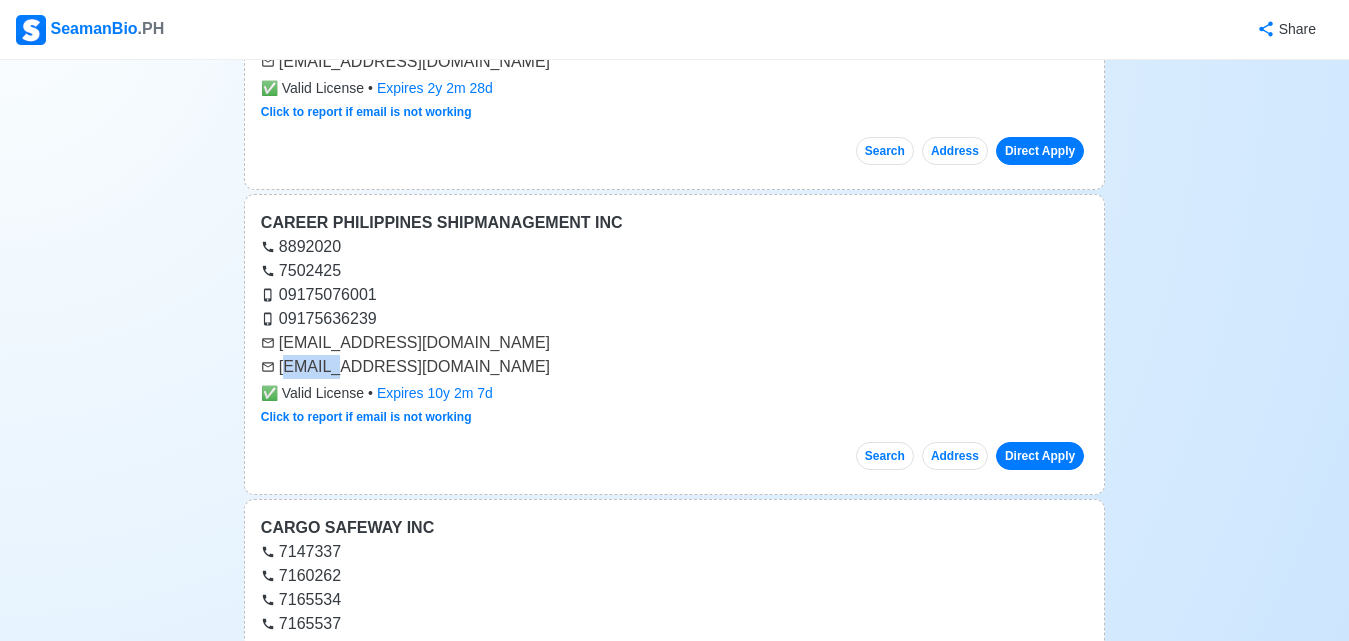 drag, startPoint x: 286, startPoint y: 373, endPoint x: 344, endPoint y: 373, distance: 58 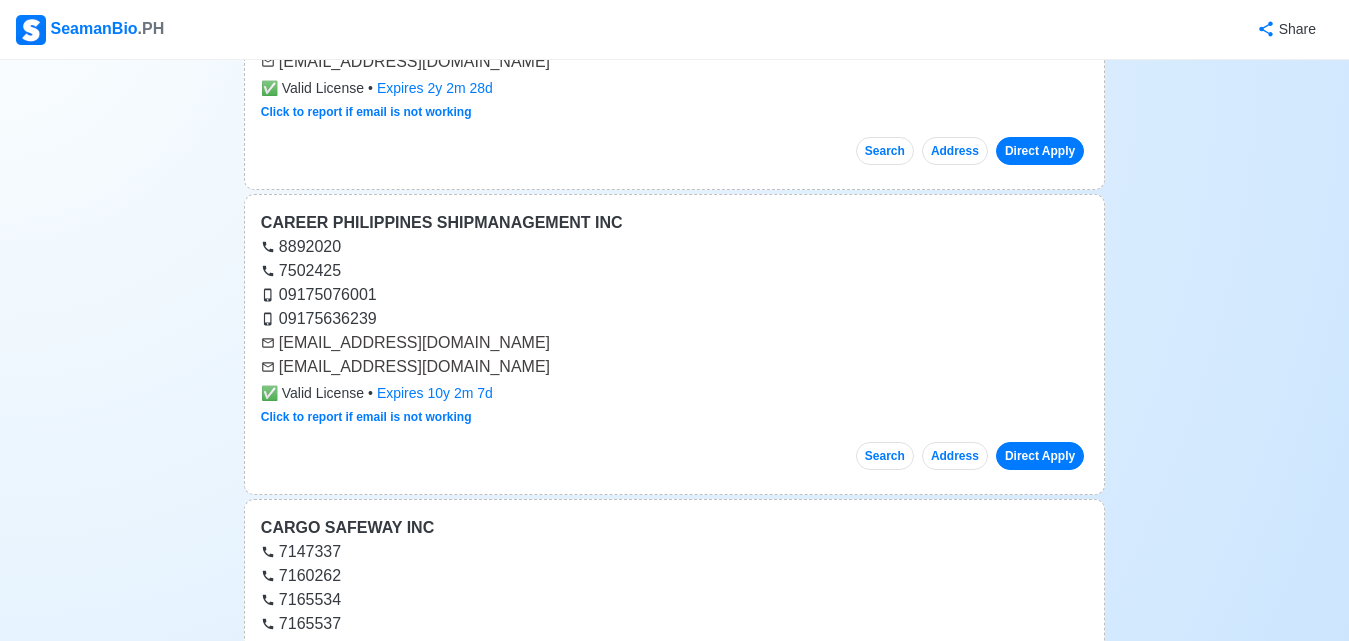 drag, startPoint x: 558, startPoint y: 376, endPoint x: 541, endPoint y: 376, distance: 17 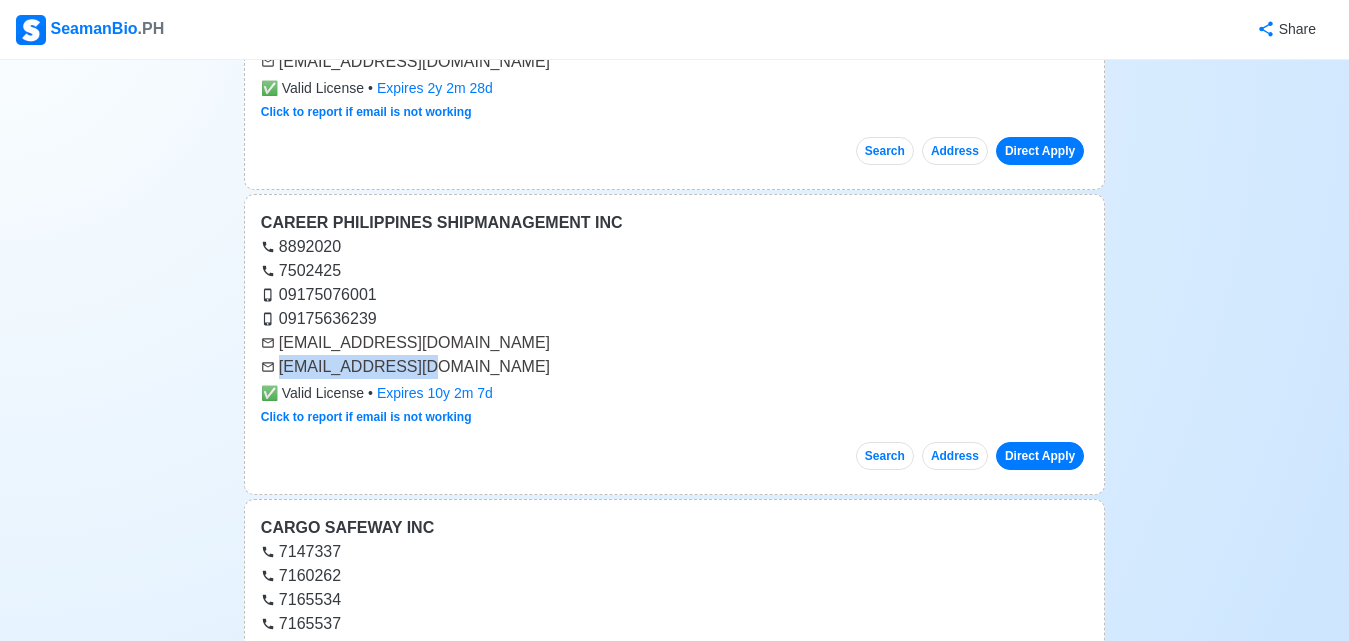 drag, startPoint x: 275, startPoint y: 360, endPoint x: 438, endPoint y: 370, distance: 163.30646 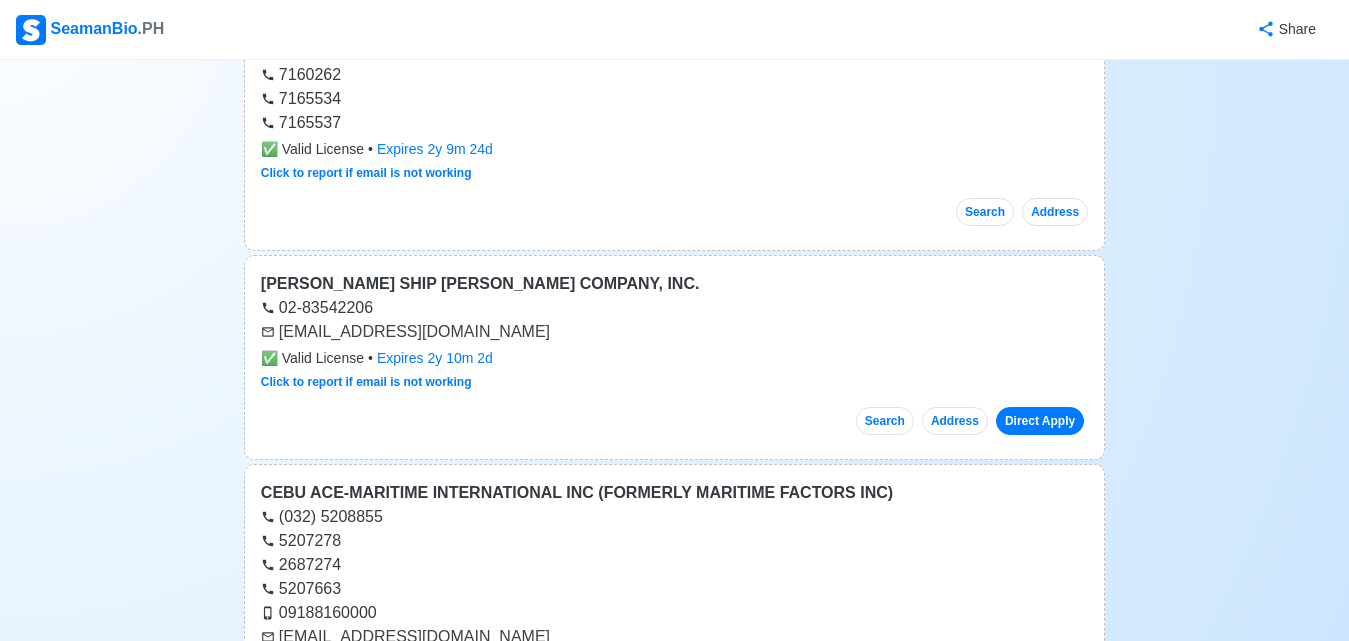scroll, scrollTop: 14200, scrollLeft: 0, axis: vertical 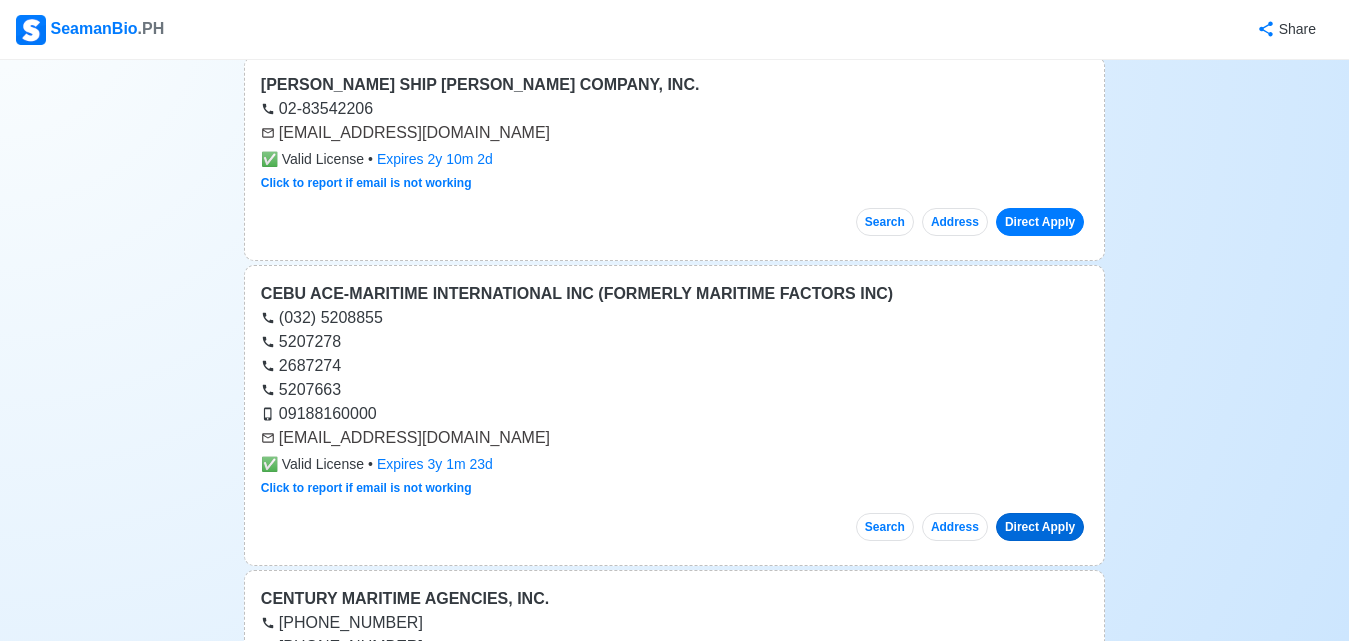 click on "Direct Apply" at bounding box center (1040, 527) 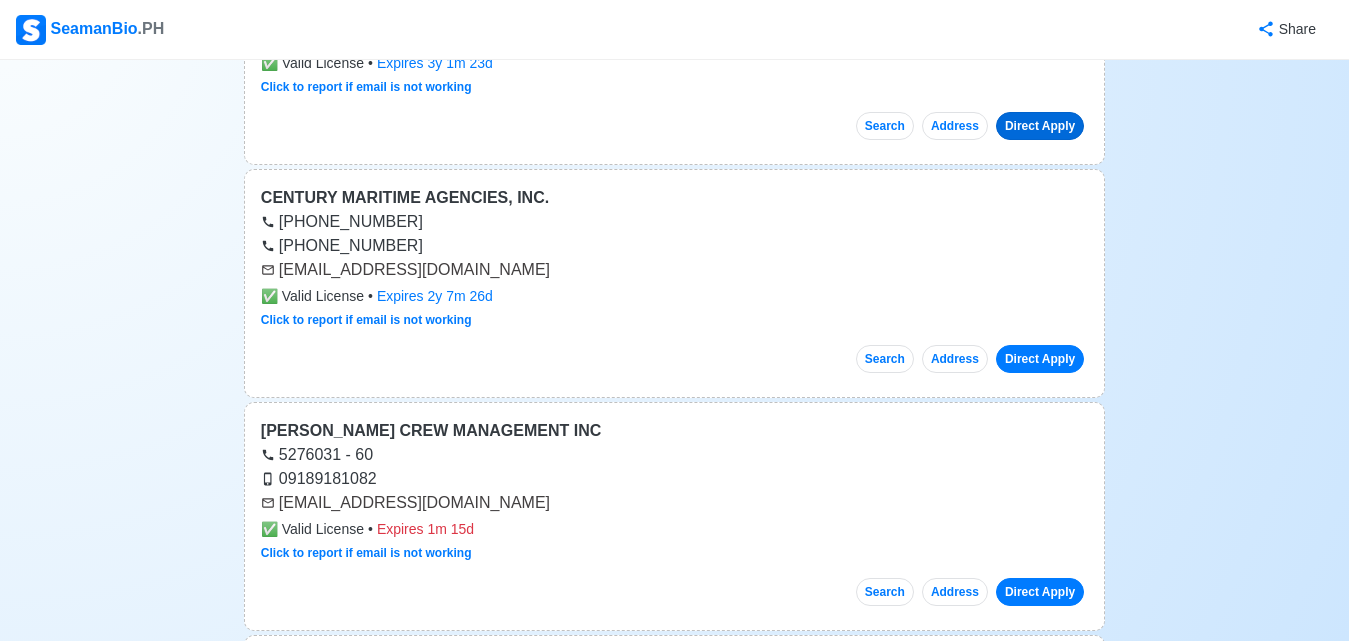 scroll, scrollTop: 14700, scrollLeft: 0, axis: vertical 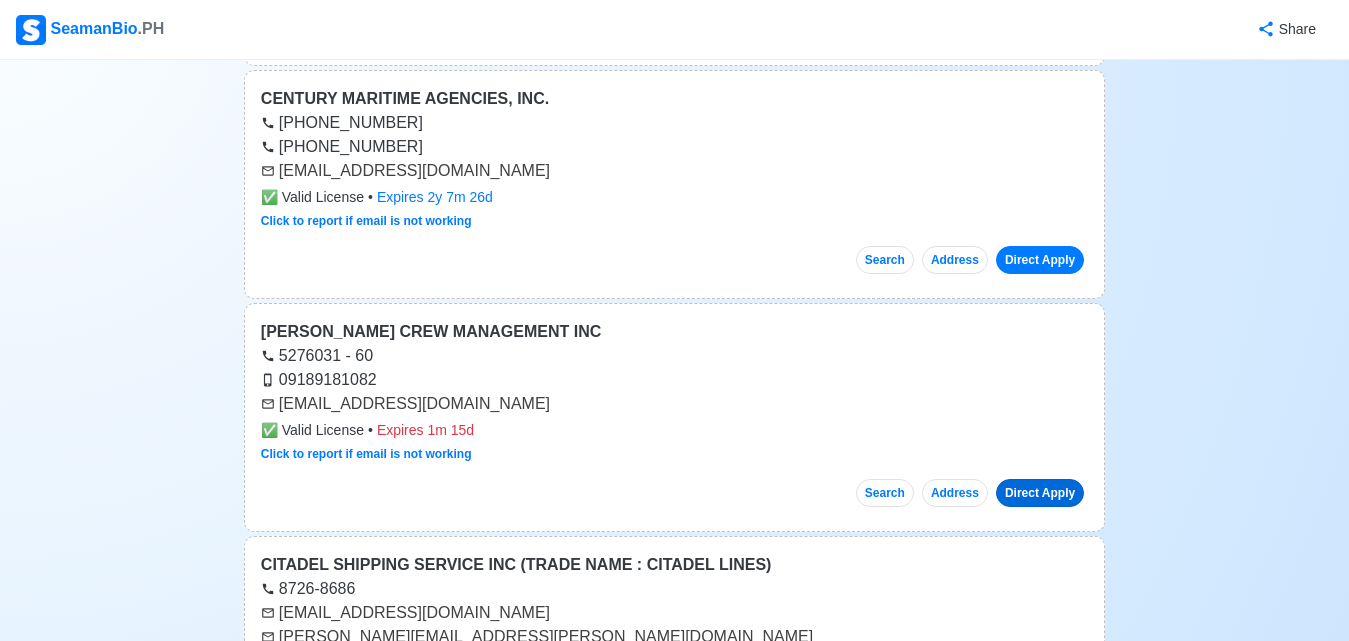 click on "Direct Apply" at bounding box center (1040, 493) 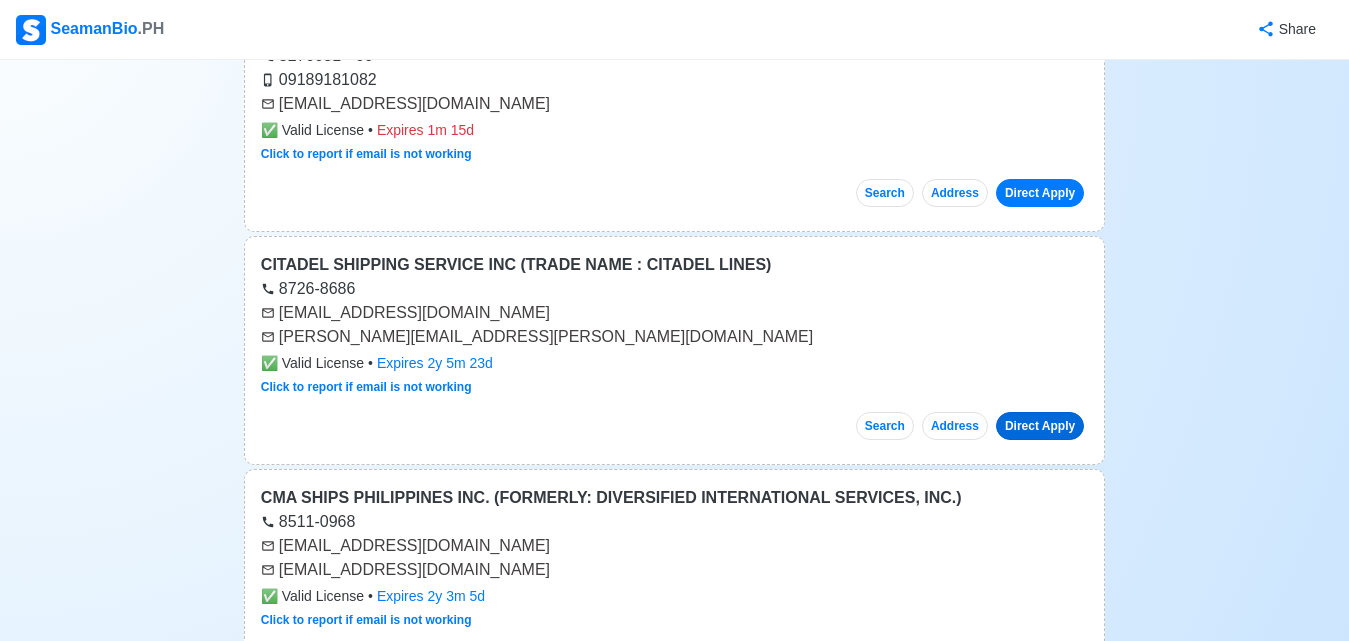 click on "Direct Apply" at bounding box center [1040, 426] 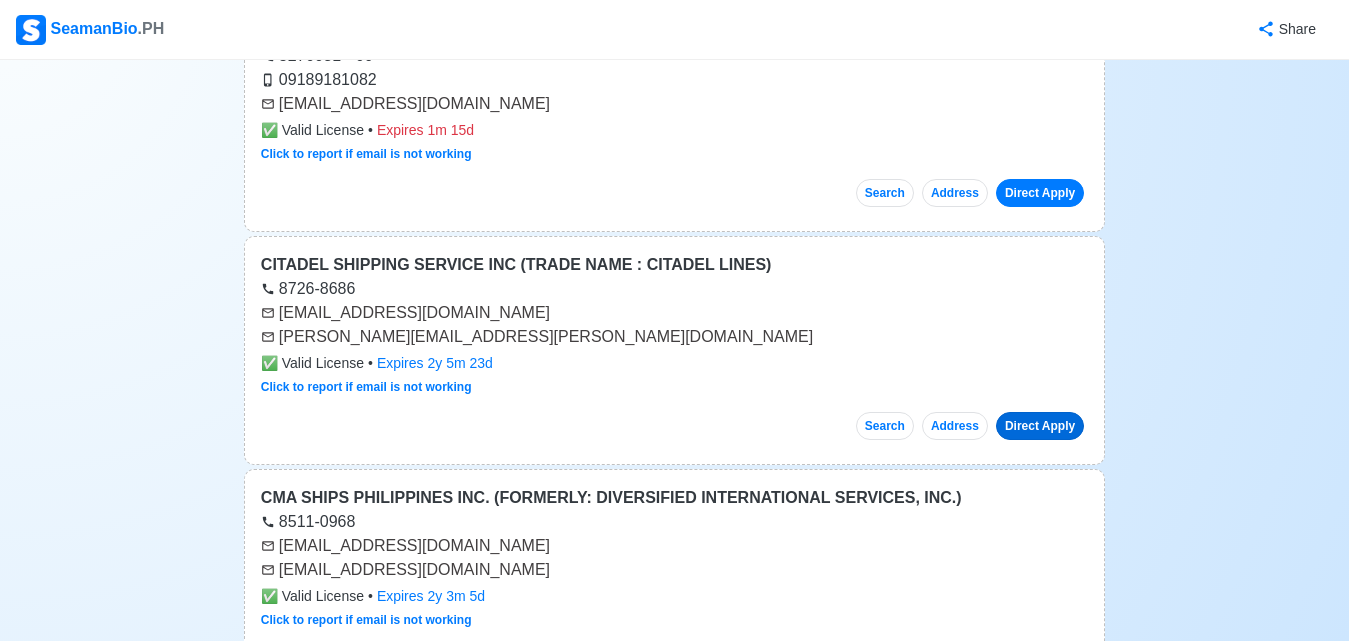 scroll, scrollTop: 15200, scrollLeft: 0, axis: vertical 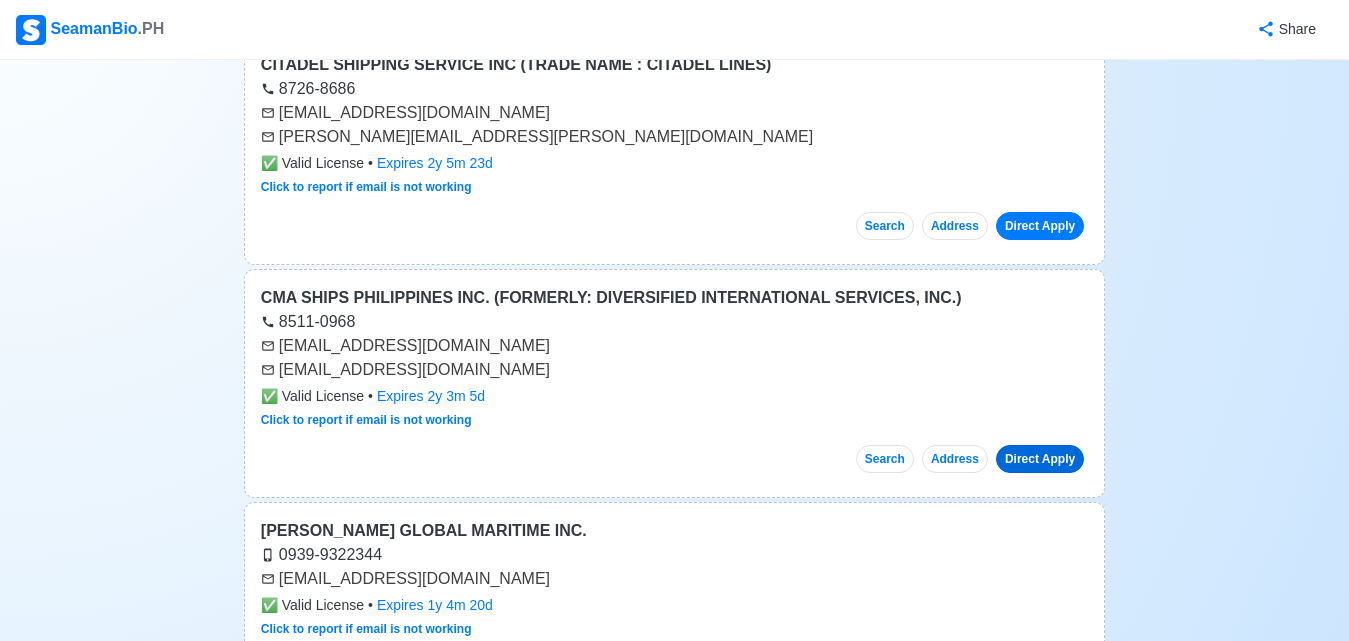 click on "Direct Apply" at bounding box center (1040, 459) 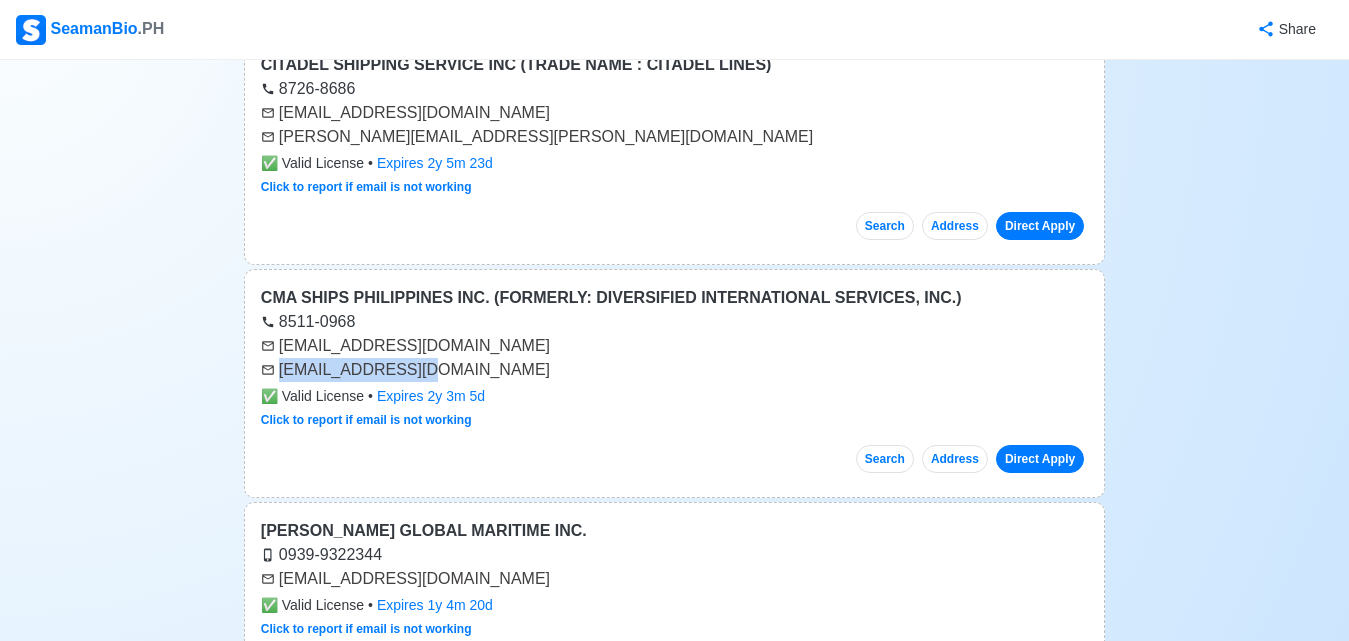 drag, startPoint x: 279, startPoint y: 369, endPoint x: 436, endPoint y: 379, distance: 157.31815 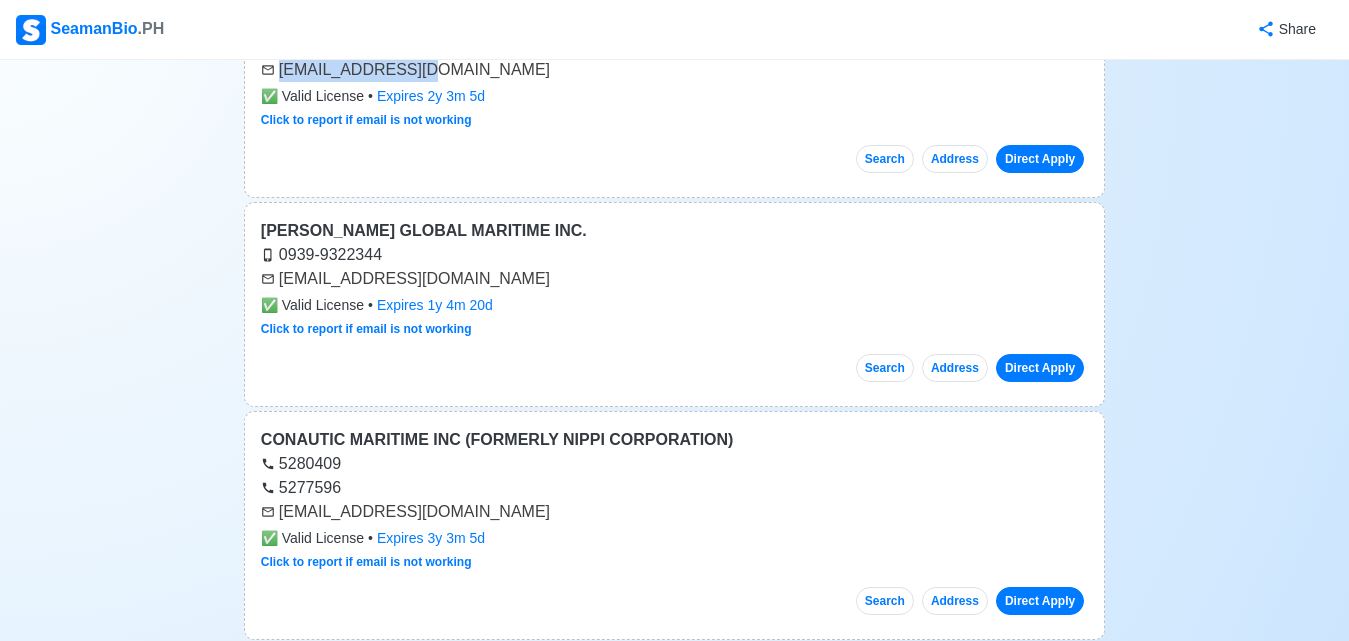 scroll, scrollTop: 15600, scrollLeft: 0, axis: vertical 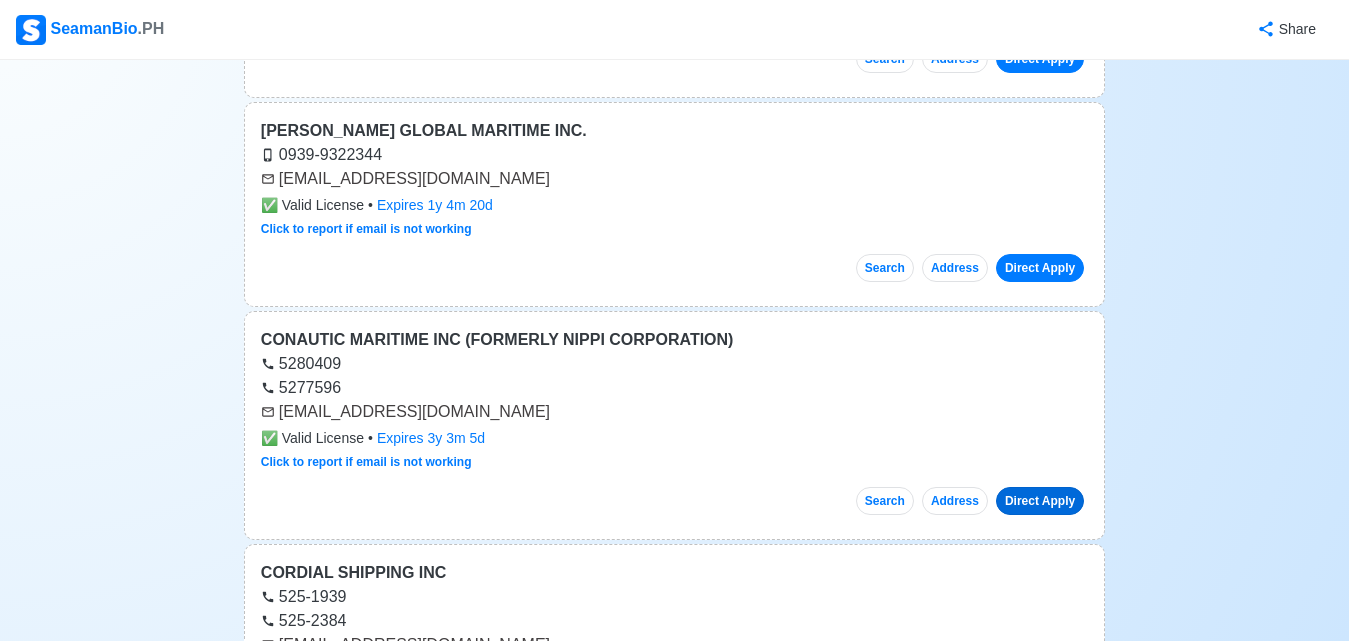 click on "Direct Apply" at bounding box center [1040, 501] 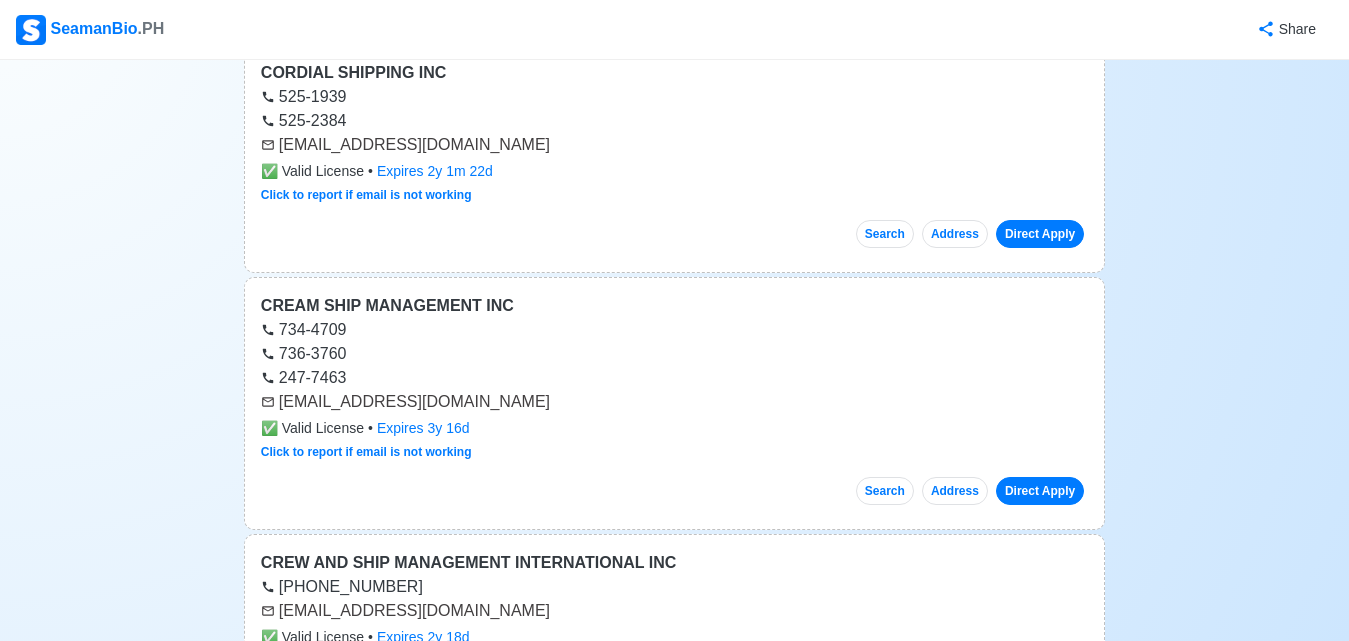 scroll, scrollTop: 16300, scrollLeft: 0, axis: vertical 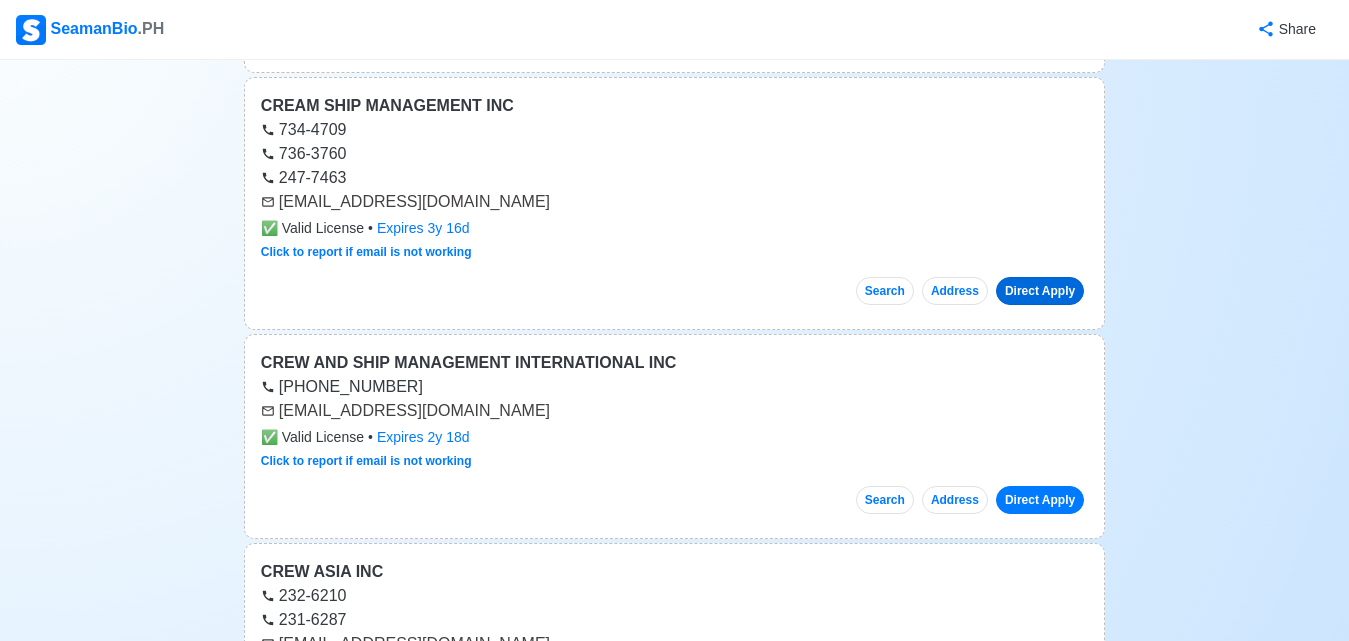 click on "Direct Apply" at bounding box center (1040, 291) 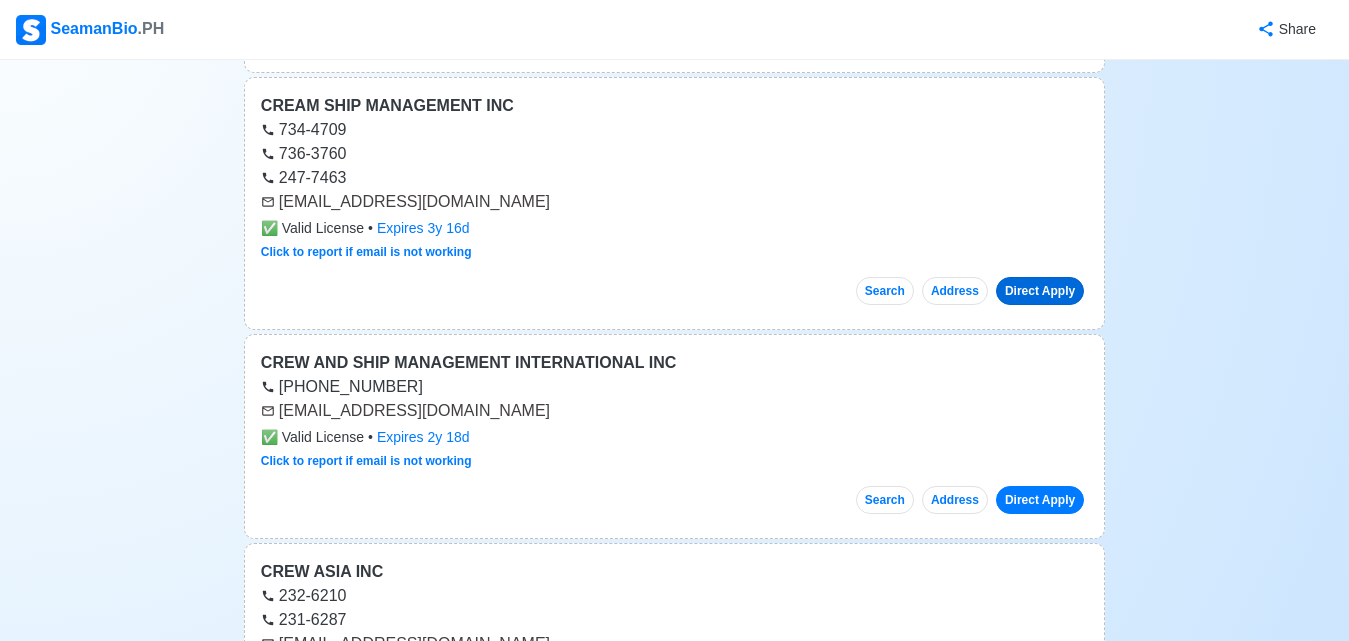scroll, scrollTop: 16500, scrollLeft: 0, axis: vertical 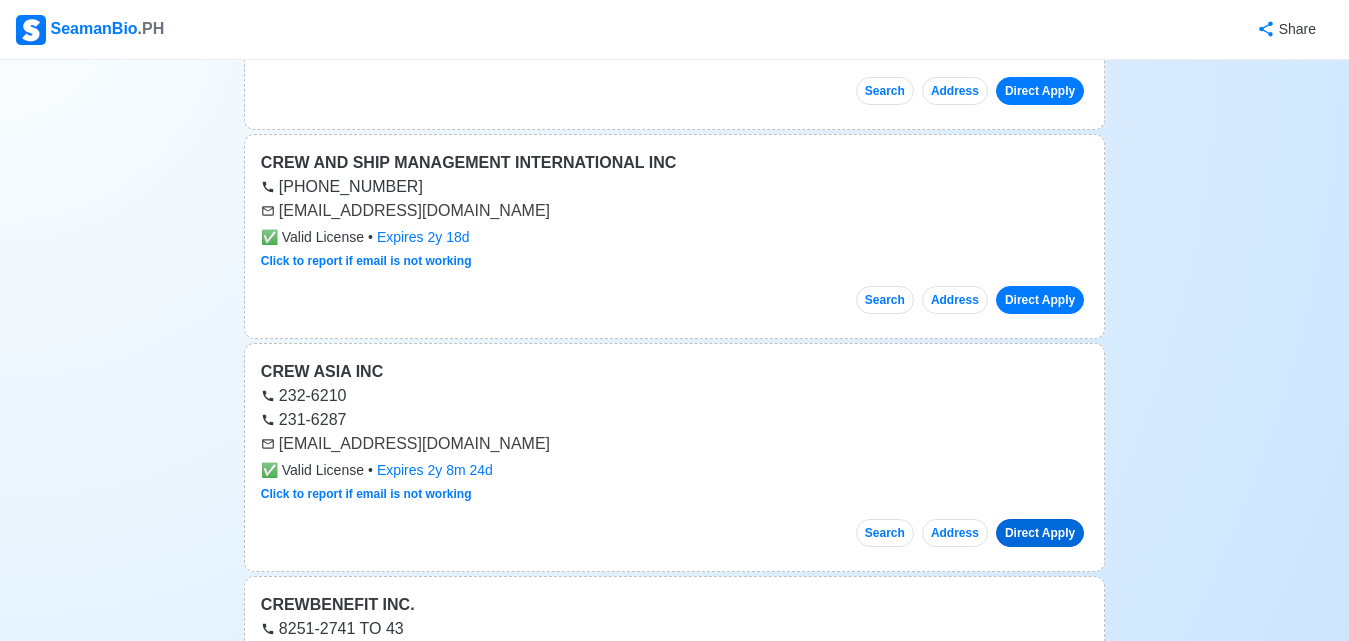 click on "Direct Apply" at bounding box center [1040, 533] 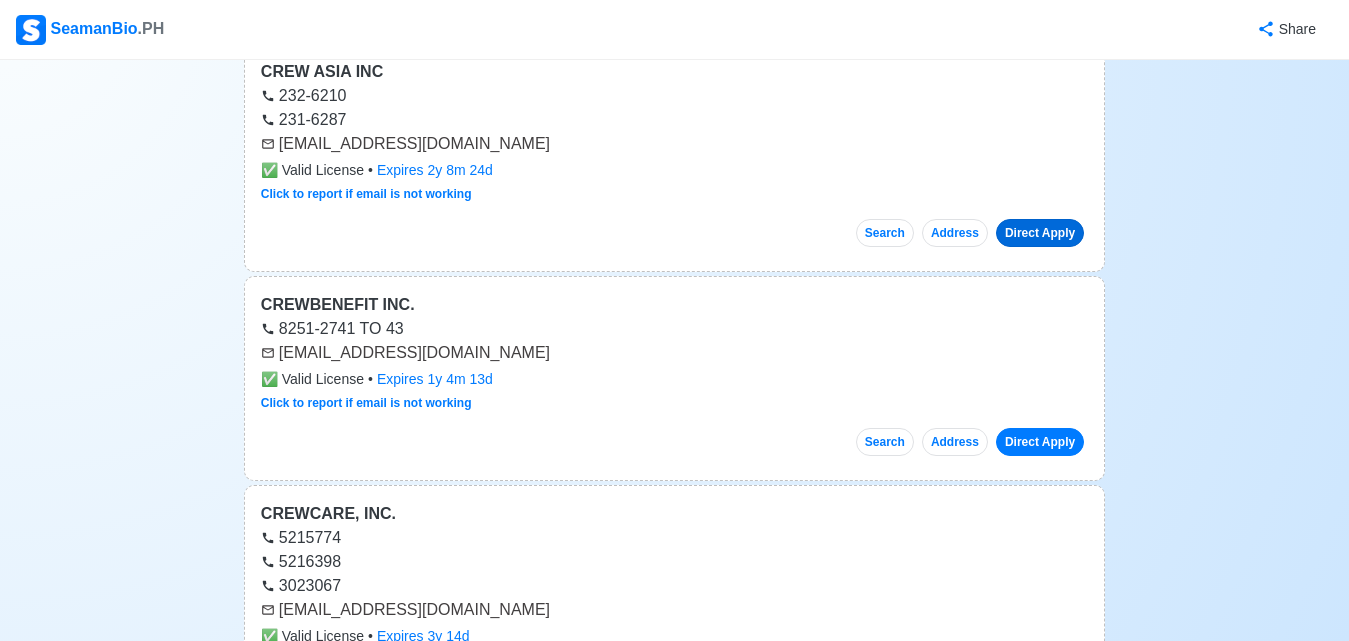 scroll, scrollTop: 16900, scrollLeft: 0, axis: vertical 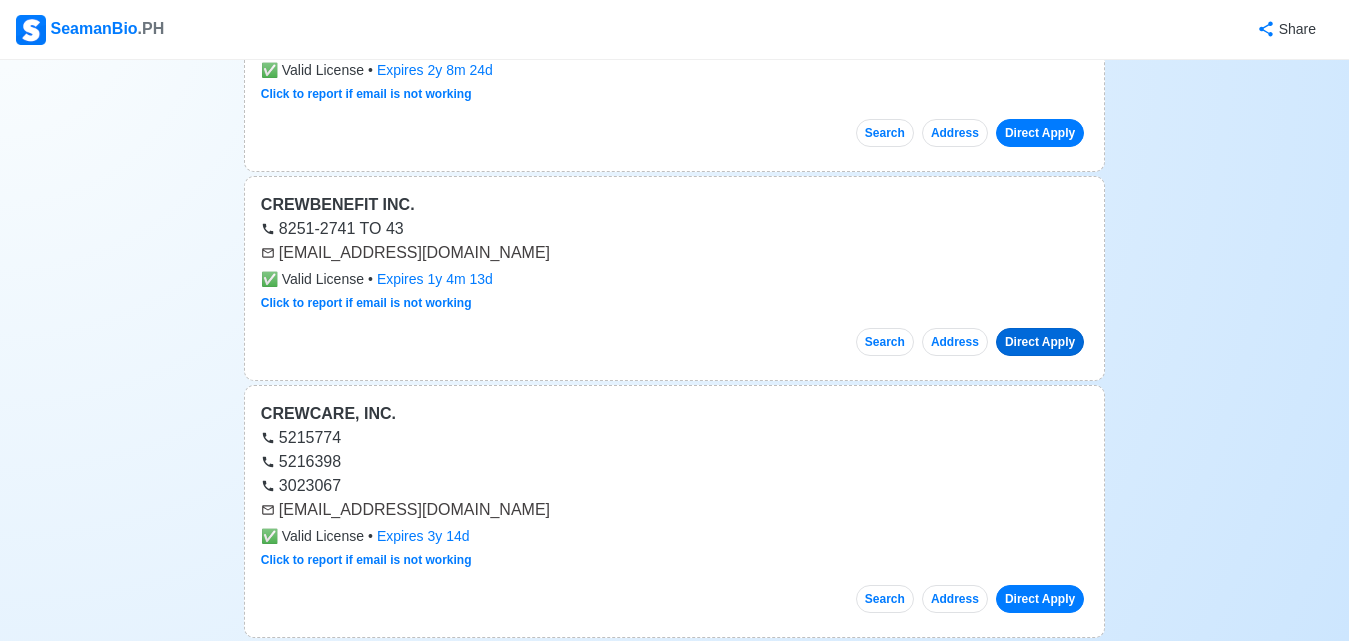 click on "Direct Apply" at bounding box center (1040, 342) 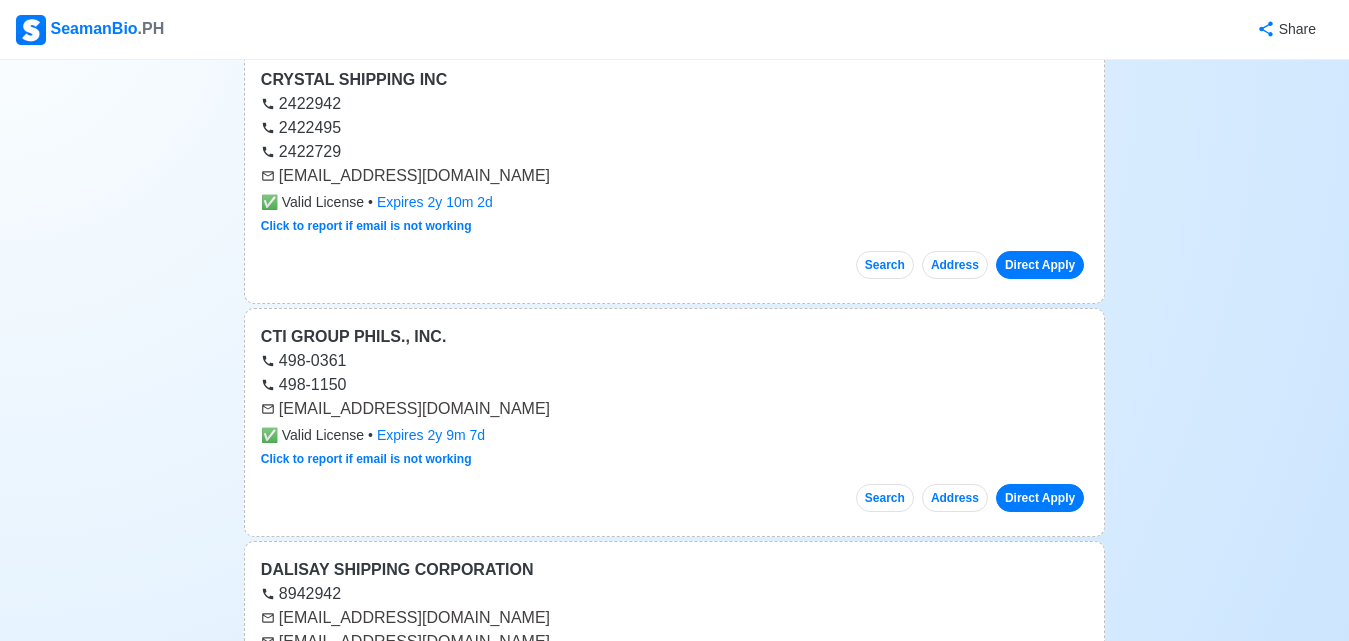 scroll, scrollTop: 17900, scrollLeft: 0, axis: vertical 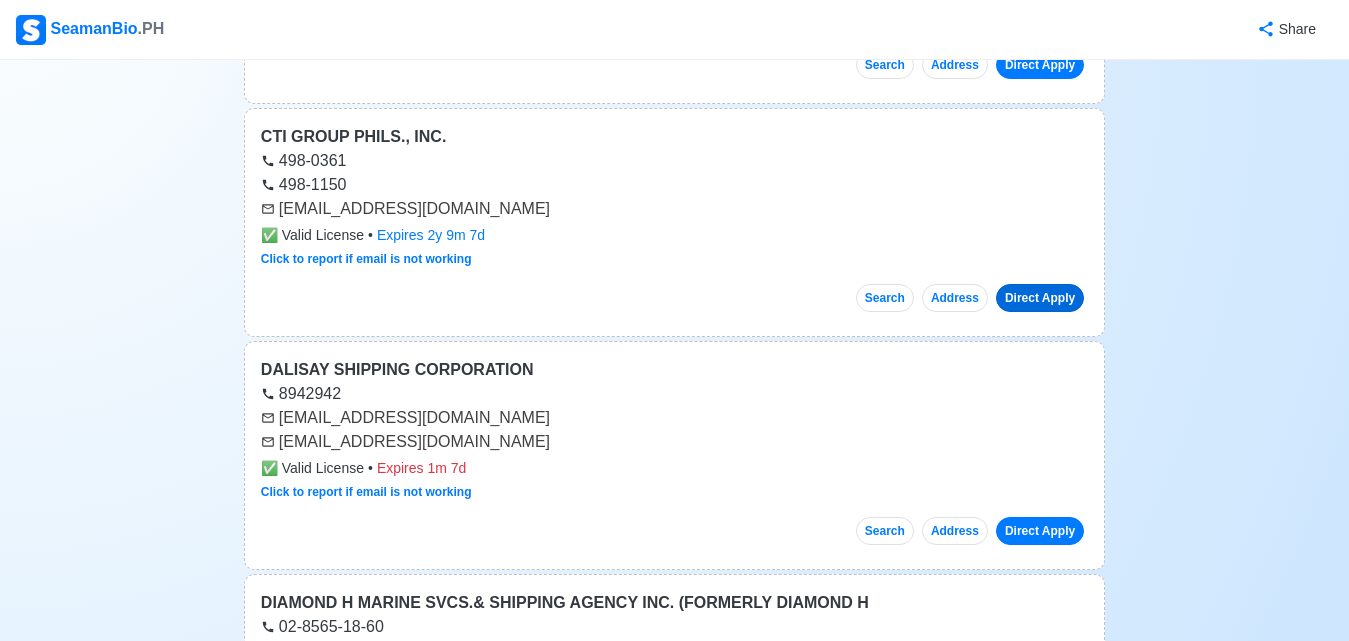 click on "Direct Apply" at bounding box center (1040, 298) 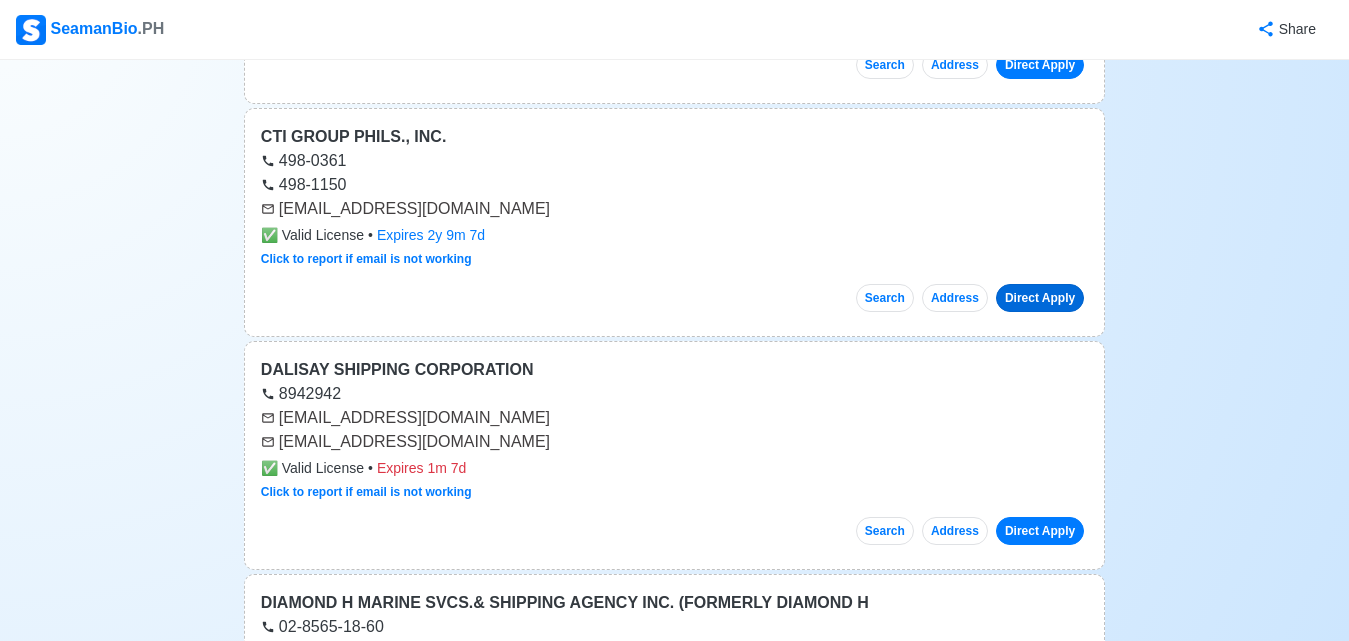 scroll, scrollTop: 18100, scrollLeft: 0, axis: vertical 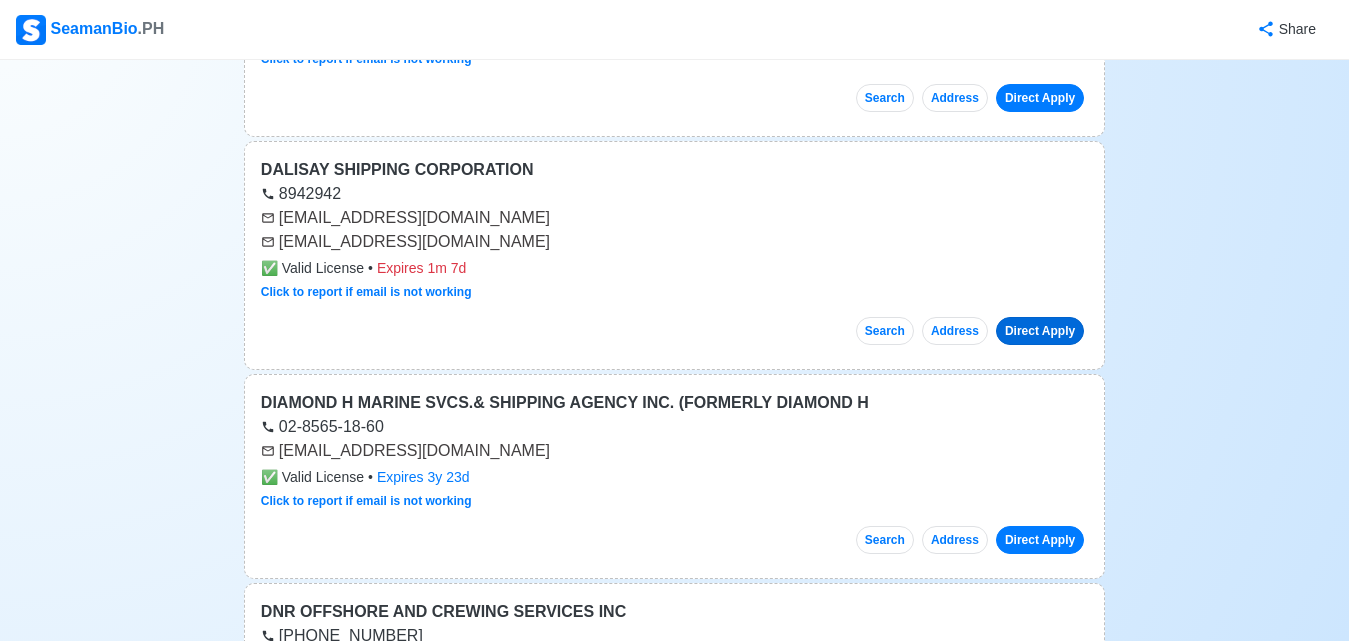 click on "Direct Apply" at bounding box center (1040, 331) 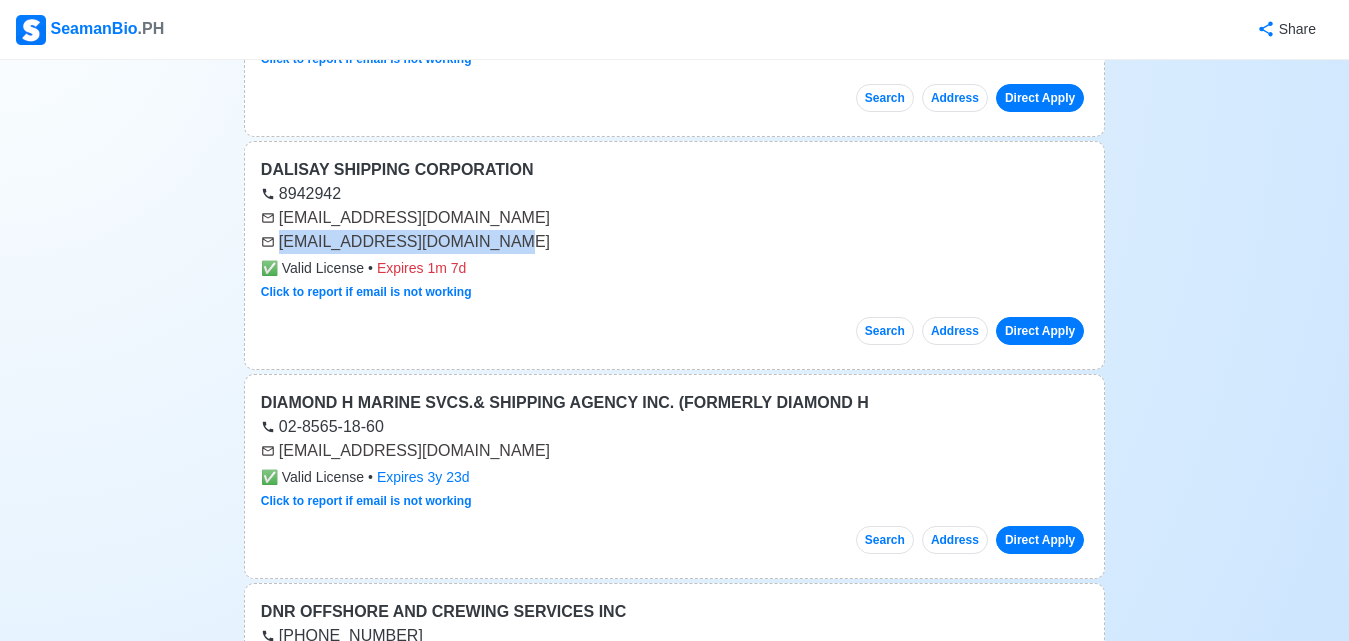 drag, startPoint x: 278, startPoint y: 243, endPoint x: 484, endPoint y: 245, distance: 206.0097 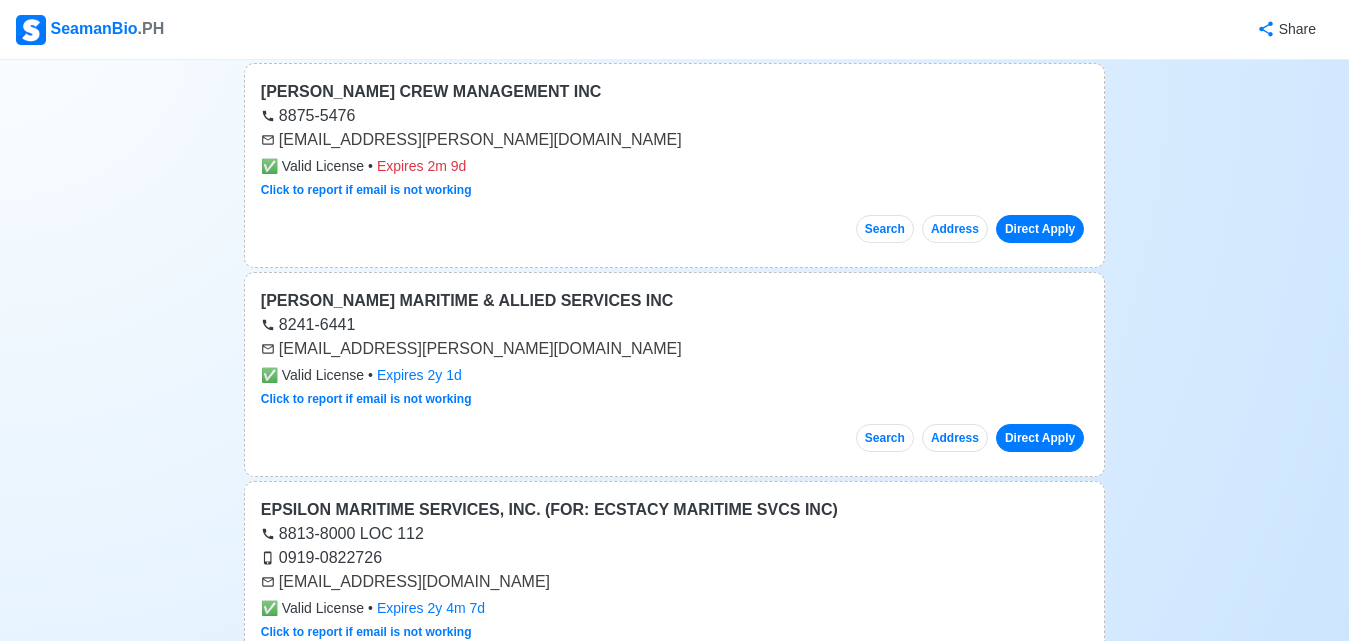 scroll, scrollTop: 20500, scrollLeft: 0, axis: vertical 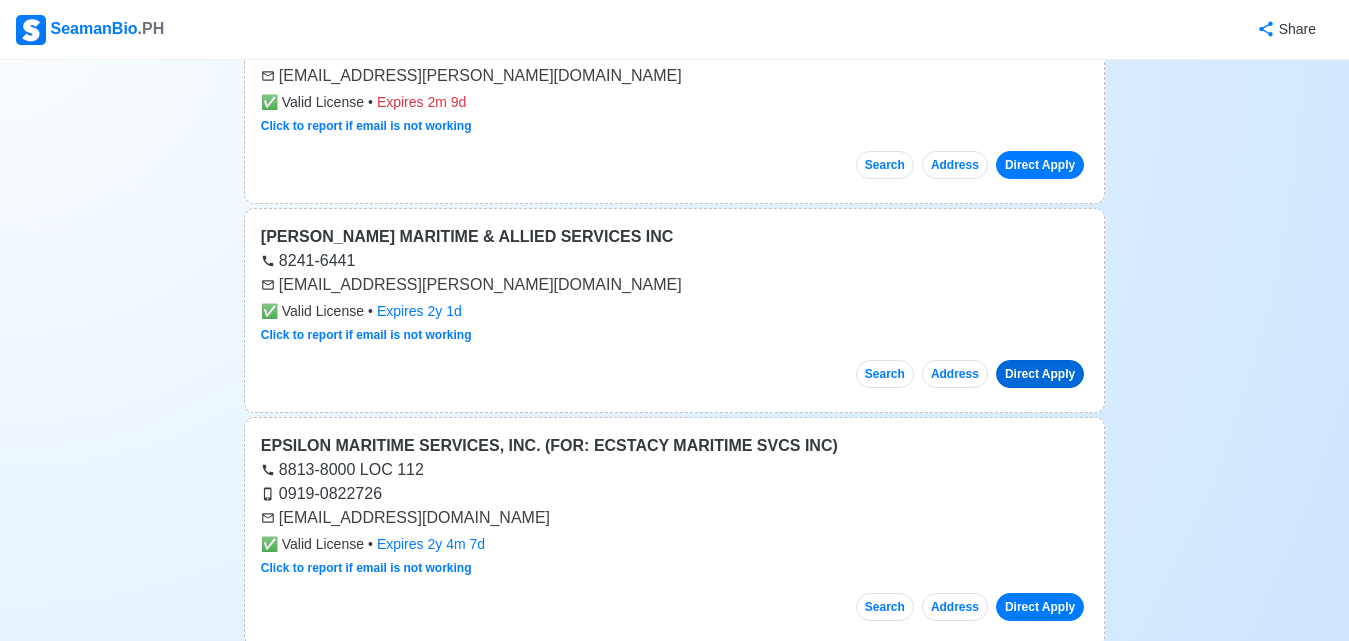 click on "Direct Apply" at bounding box center [1040, 374] 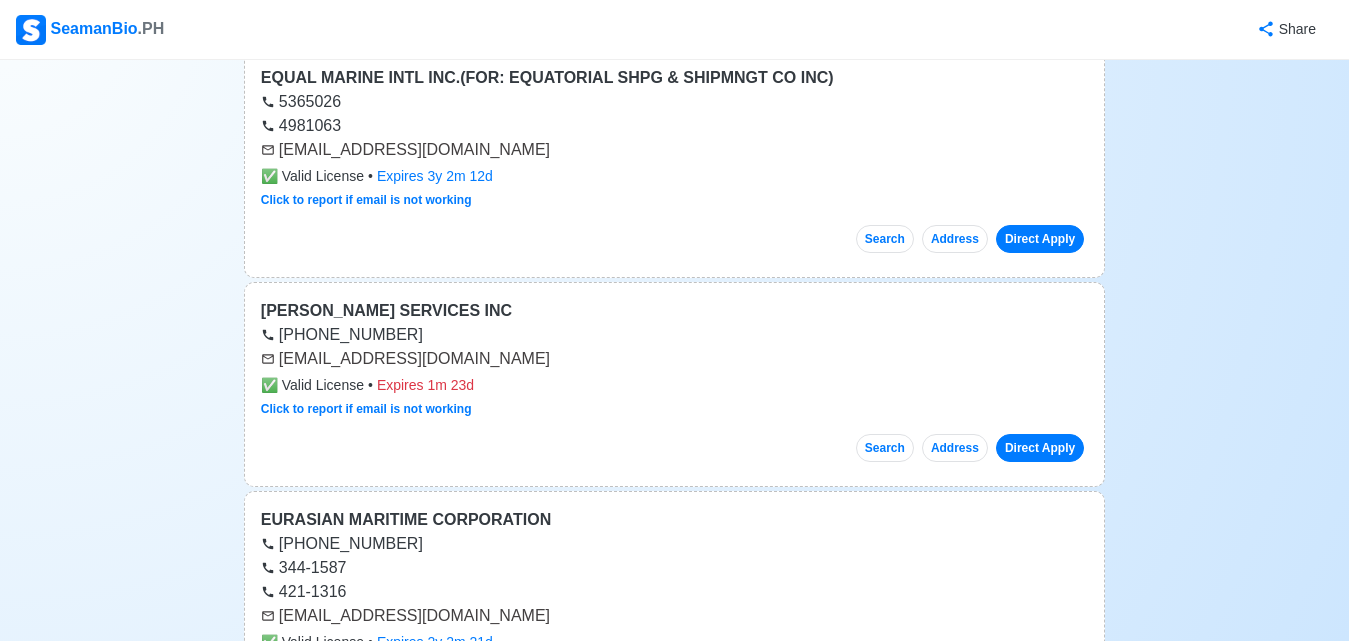 scroll, scrollTop: 21300, scrollLeft: 0, axis: vertical 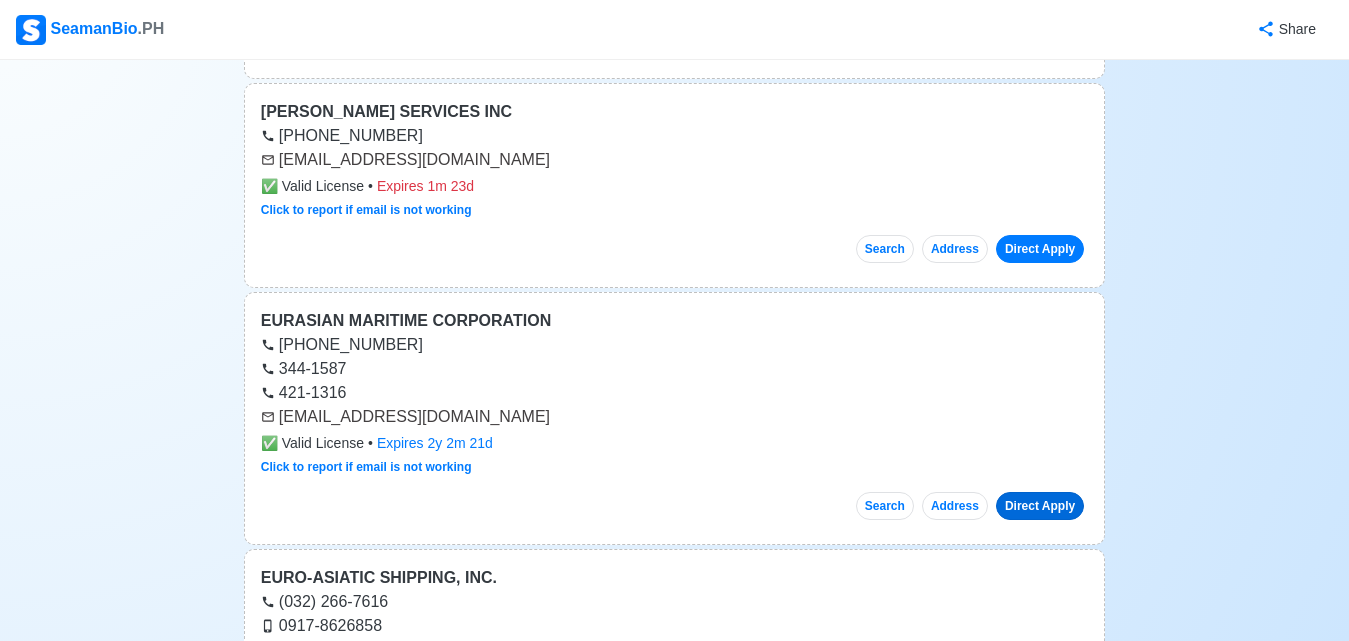 click on "Direct Apply" at bounding box center (1040, 506) 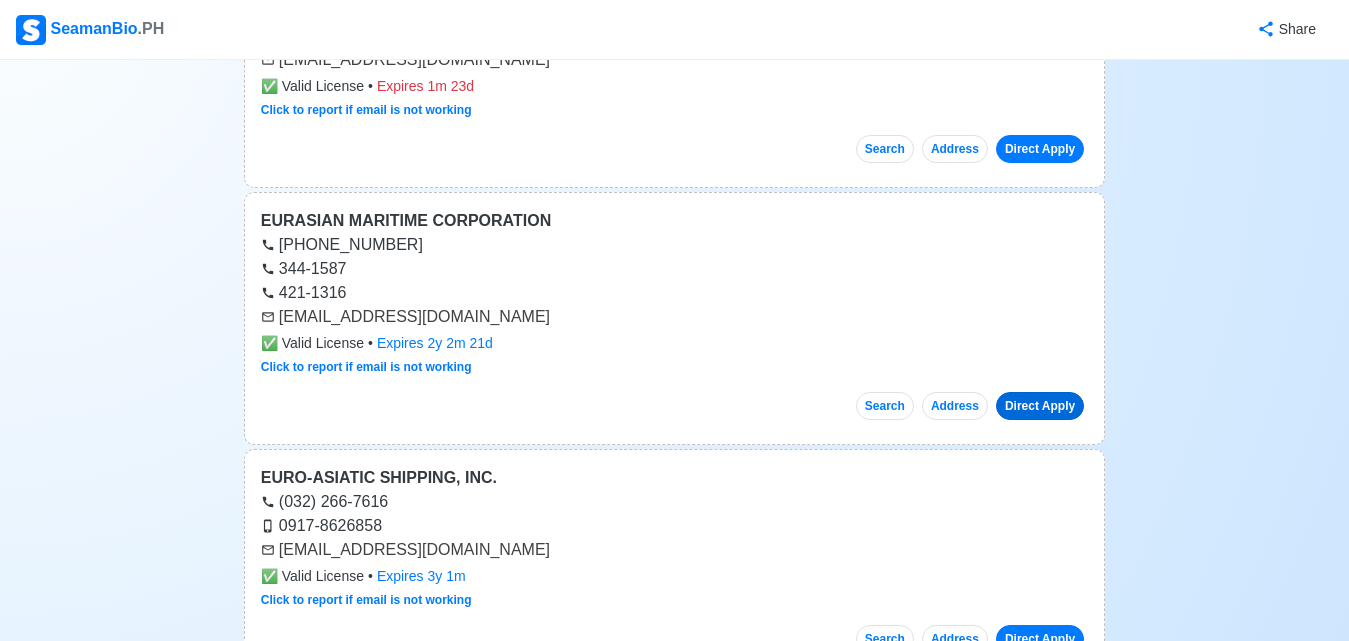 scroll, scrollTop: 21500, scrollLeft: 0, axis: vertical 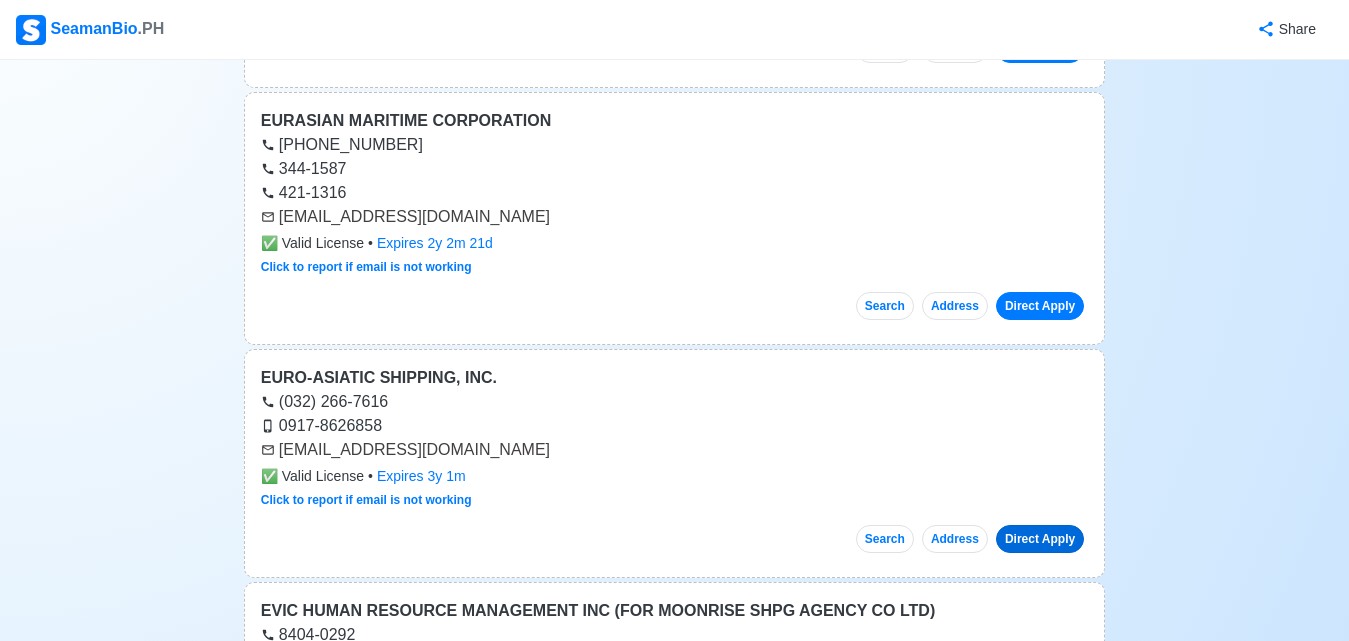 click on "Direct Apply" at bounding box center [1040, 539] 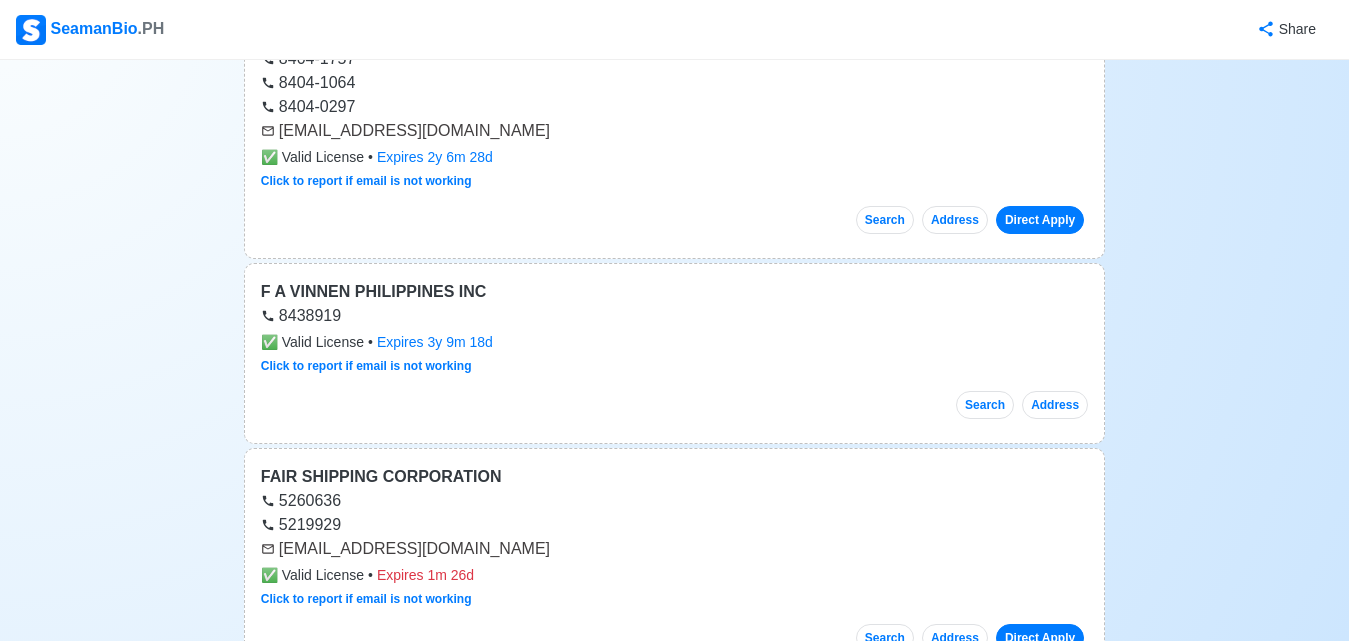 scroll, scrollTop: 22400, scrollLeft: 0, axis: vertical 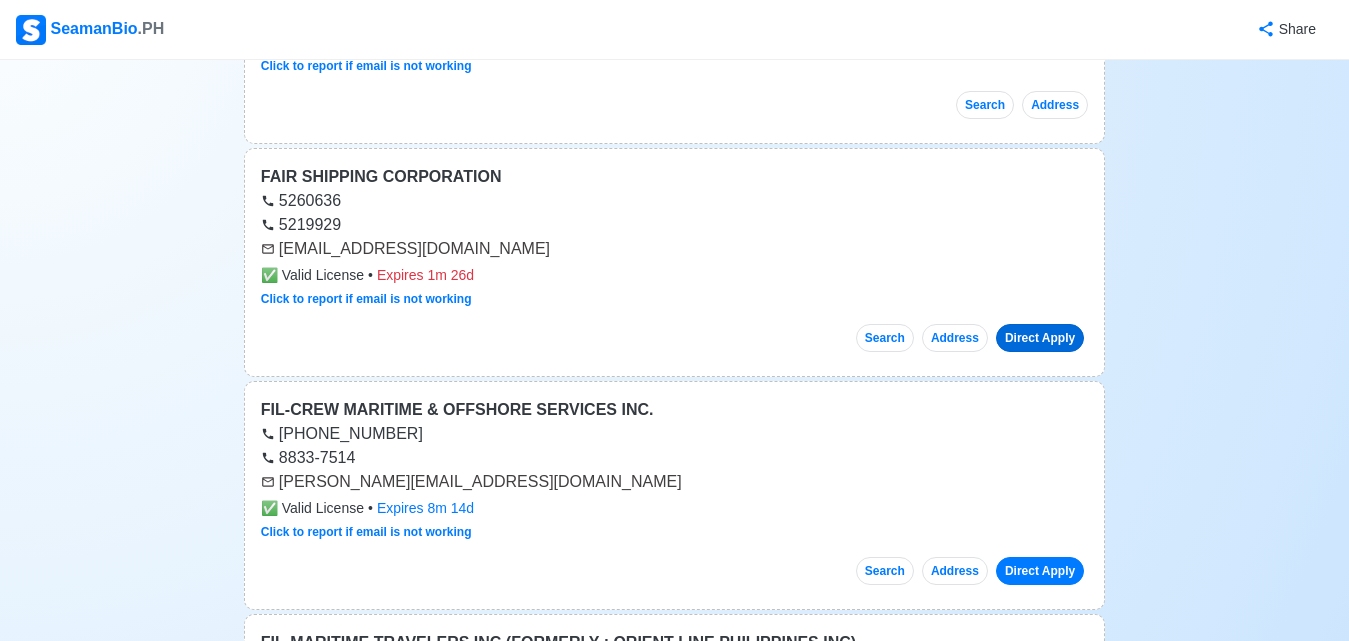 click on "Direct Apply" at bounding box center (1040, 338) 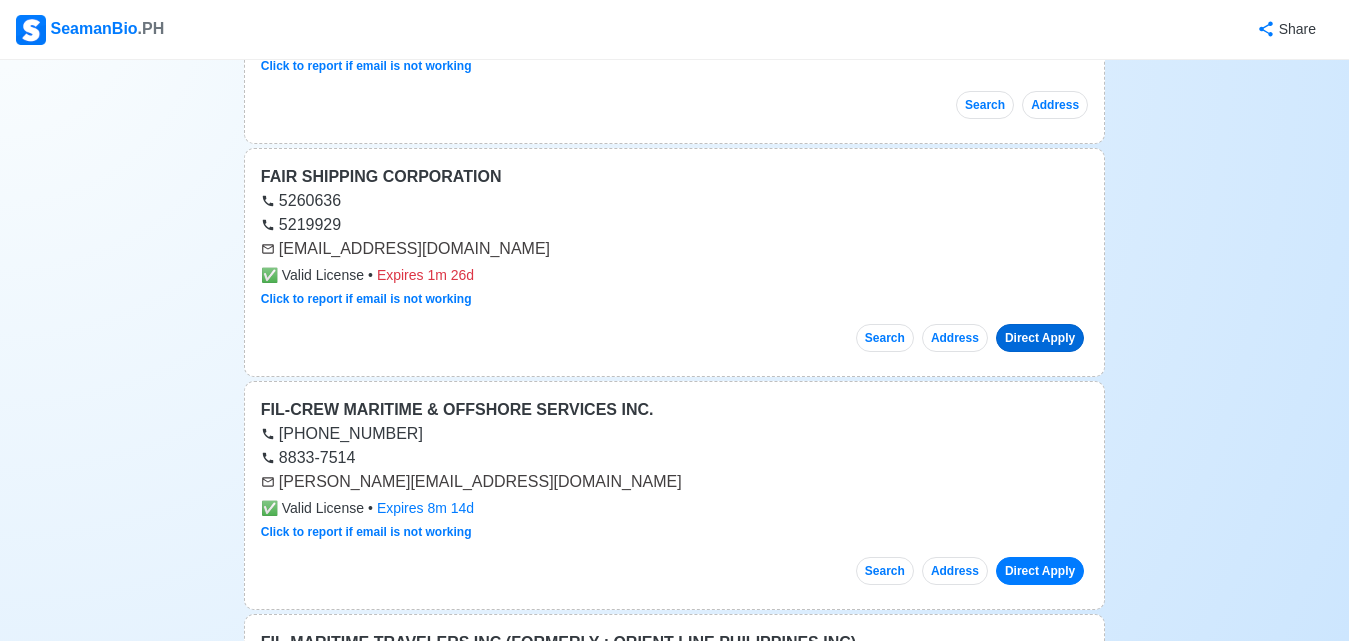 scroll, scrollTop: 22600, scrollLeft: 0, axis: vertical 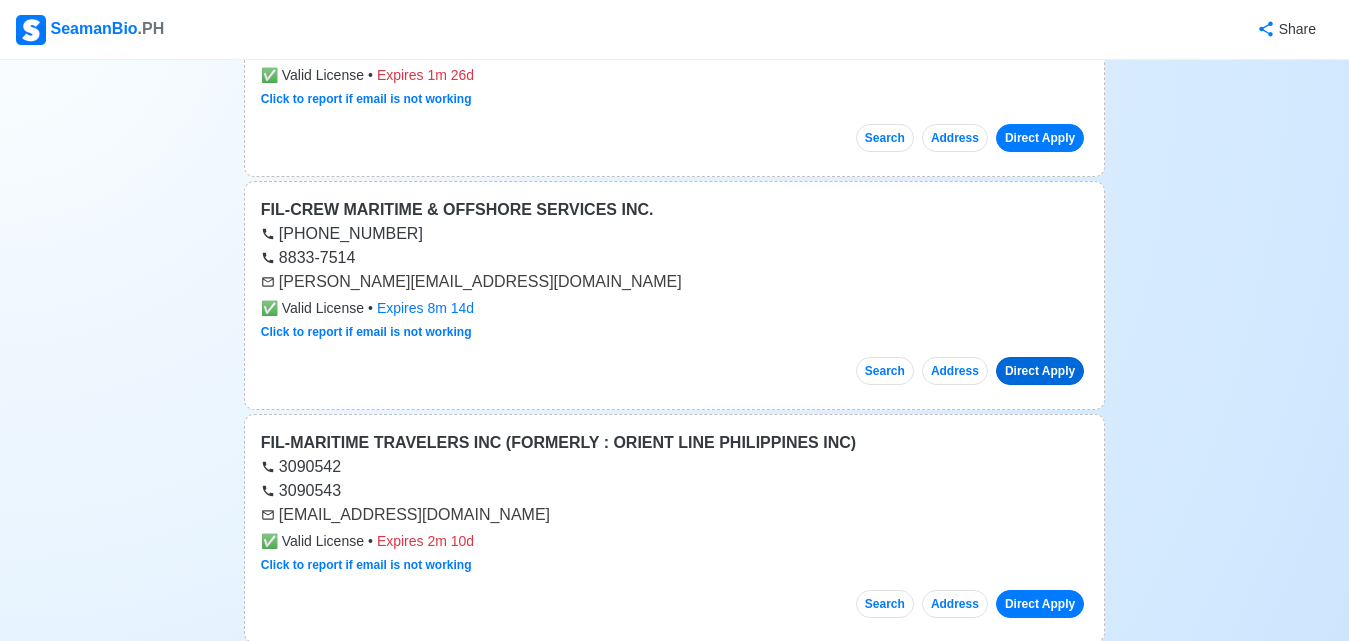 click on "Direct Apply" at bounding box center (1040, 371) 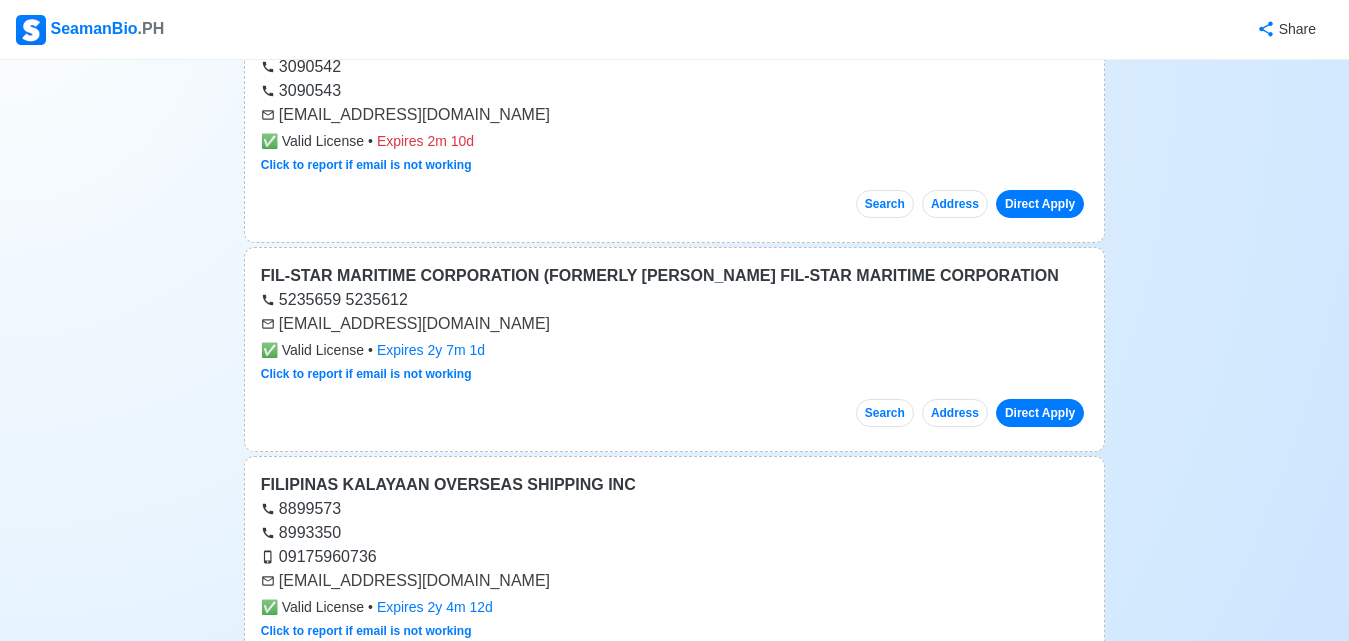 scroll, scrollTop: 23300, scrollLeft: 0, axis: vertical 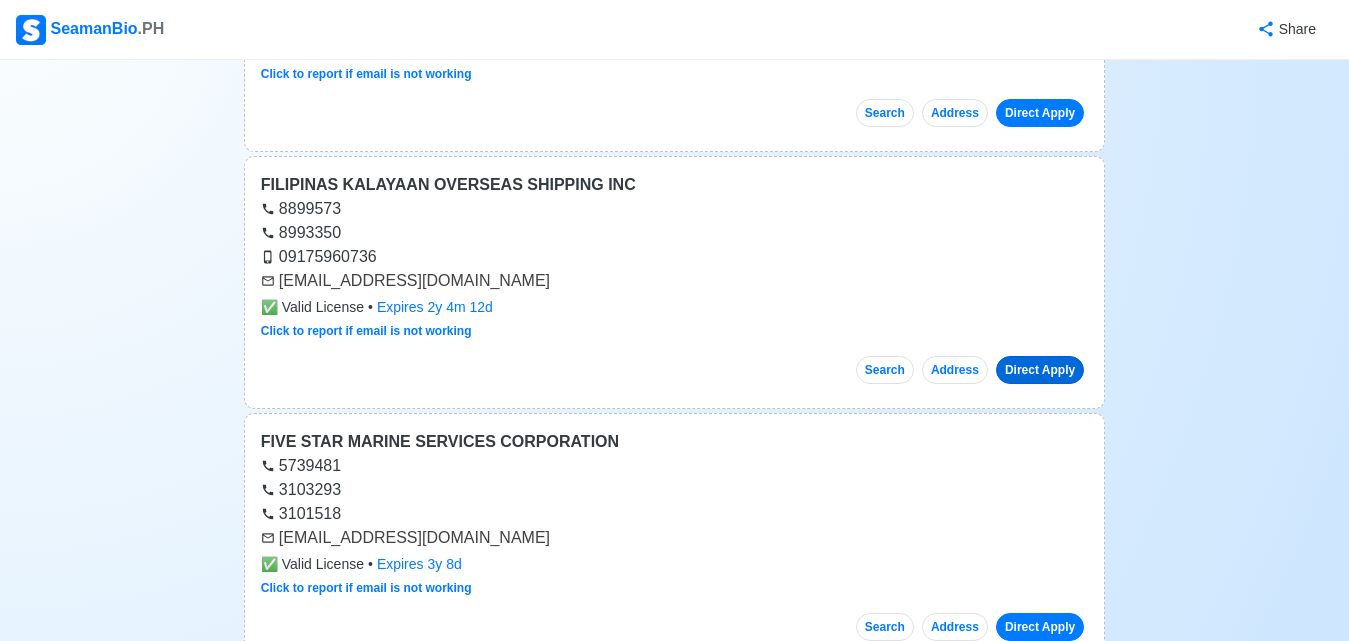 click on "Direct Apply" at bounding box center [1040, 370] 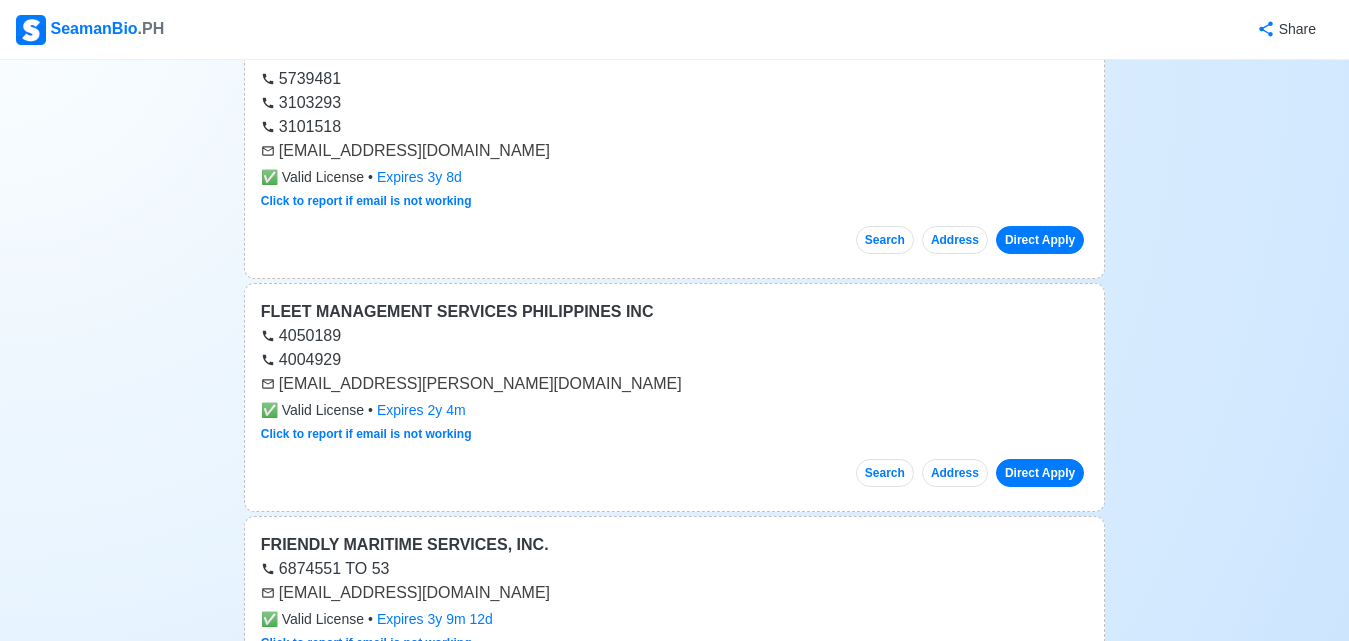 scroll, scrollTop: 23700, scrollLeft: 0, axis: vertical 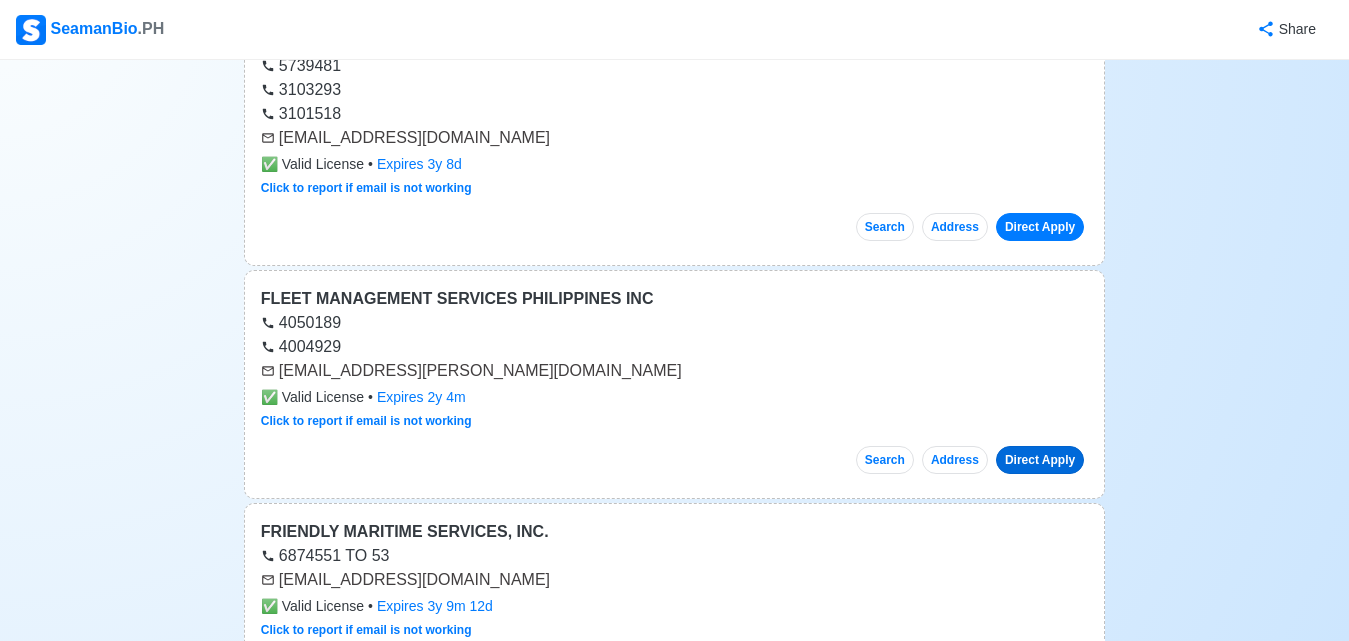 click on "Direct Apply" at bounding box center [1040, 460] 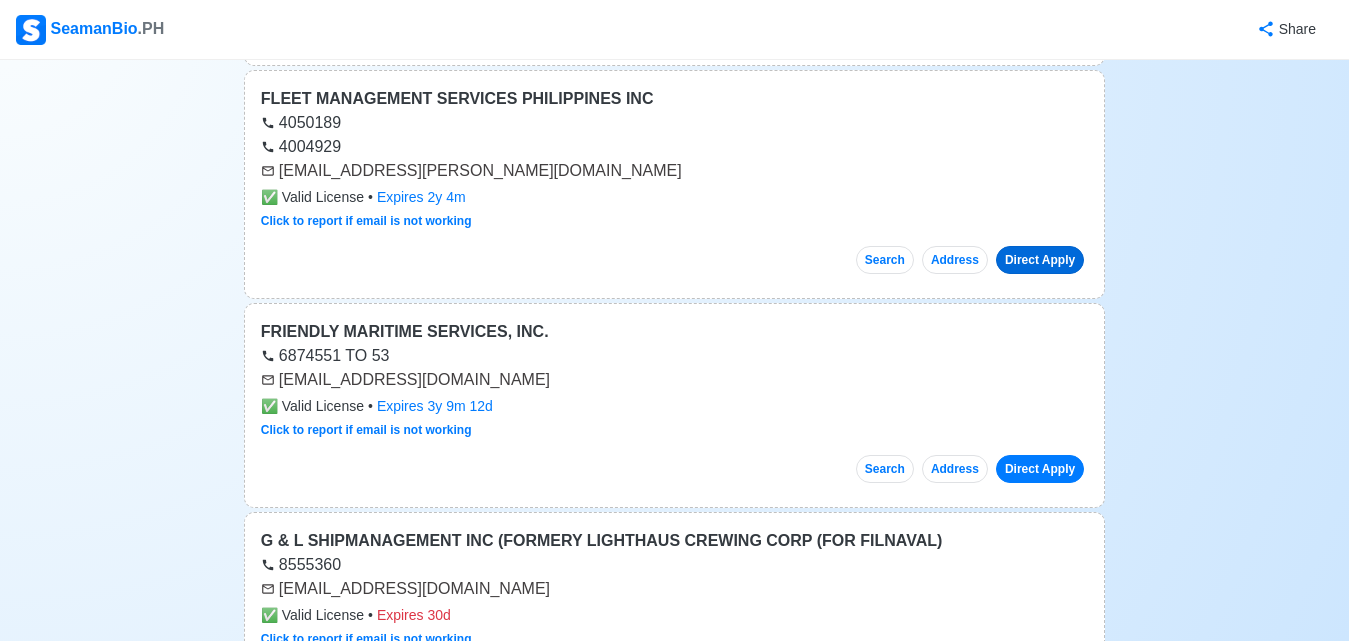 scroll, scrollTop: 24000, scrollLeft: 0, axis: vertical 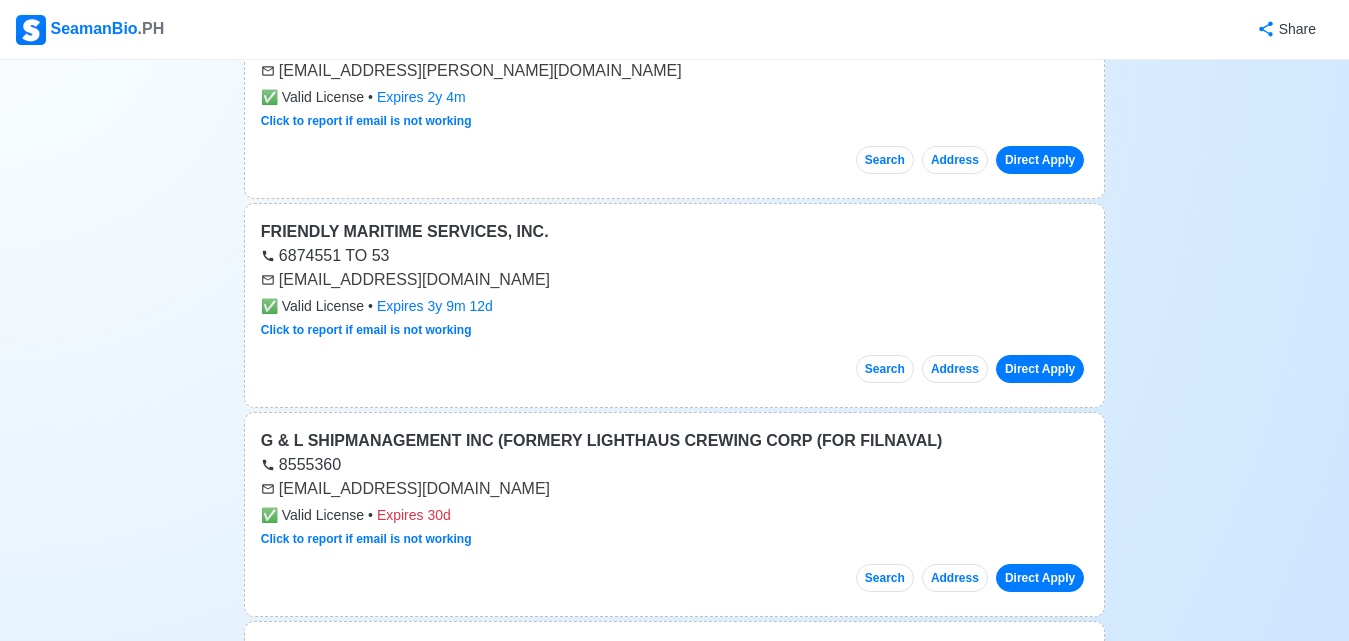 click on "FRIENDLY MARITIME SERVICES, INC. 6874551 TO 53 [EMAIL_ADDRESS][DOMAIN_NAME] ✅   Valid License •   Expires   3y 9m 12d Click to report if email is not working Search Address Direct Apply" at bounding box center (674, 305) 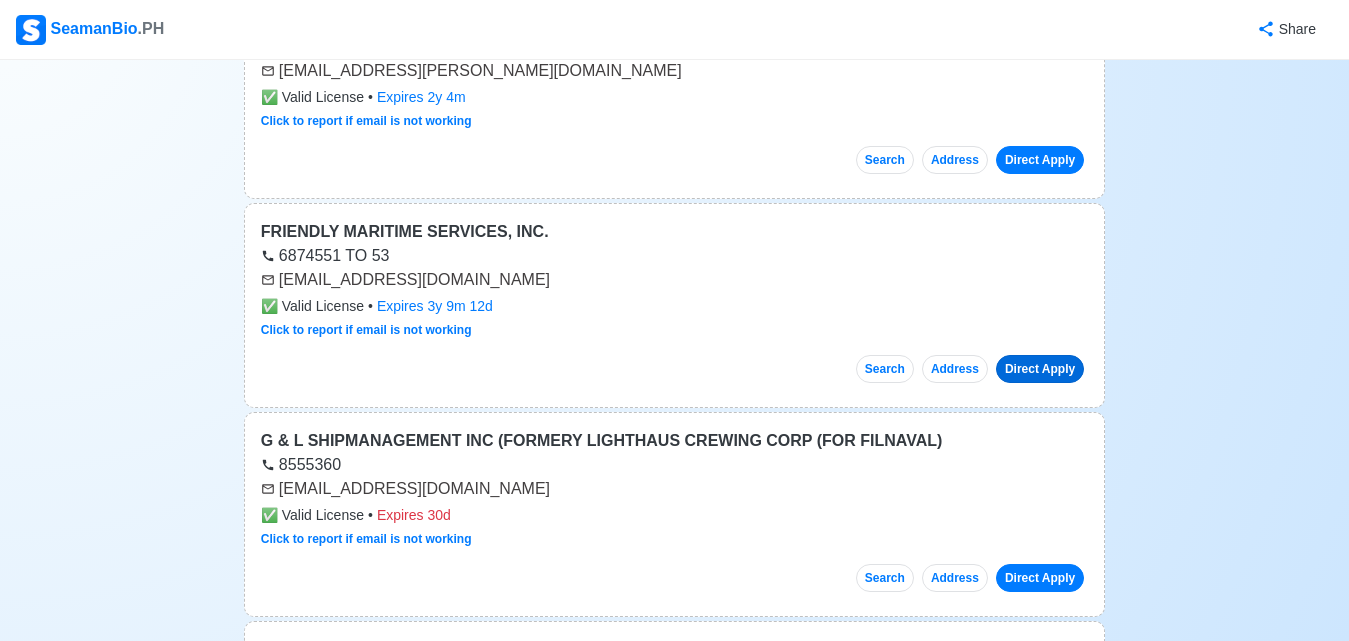 click on "Direct Apply" at bounding box center [1040, 369] 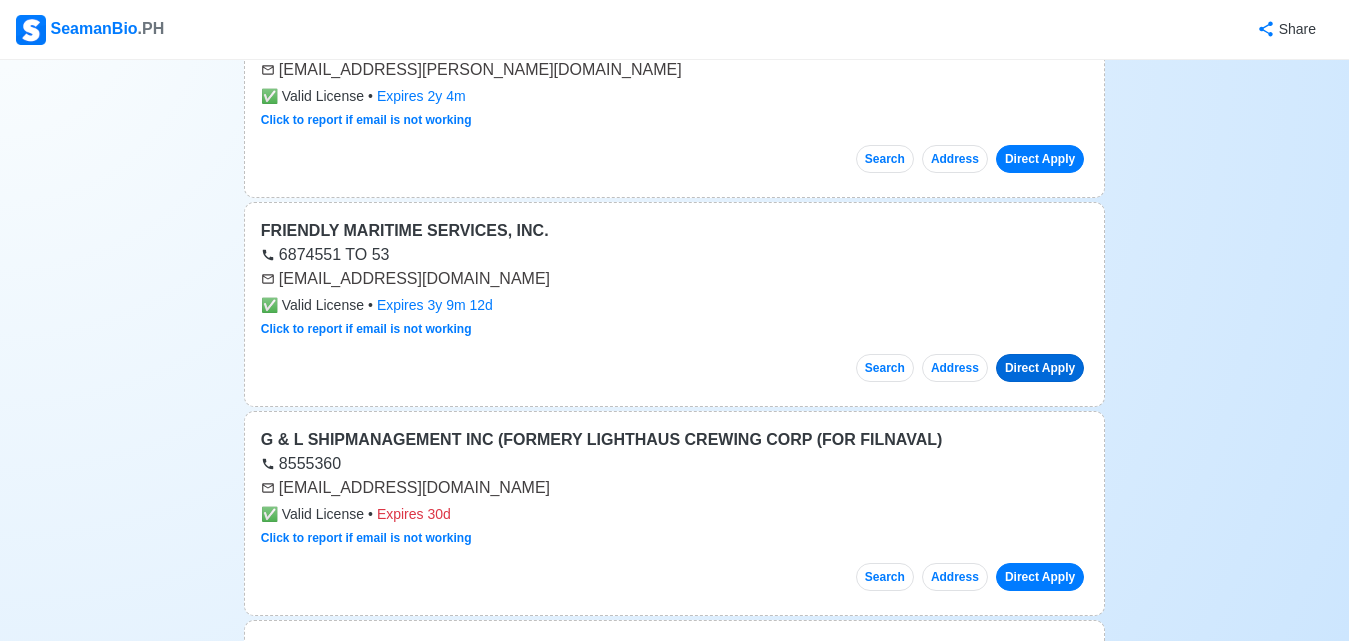 scroll, scrollTop: 24100, scrollLeft: 0, axis: vertical 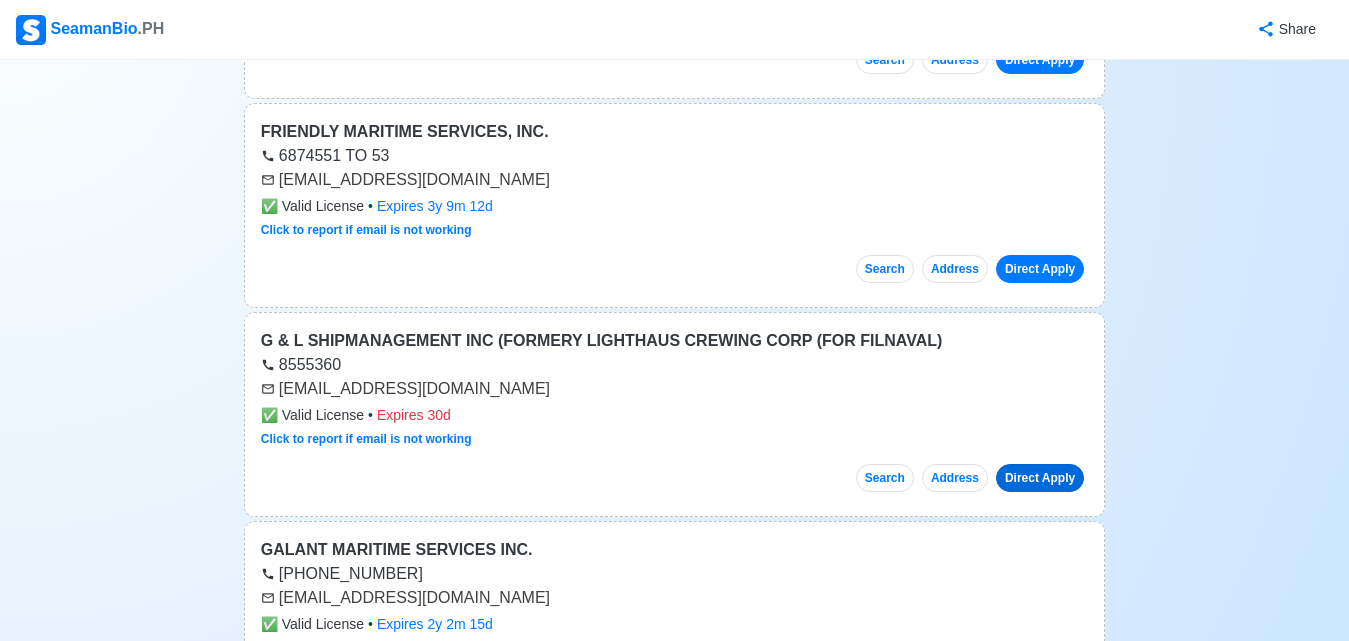 click on "Direct Apply" at bounding box center [1040, 478] 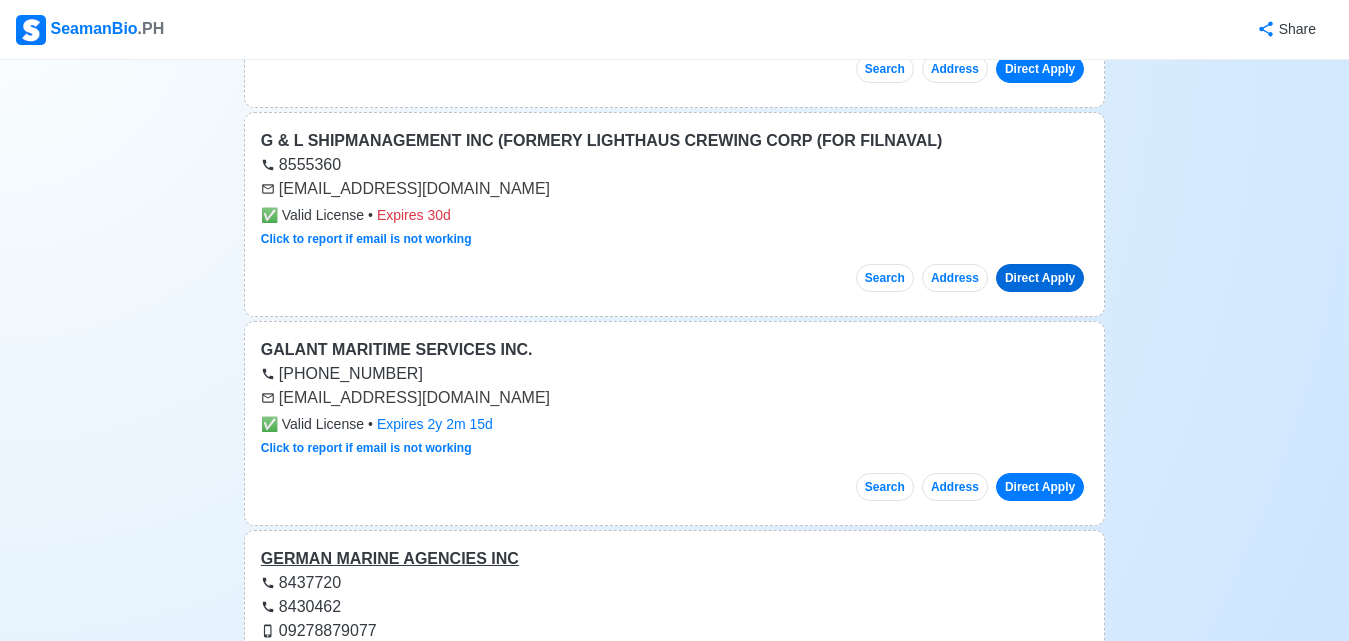 scroll, scrollTop: 24400, scrollLeft: 0, axis: vertical 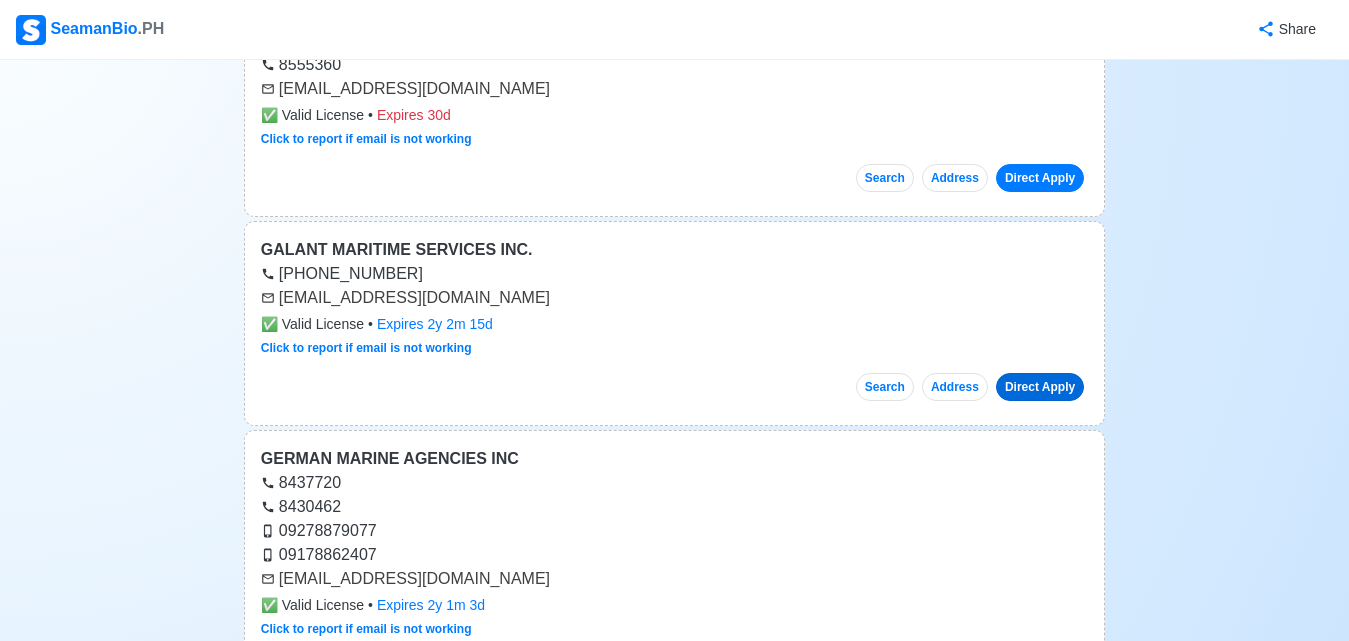click on "Direct Apply" at bounding box center (1040, 387) 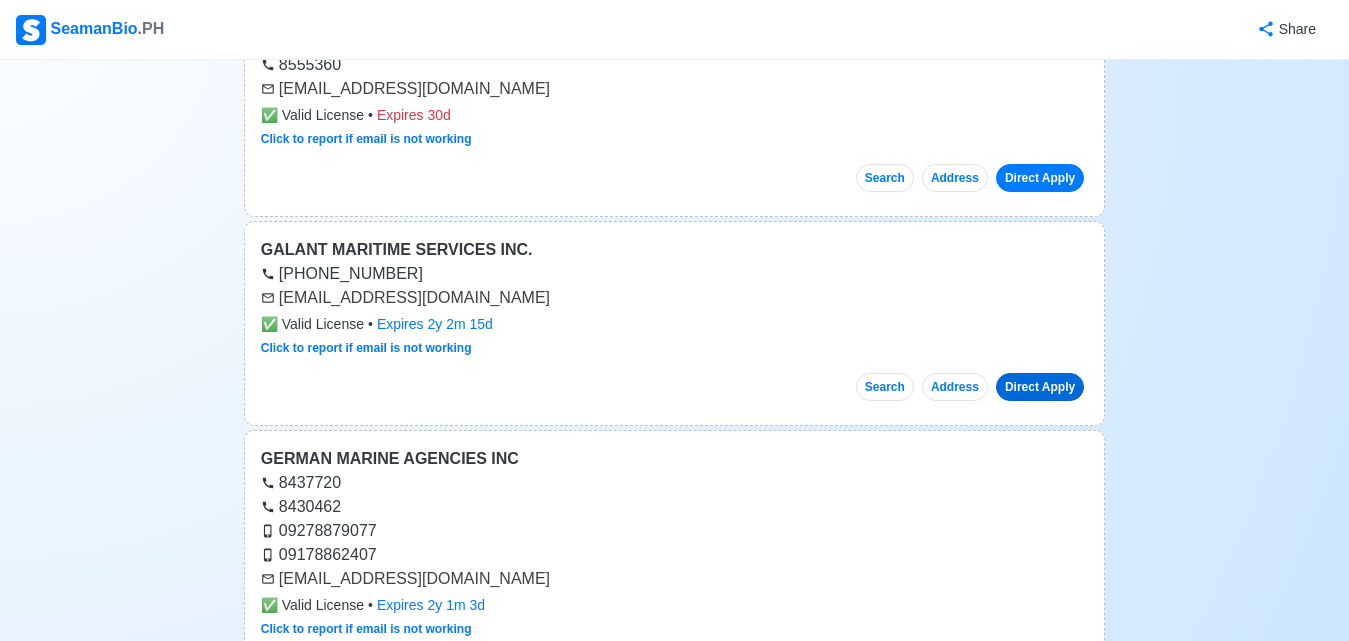 scroll, scrollTop: 24600, scrollLeft: 0, axis: vertical 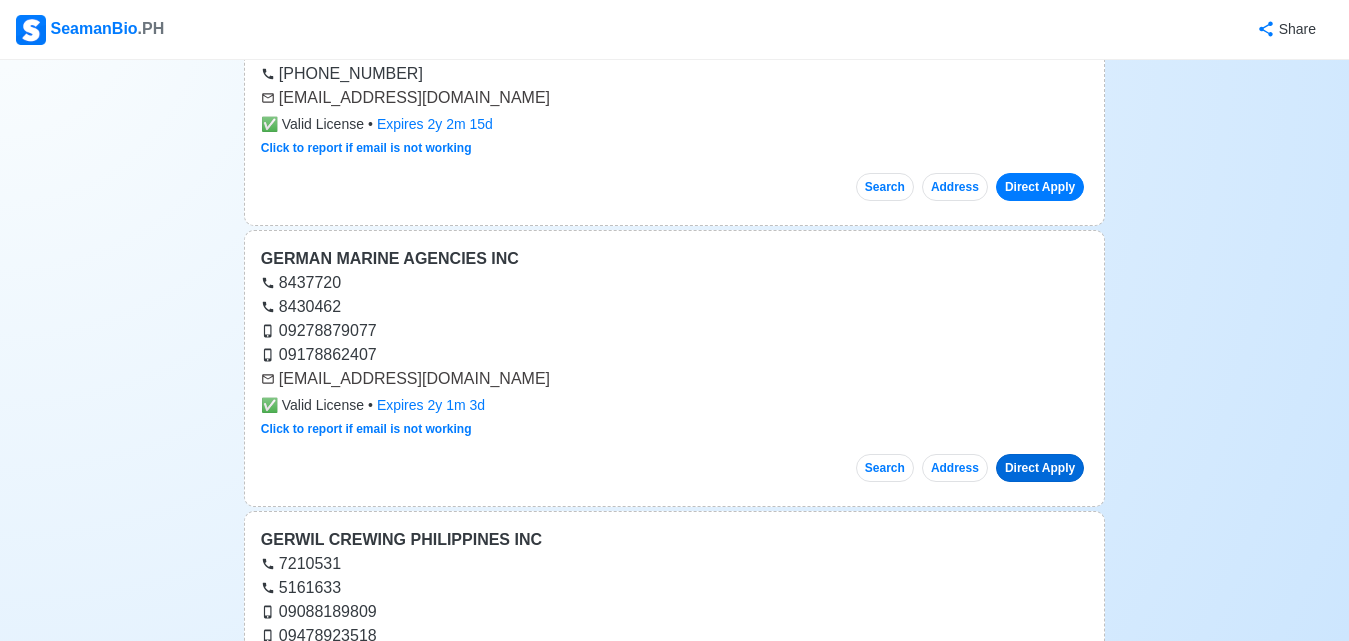 click on "Direct Apply" at bounding box center (1040, 468) 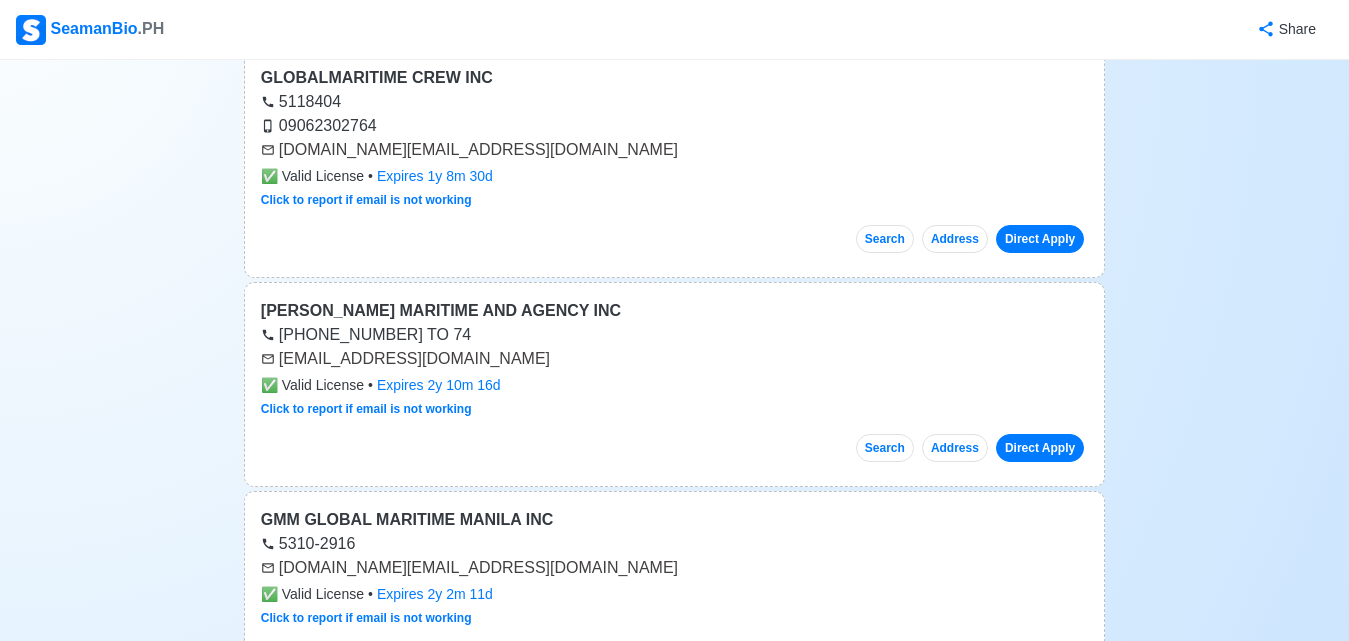 scroll, scrollTop: 25400, scrollLeft: 0, axis: vertical 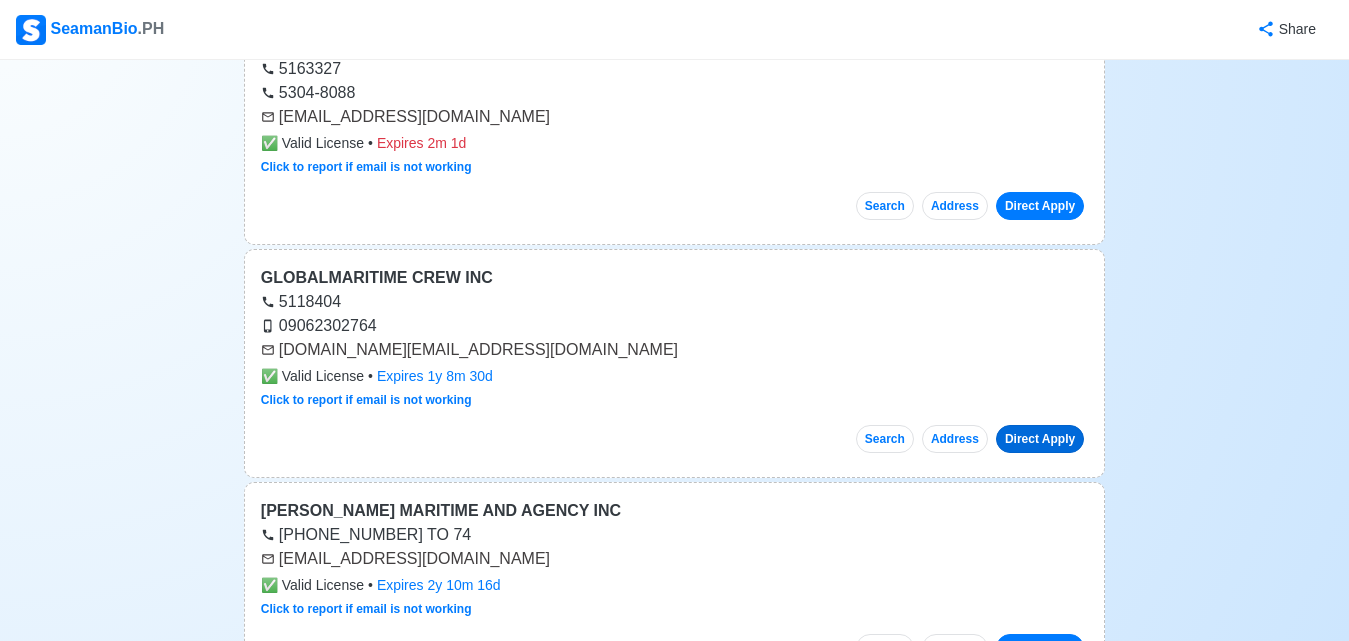 click on "Direct Apply" at bounding box center [1040, 439] 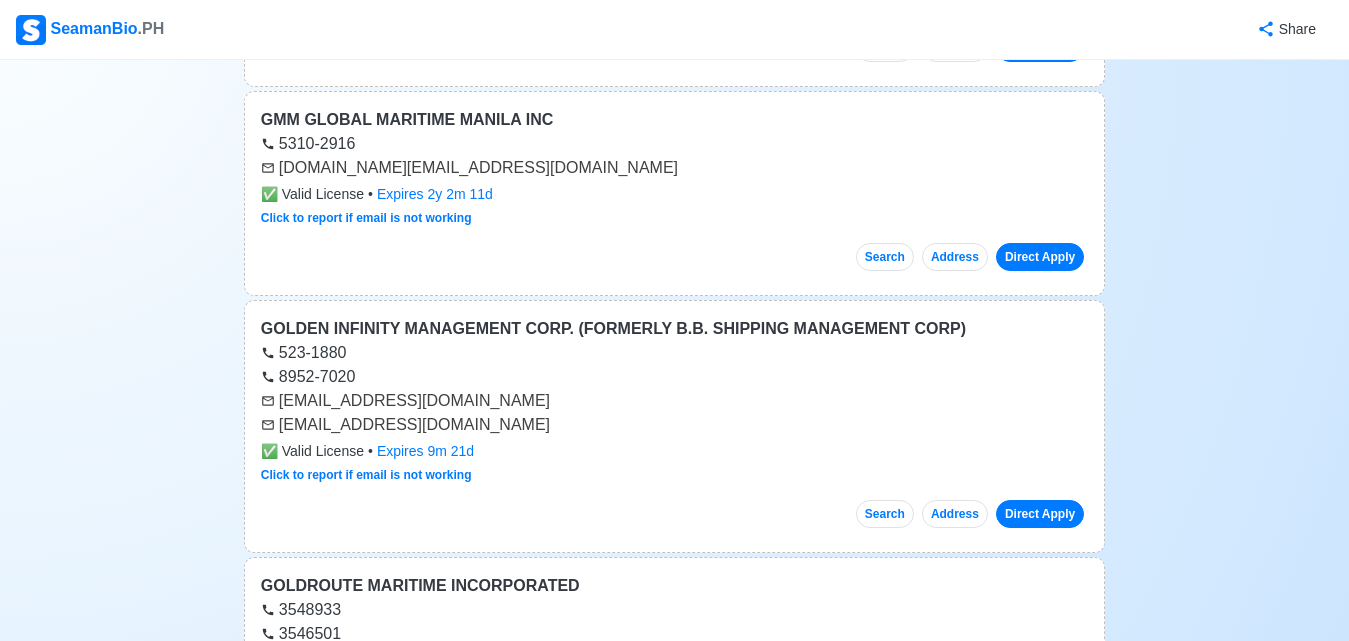 scroll, scrollTop: 26100, scrollLeft: 0, axis: vertical 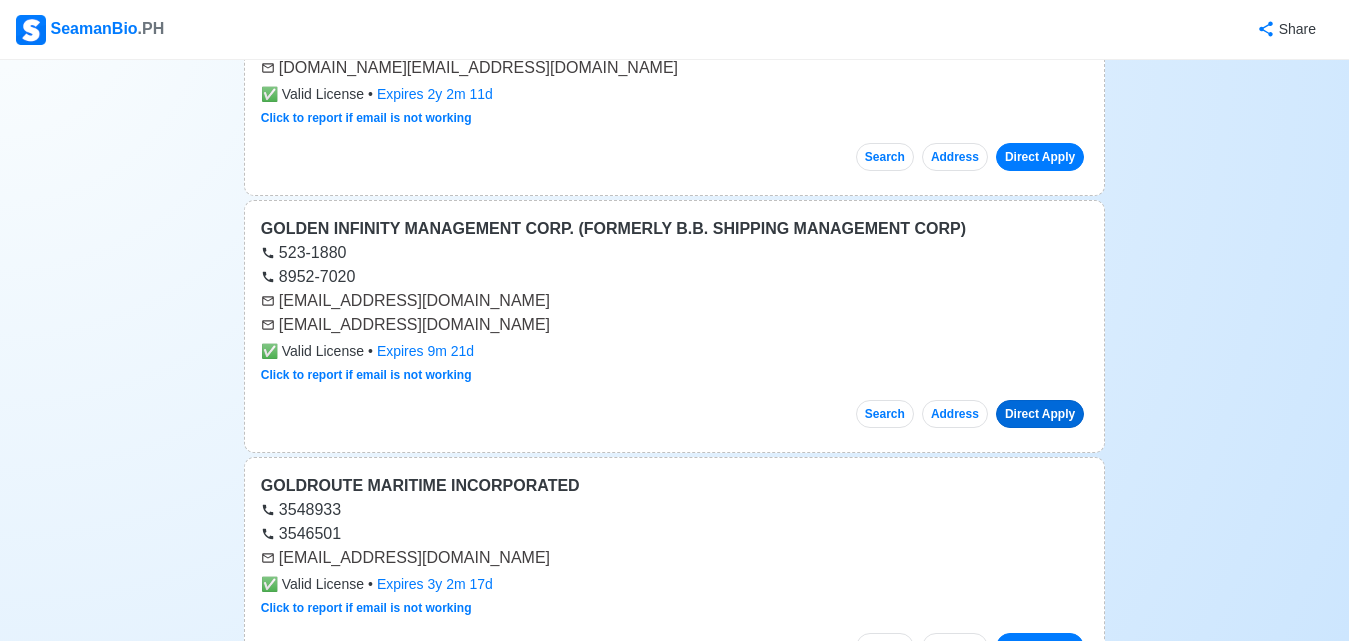 click on "Direct Apply" at bounding box center [1040, 414] 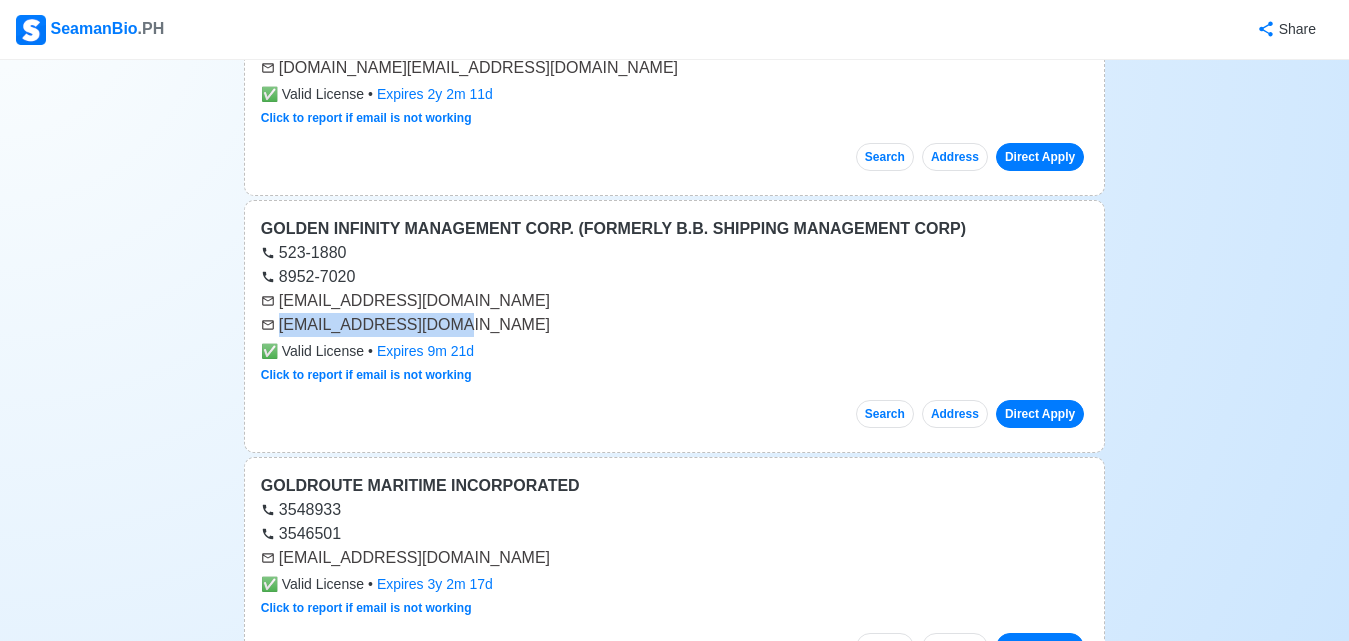 drag, startPoint x: 278, startPoint y: 303, endPoint x: 472, endPoint y: 311, distance: 194.16487 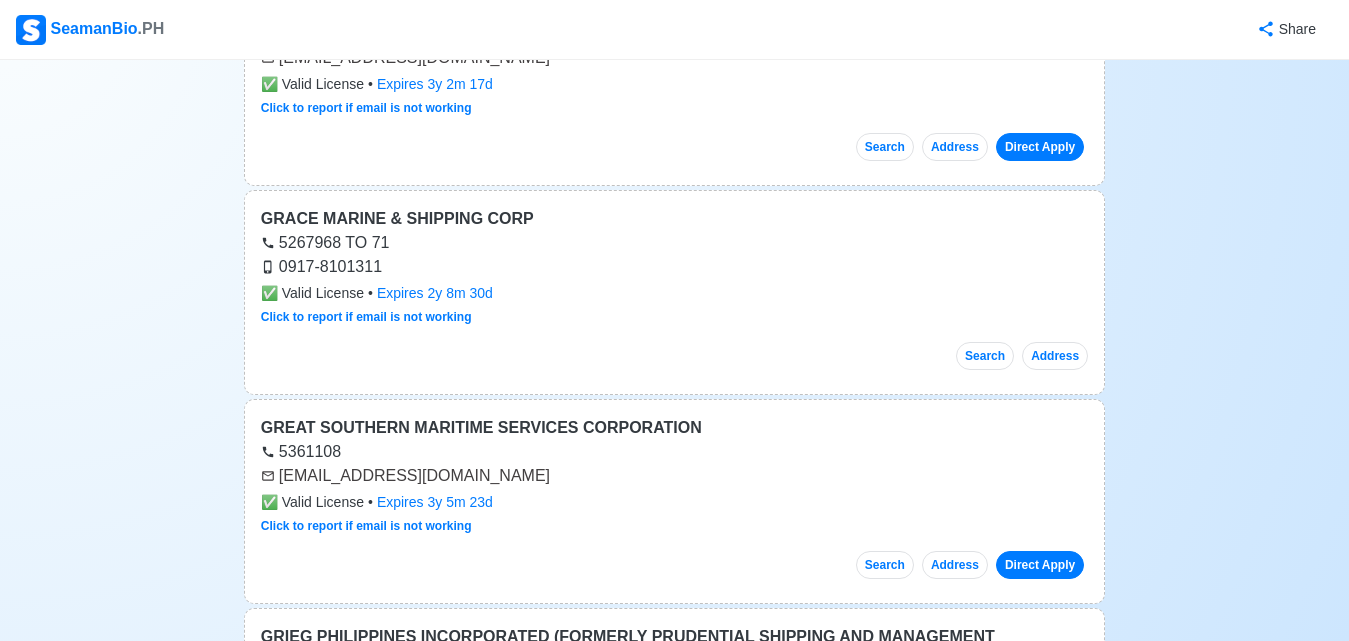 scroll, scrollTop: 26700, scrollLeft: 0, axis: vertical 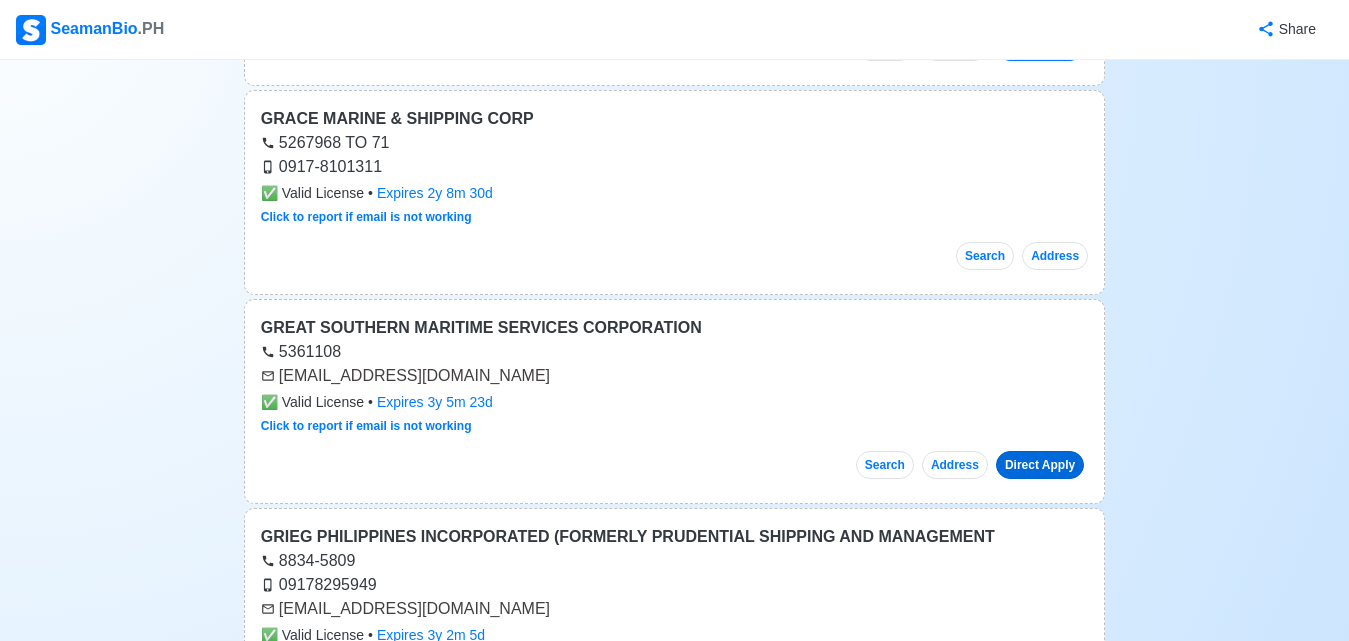 click on "Direct Apply" at bounding box center (1040, 465) 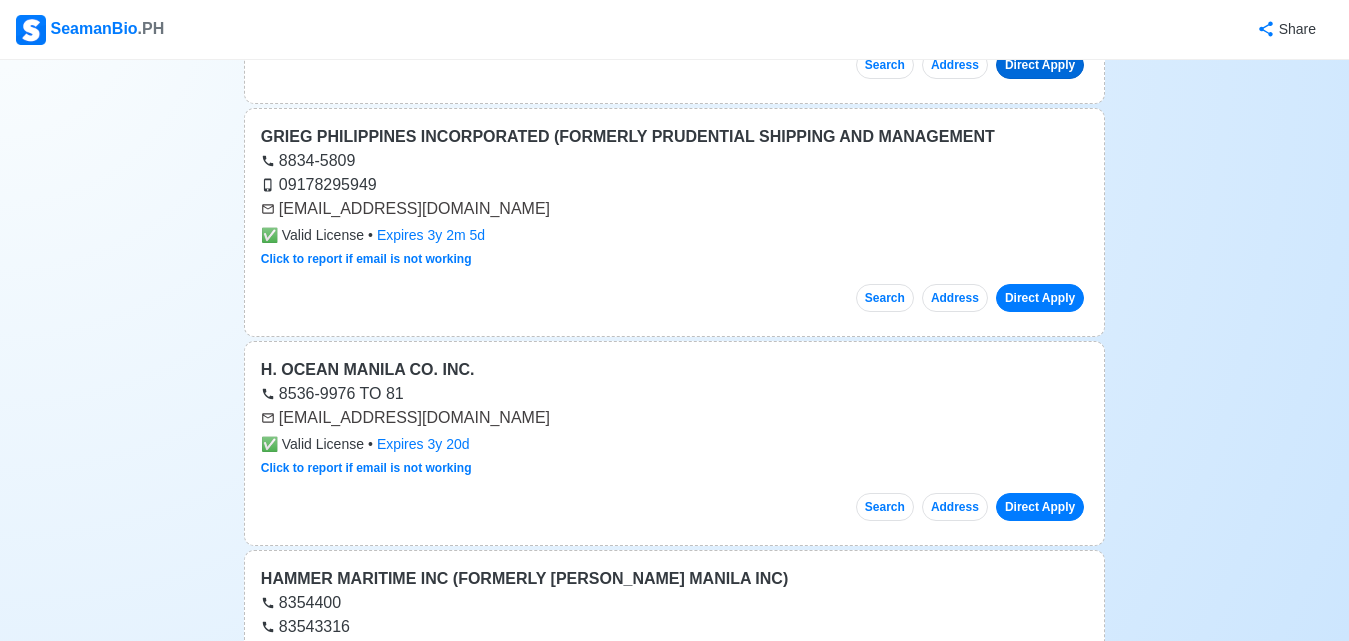 scroll, scrollTop: 27200, scrollLeft: 0, axis: vertical 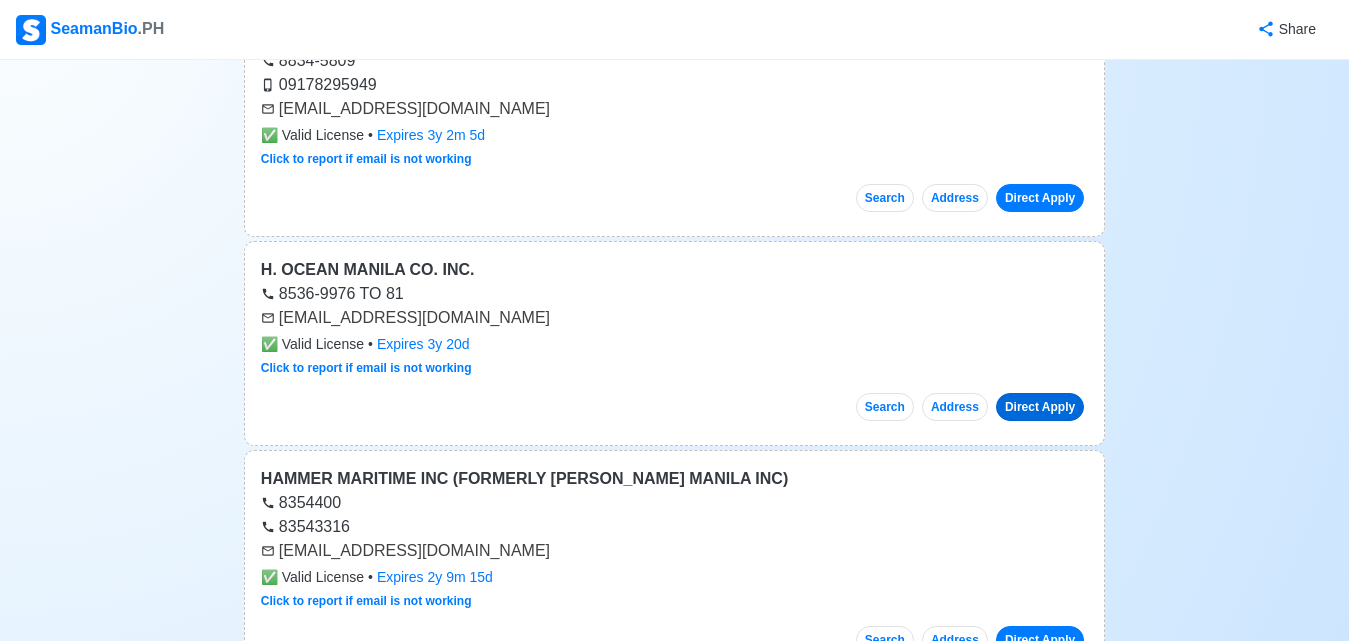 click on "Direct Apply" at bounding box center [1040, 407] 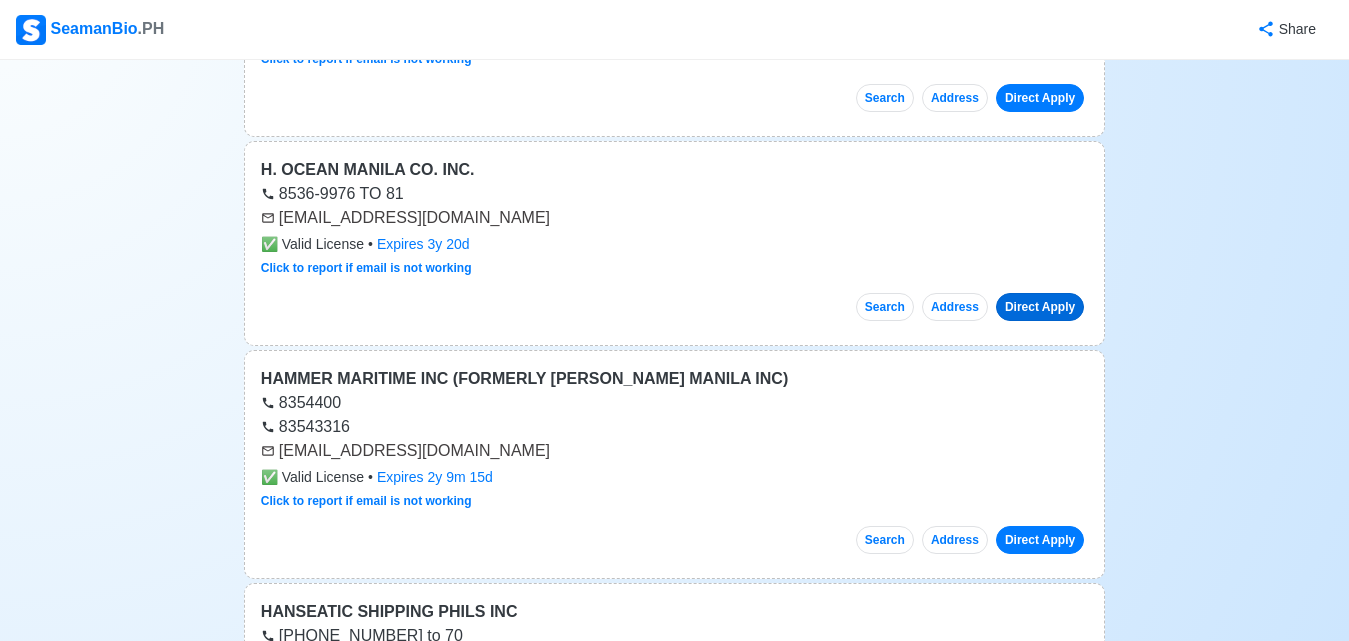 scroll, scrollTop: 27600, scrollLeft: 0, axis: vertical 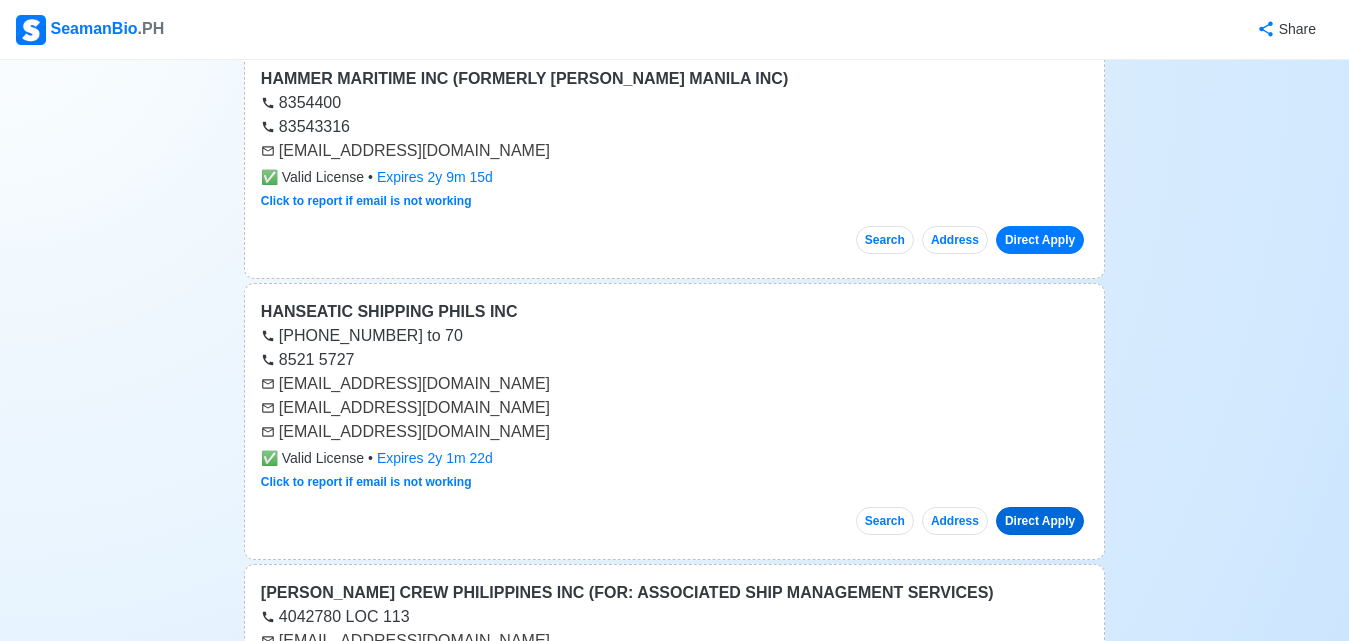 click on "Direct Apply" at bounding box center [1040, 521] 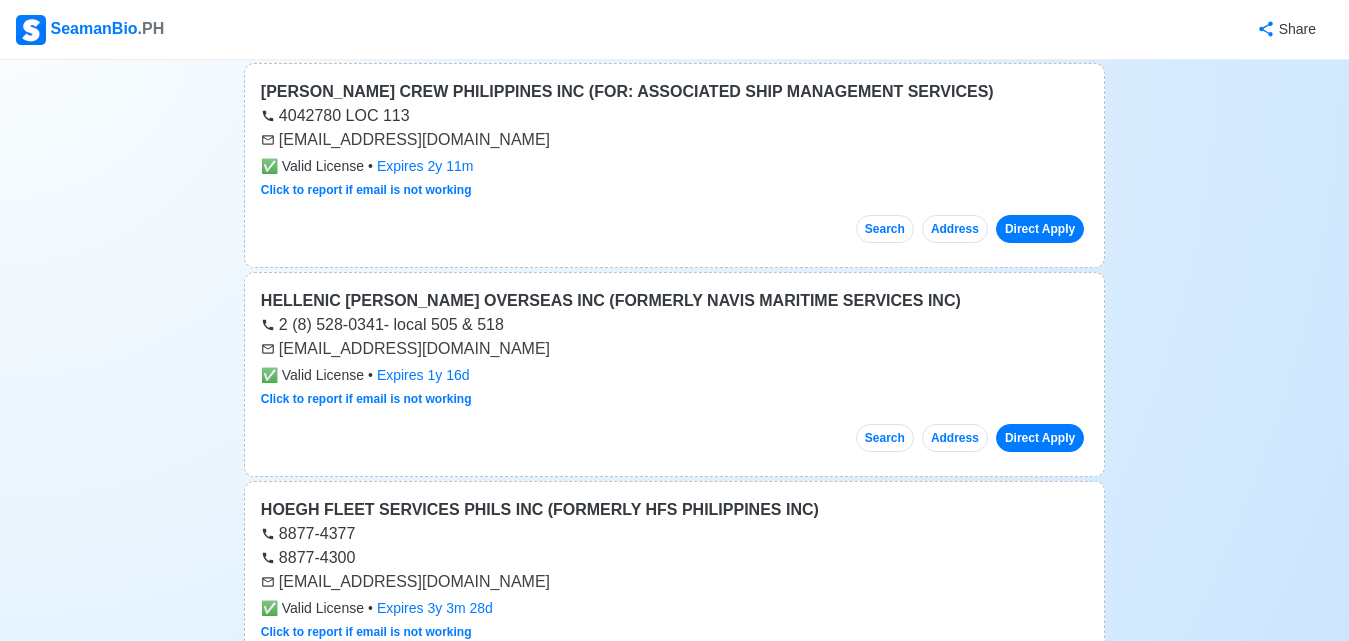 scroll, scrollTop: 28300, scrollLeft: 0, axis: vertical 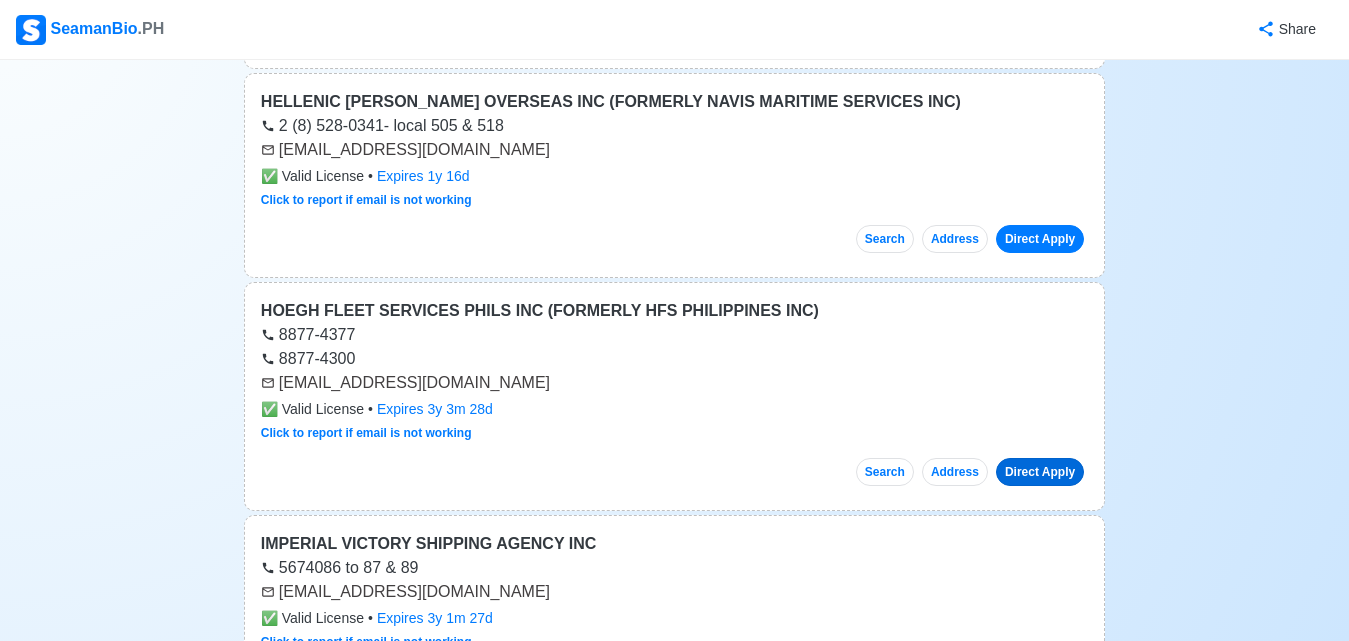 click on "Direct Apply" at bounding box center (1040, 472) 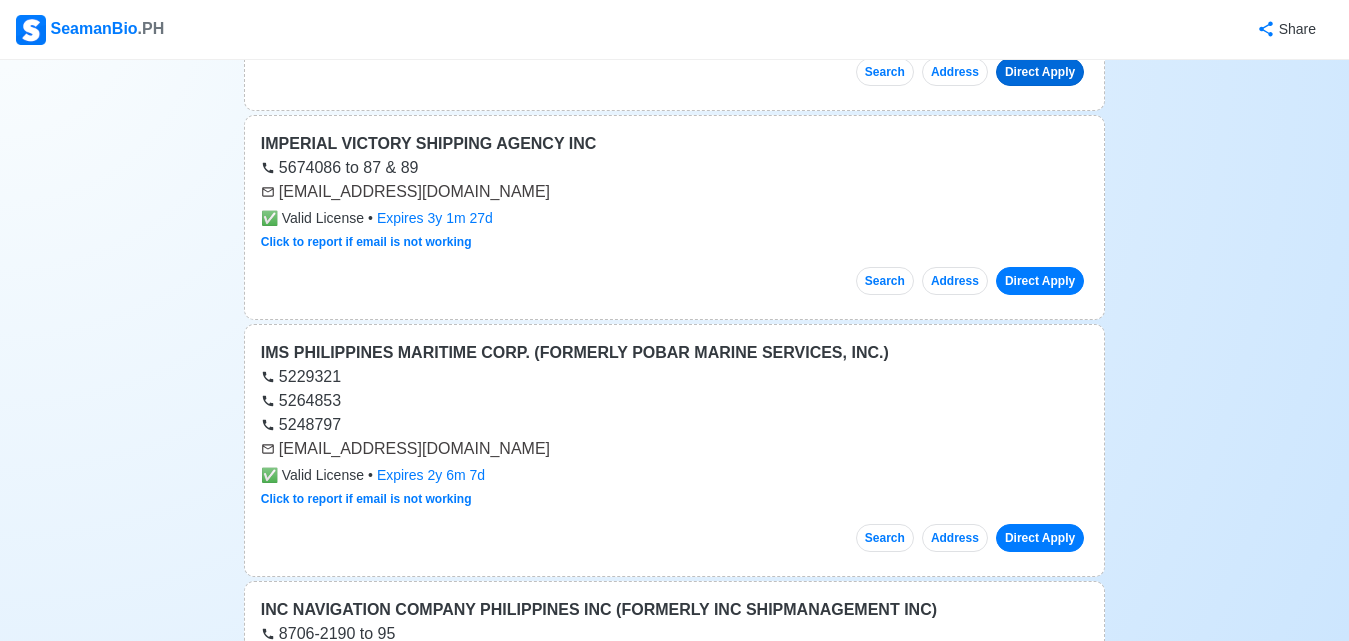 scroll, scrollTop: 28900, scrollLeft: 0, axis: vertical 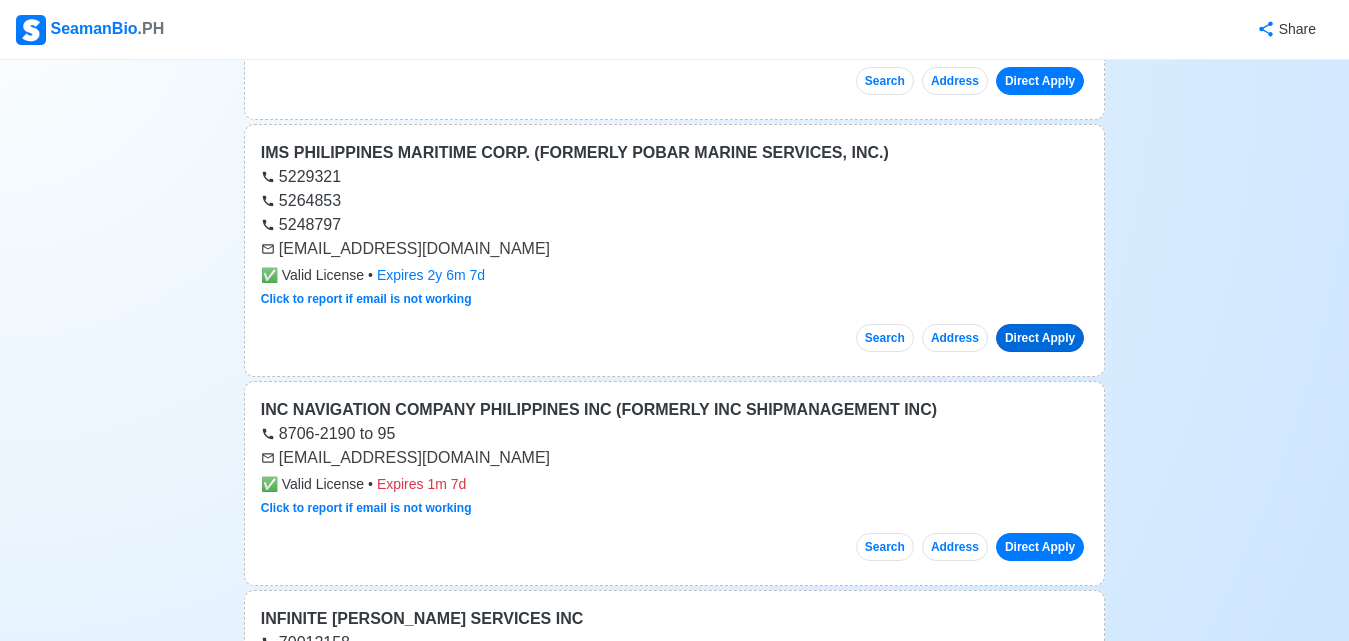 click on "Direct Apply" at bounding box center [1040, 338] 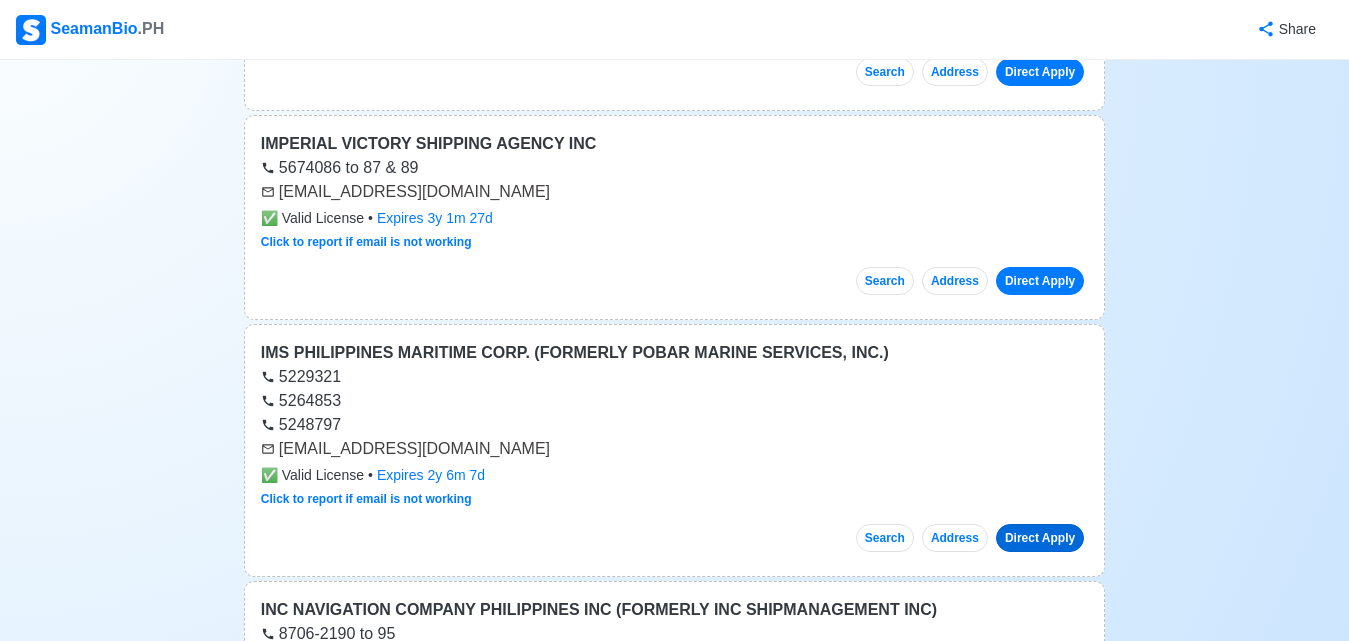 scroll, scrollTop: 28900, scrollLeft: 0, axis: vertical 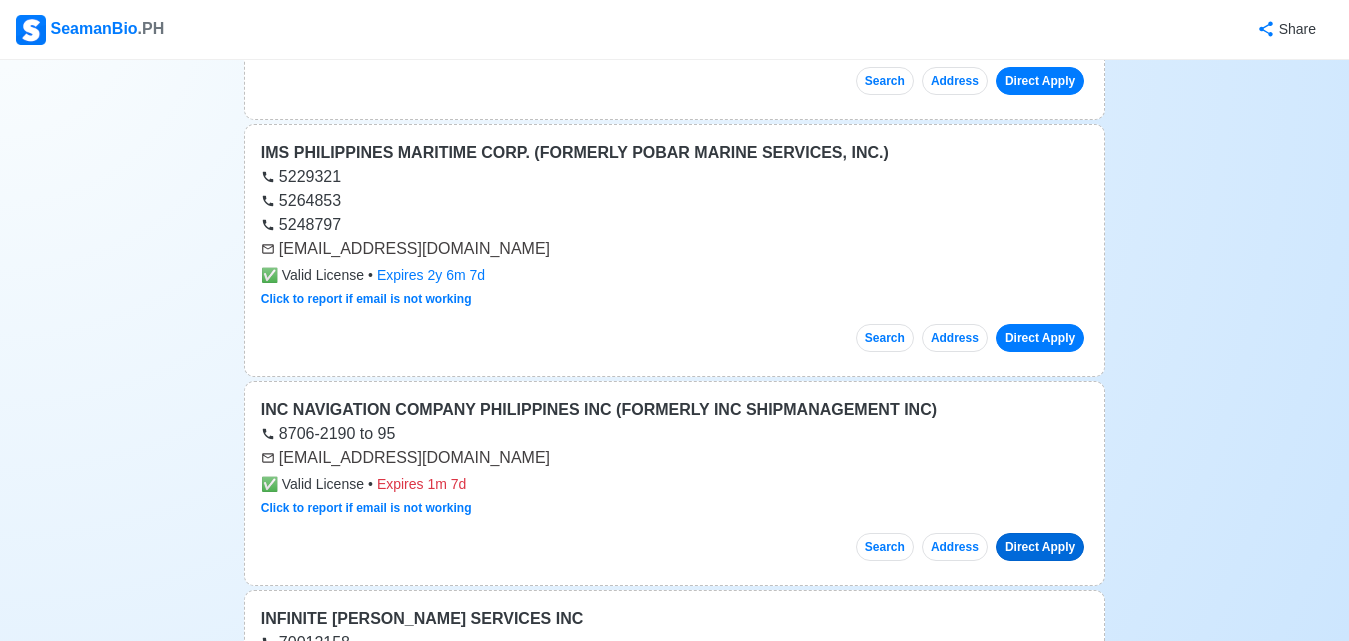 click on "Direct Apply" at bounding box center [1040, 547] 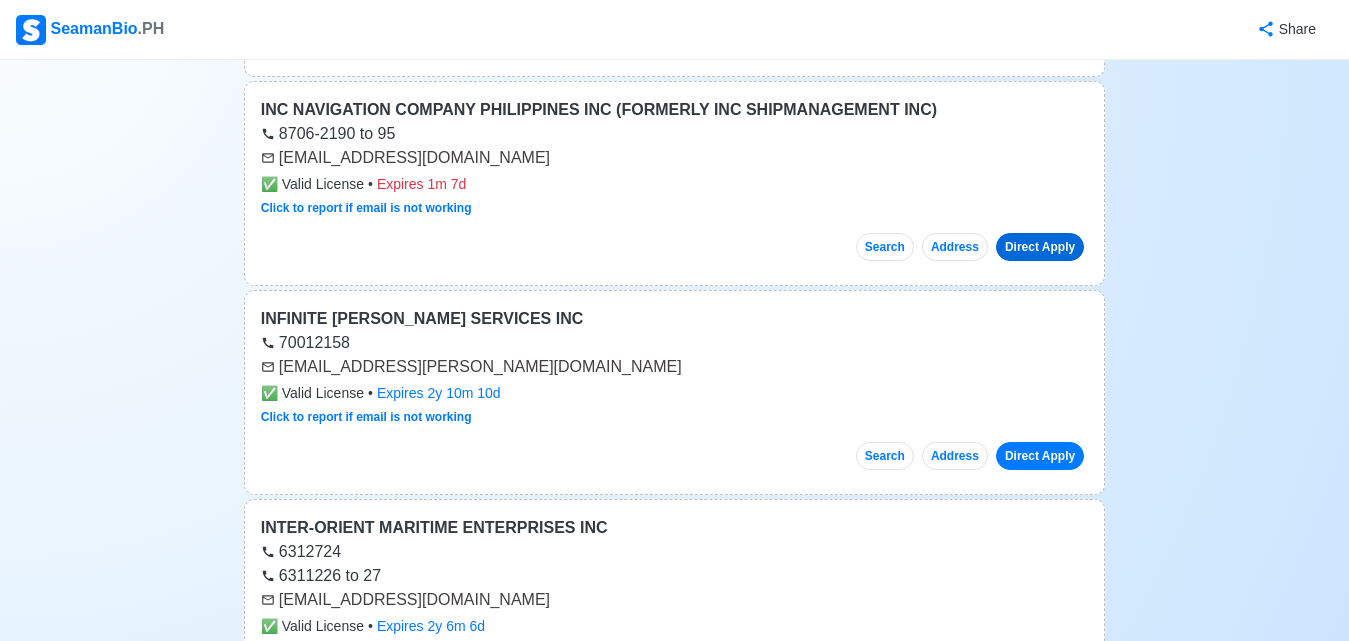 scroll, scrollTop: 29400, scrollLeft: 0, axis: vertical 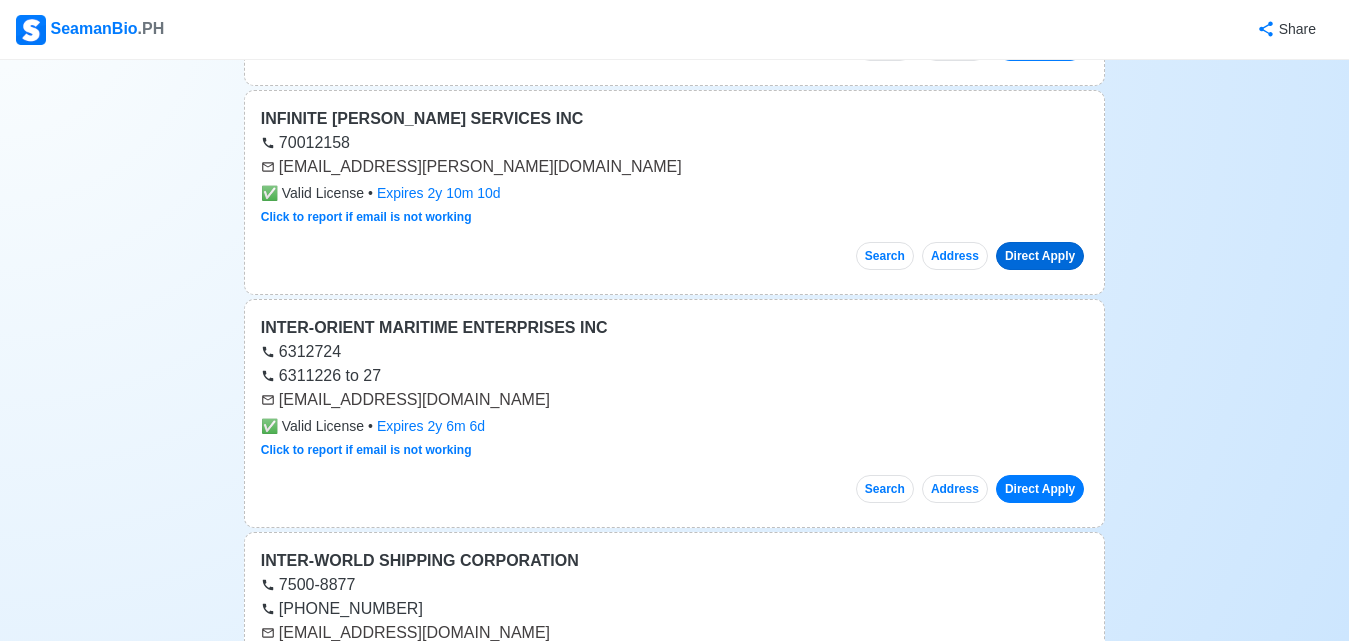 click on "Direct Apply" at bounding box center (1040, 256) 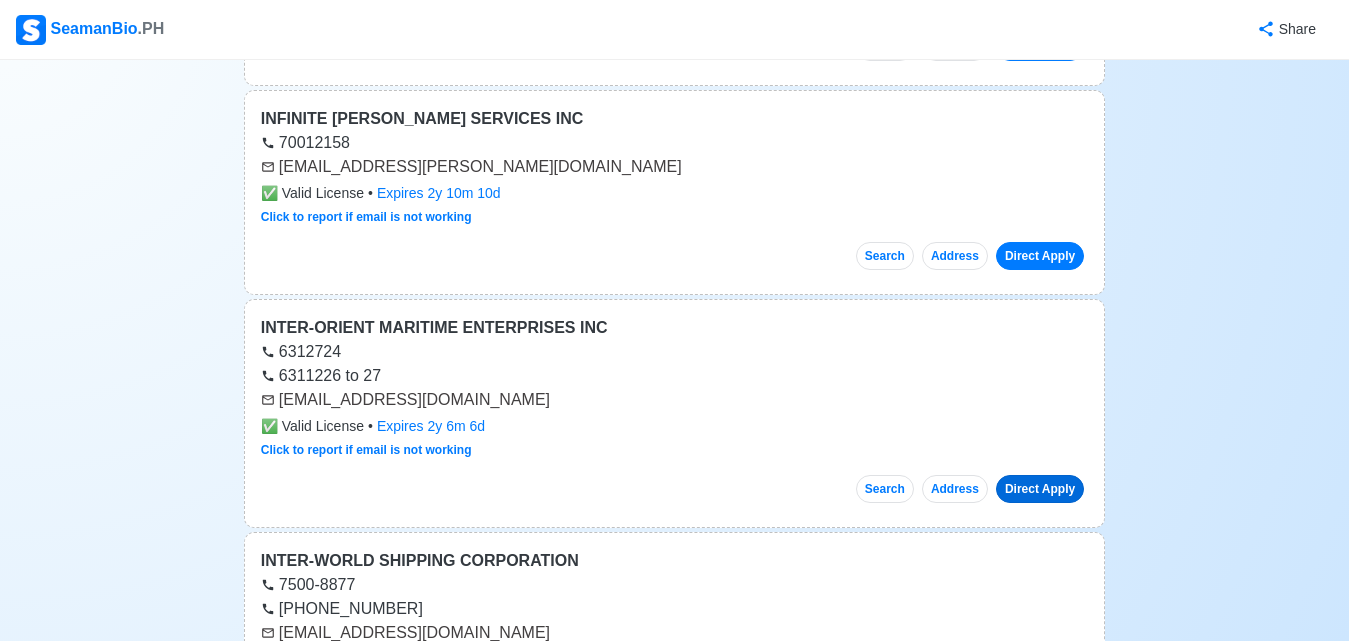 click on "Direct Apply" at bounding box center [1040, 489] 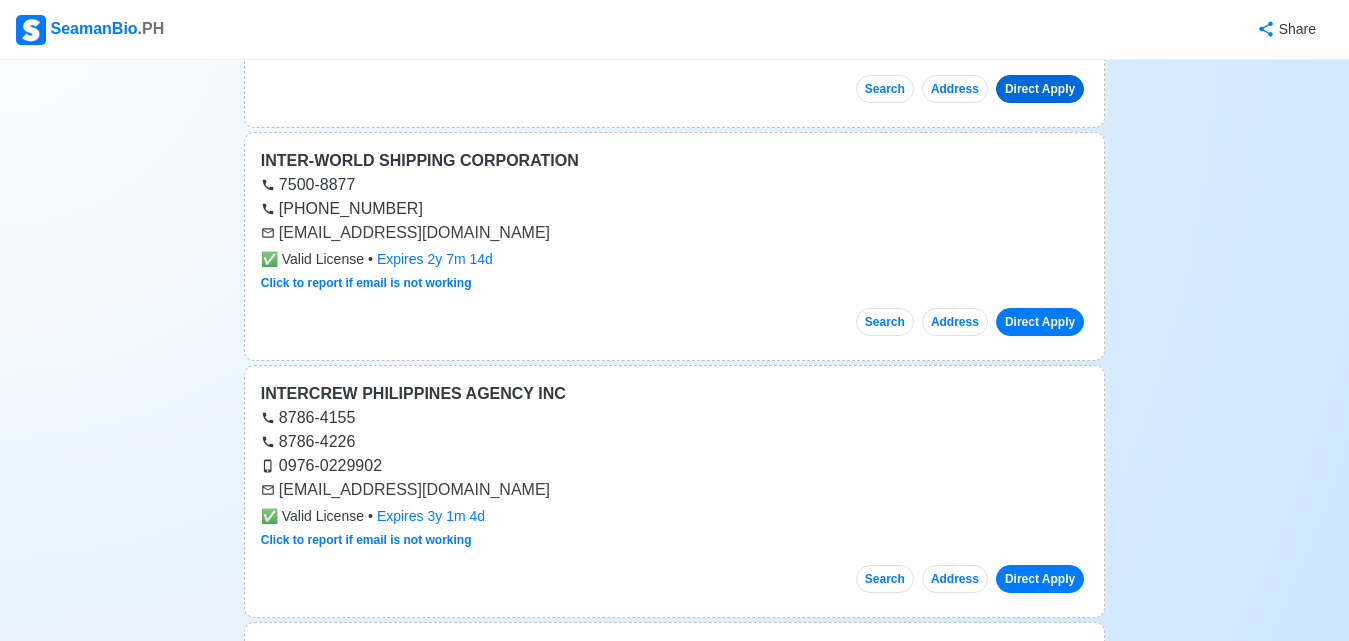 scroll, scrollTop: 29900, scrollLeft: 0, axis: vertical 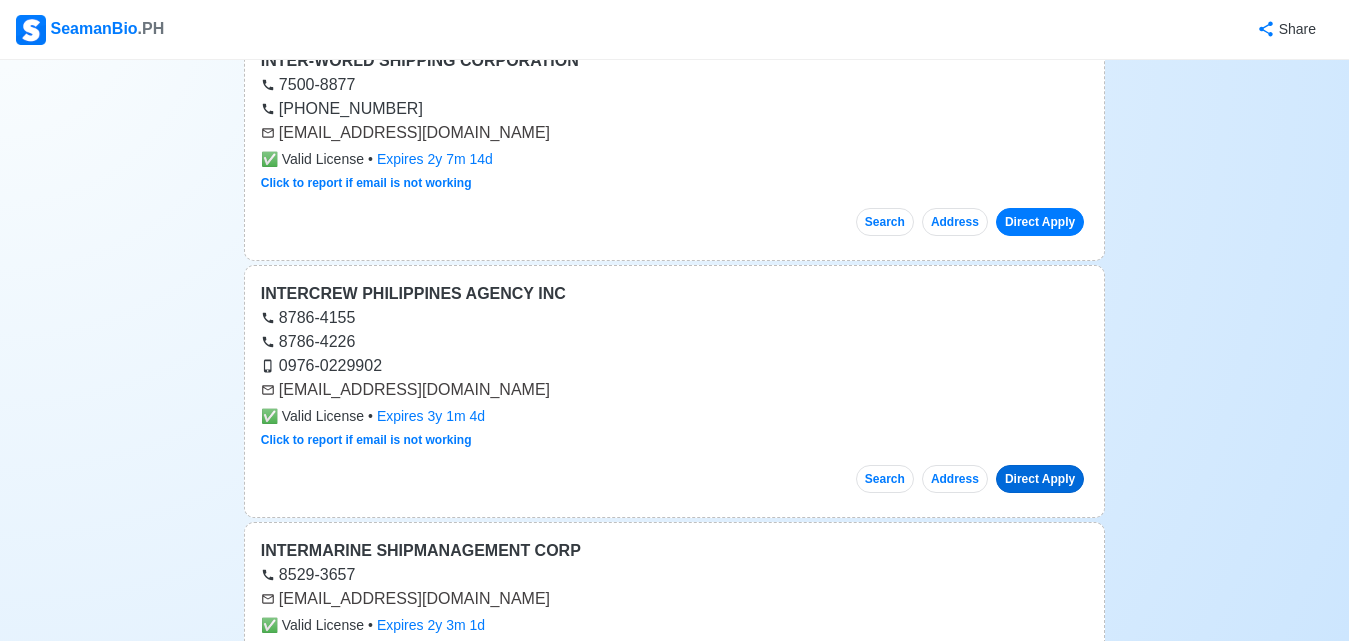 click on "Direct Apply" at bounding box center (1040, 479) 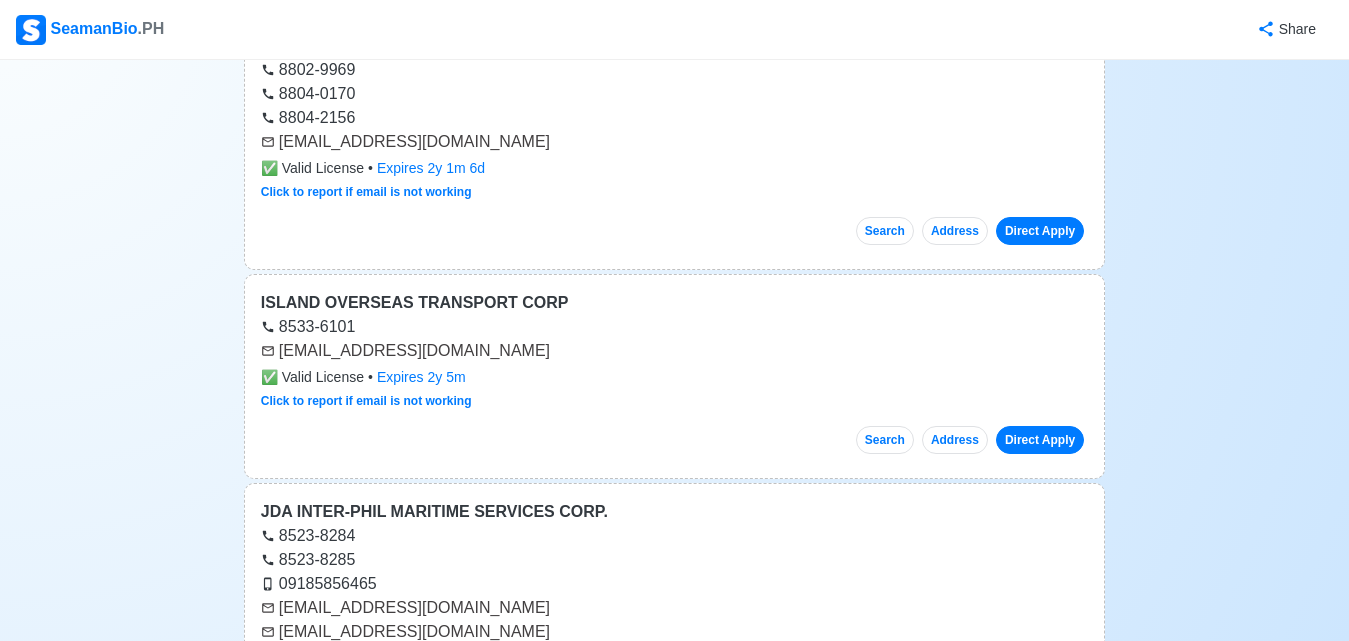scroll, scrollTop: 31400, scrollLeft: 0, axis: vertical 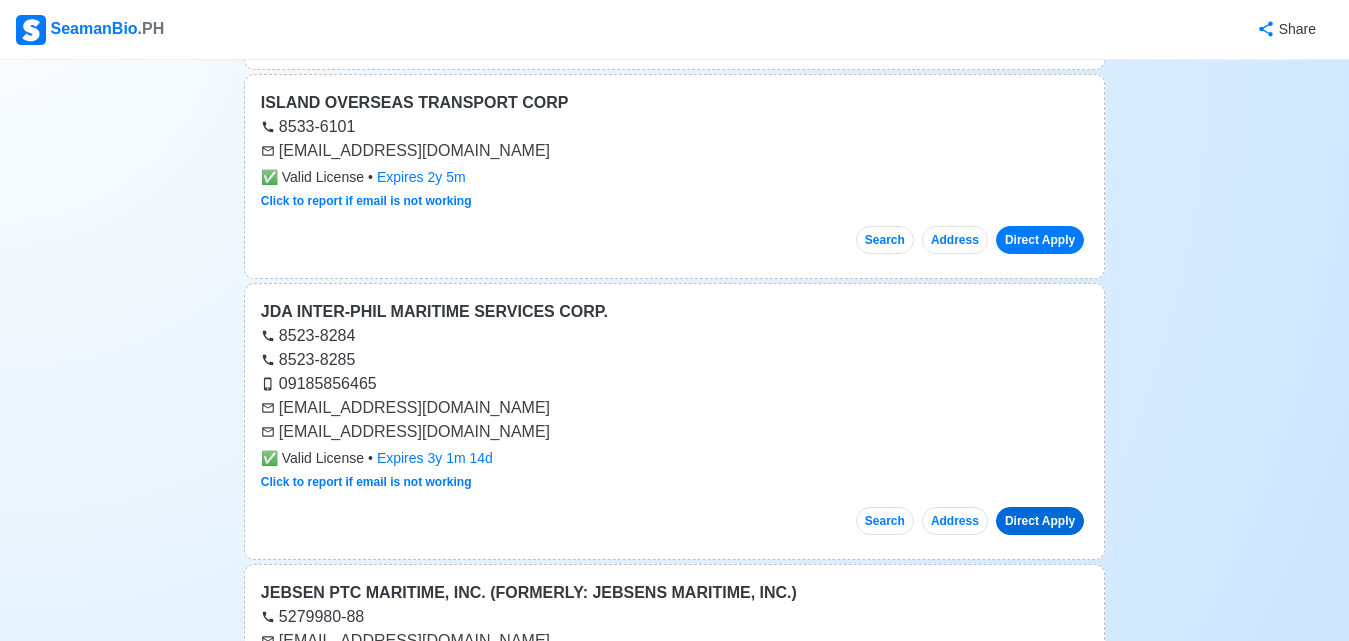 click on "Direct Apply" at bounding box center (1040, 521) 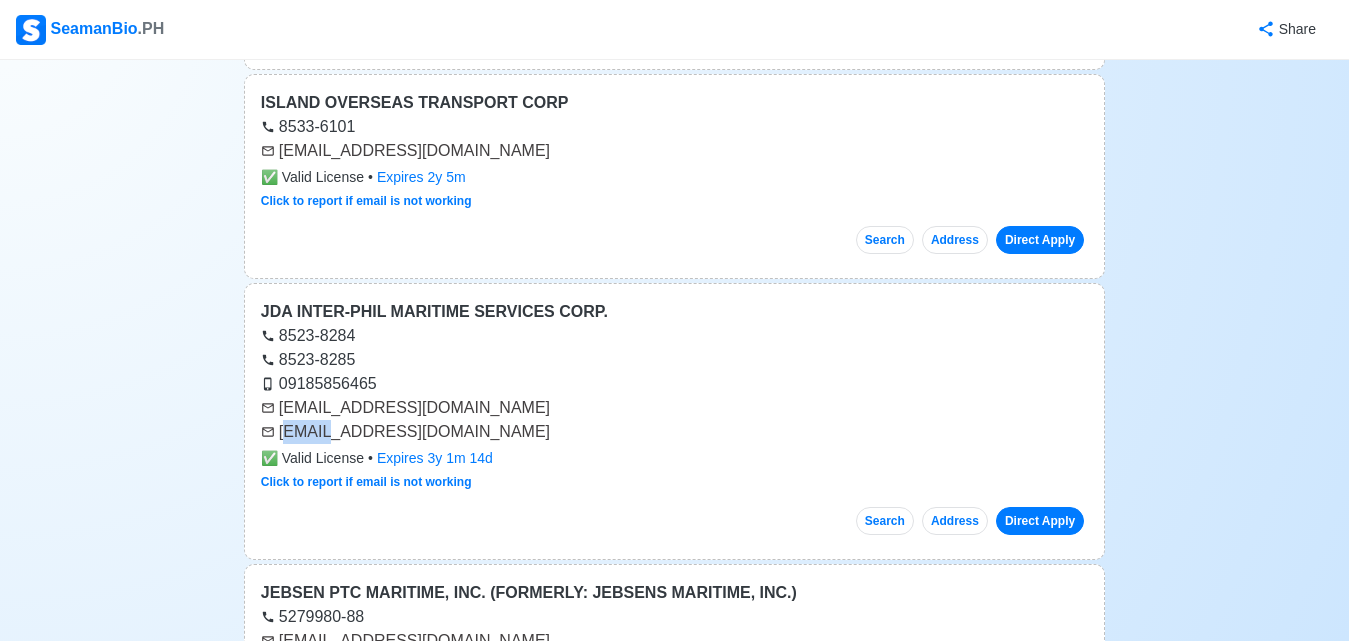 drag, startPoint x: 283, startPoint y: 412, endPoint x: 329, endPoint y: 412, distance: 46 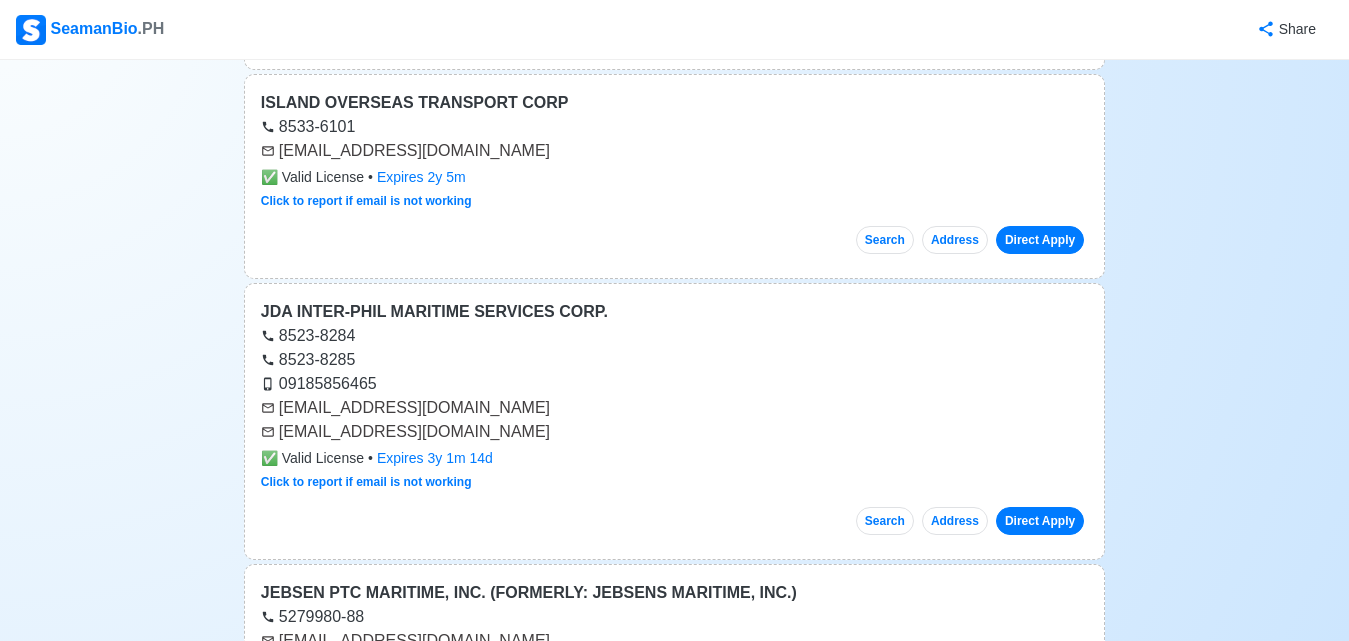 click on "[EMAIL_ADDRESS][DOMAIN_NAME]" at bounding box center [674, 432] 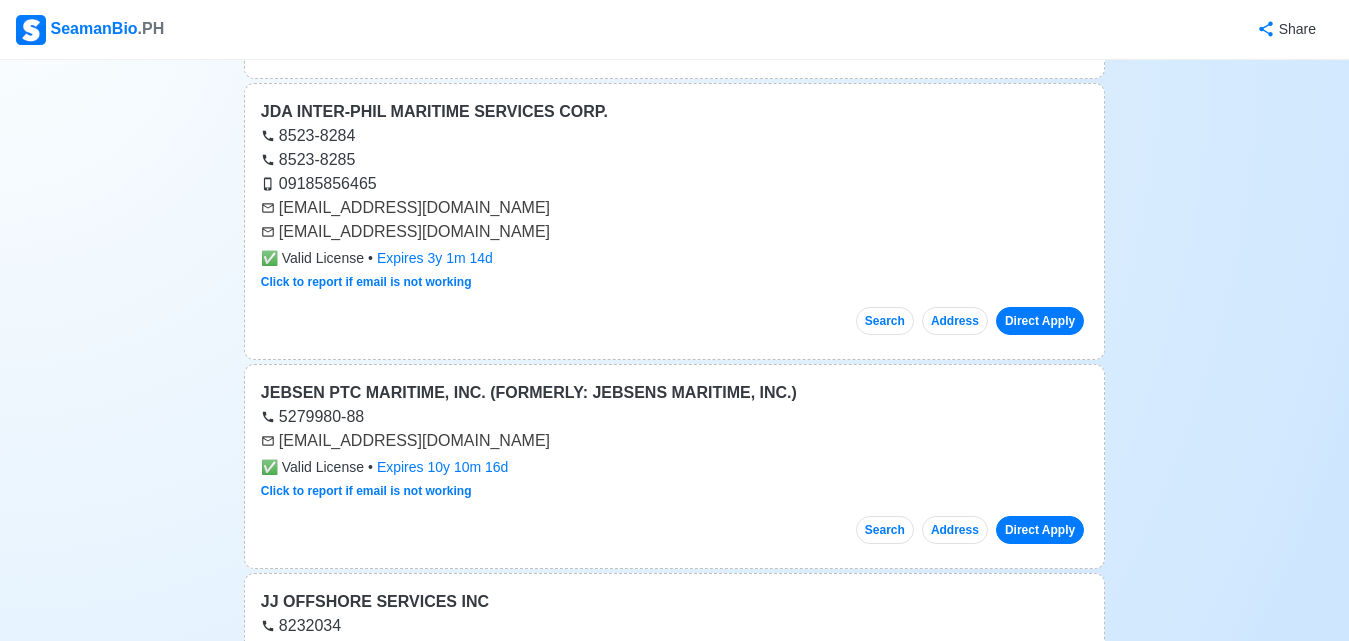 scroll, scrollTop: 31700, scrollLeft: 0, axis: vertical 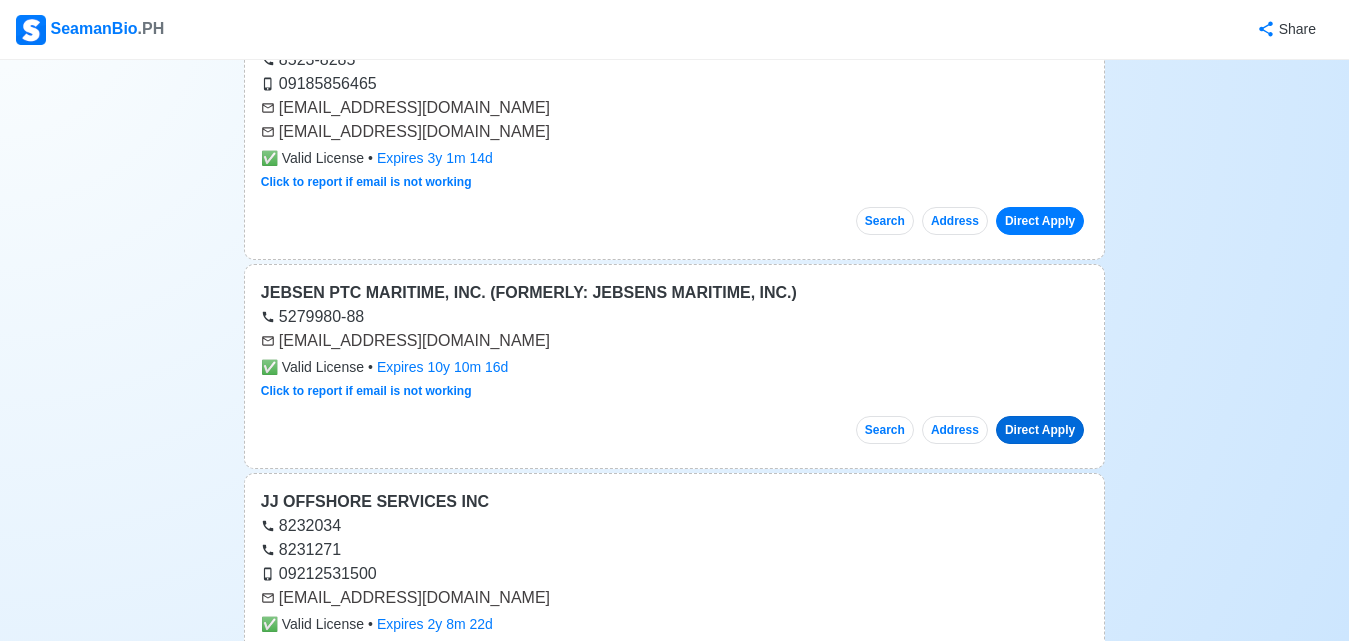 click on "Direct Apply" at bounding box center (1040, 430) 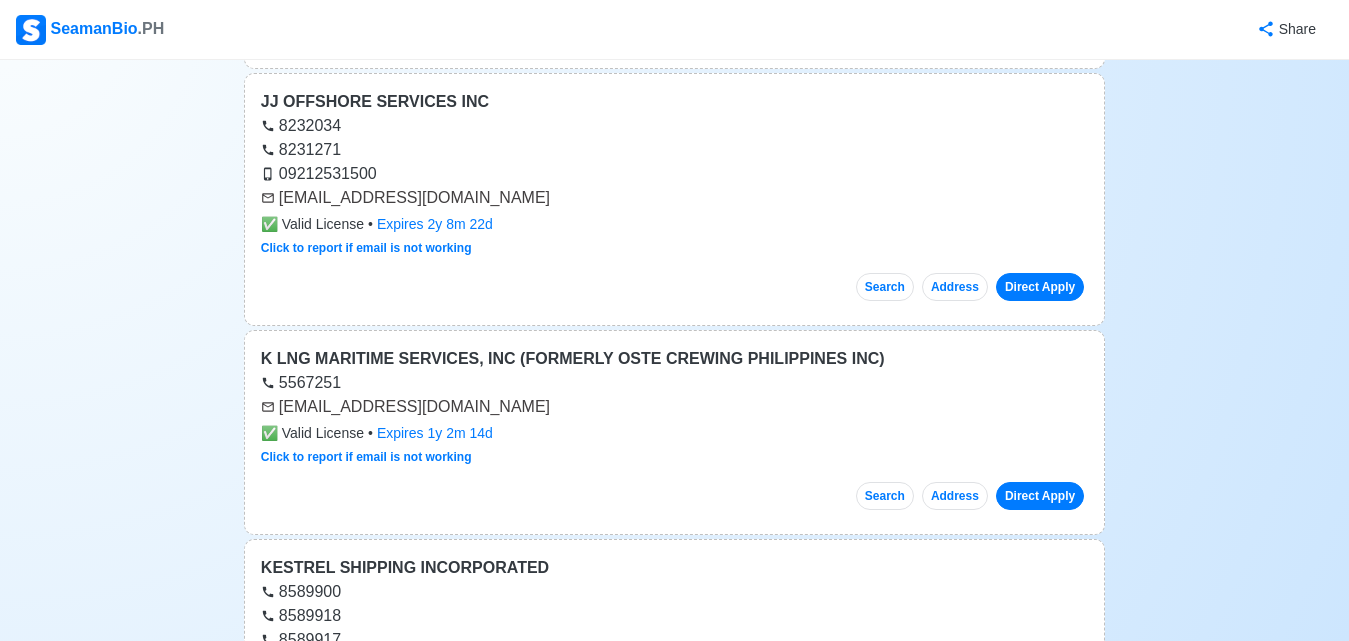 scroll, scrollTop: 32400, scrollLeft: 0, axis: vertical 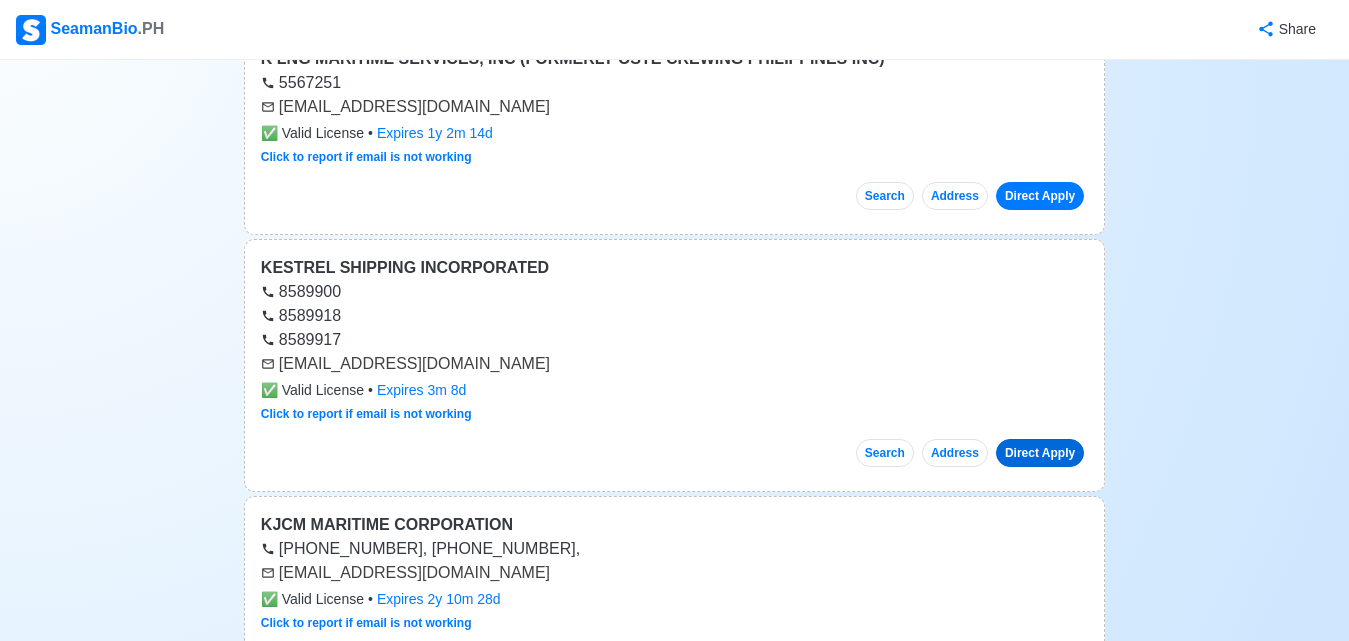 click on "Direct Apply" at bounding box center (1040, 453) 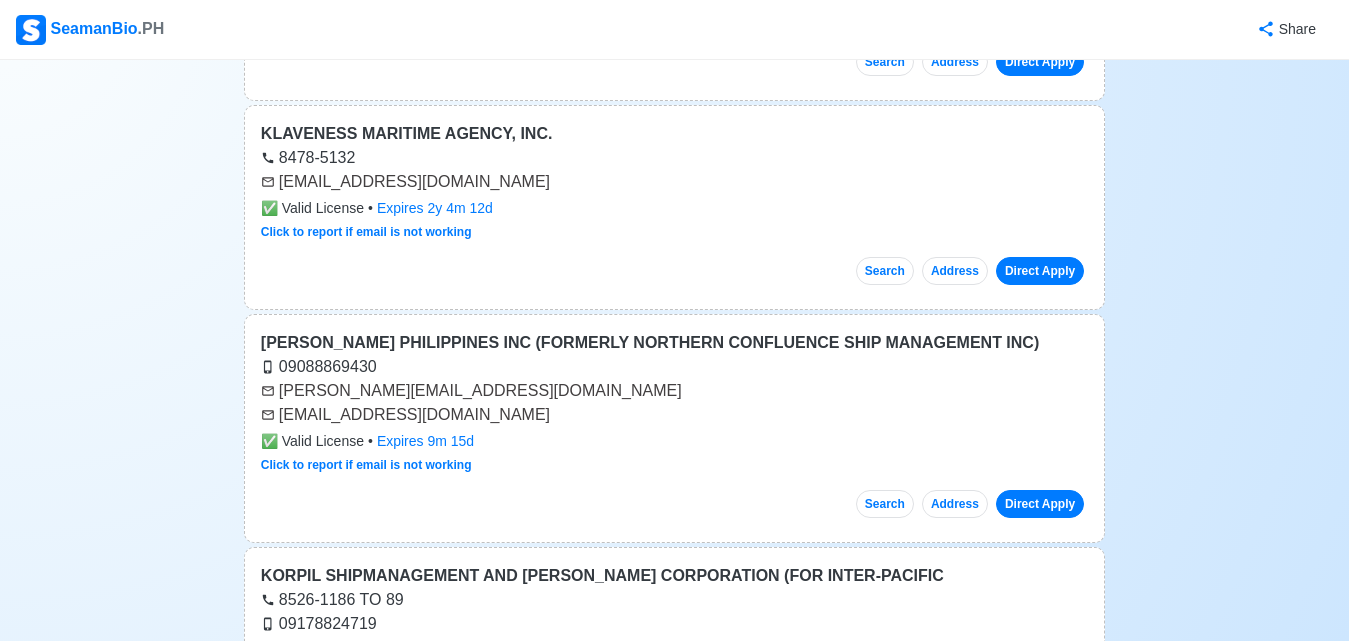 scroll, scrollTop: 33200, scrollLeft: 0, axis: vertical 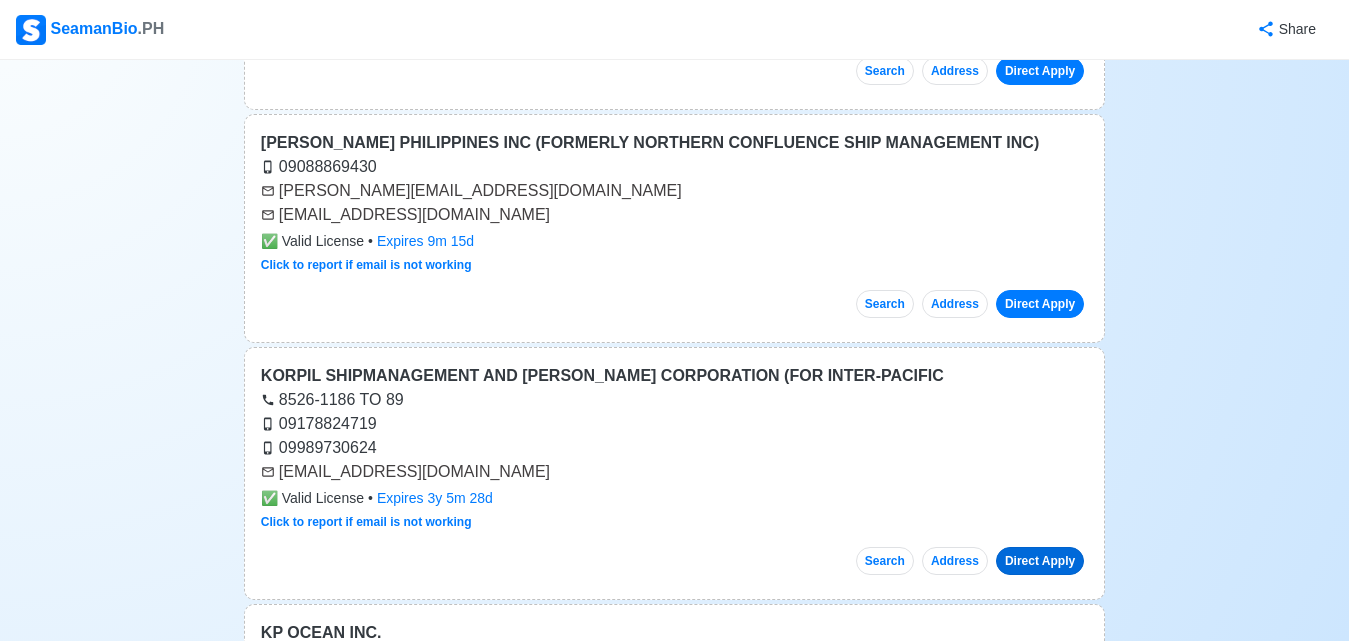 click on "Direct Apply" at bounding box center [1040, 561] 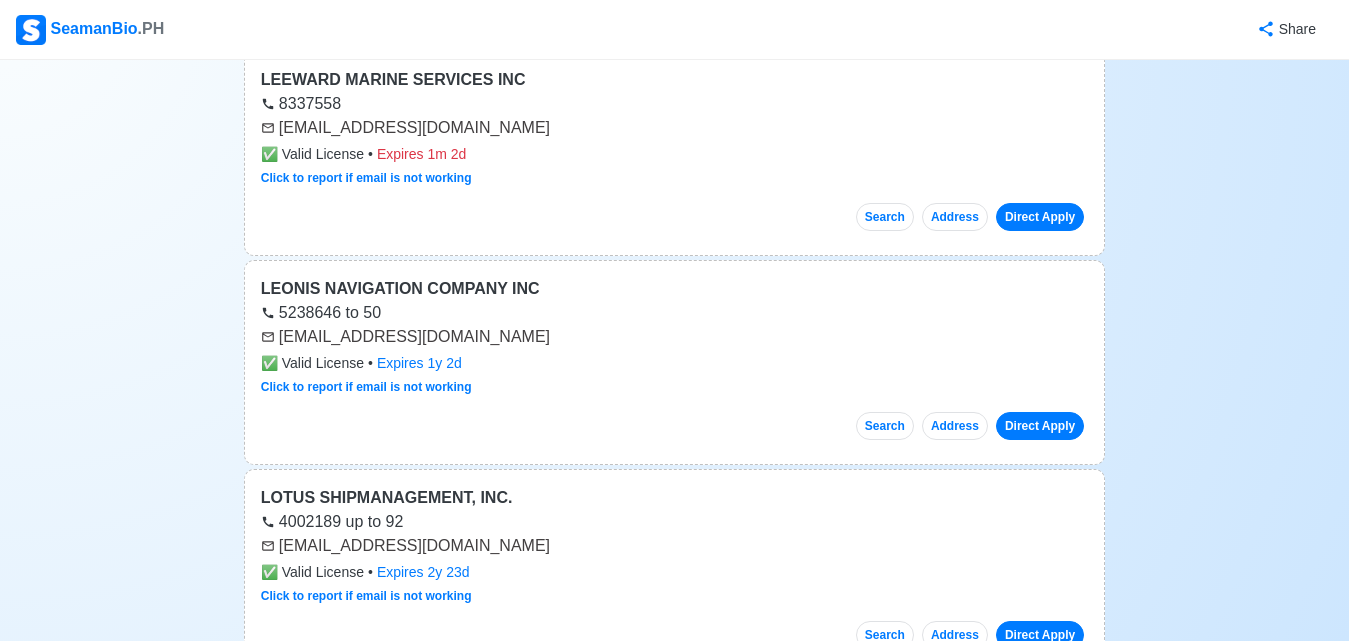 scroll, scrollTop: 34200, scrollLeft: 0, axis: vertical 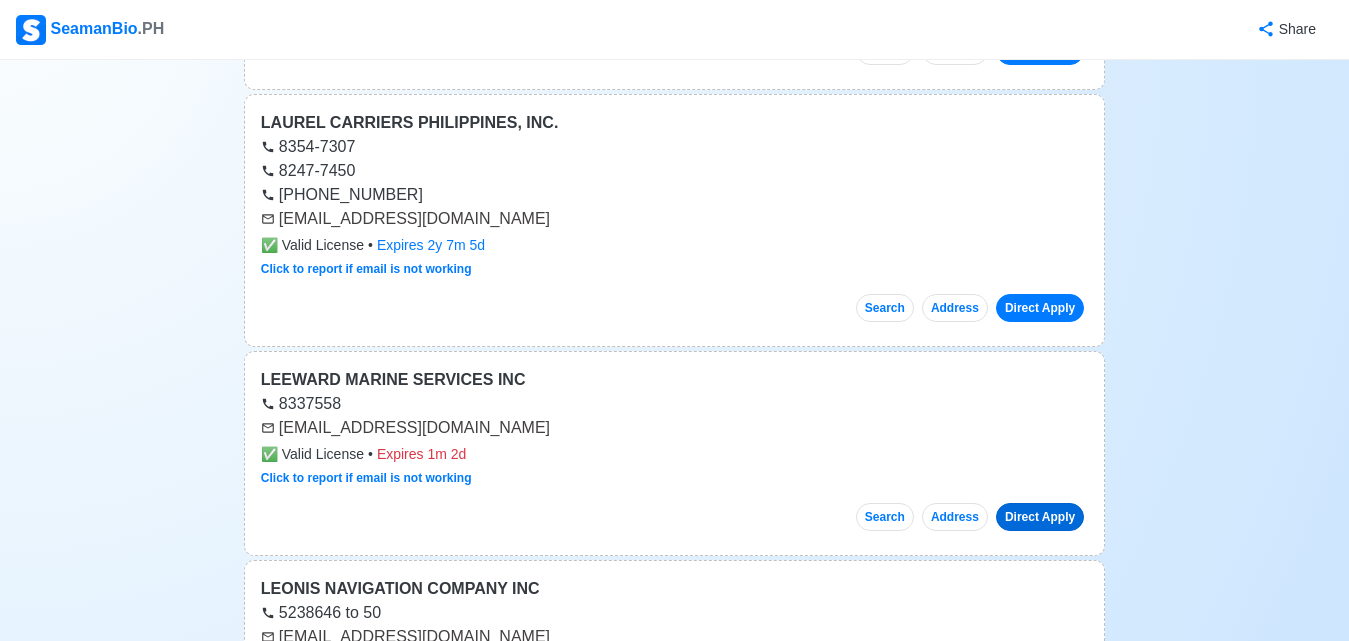 click on "Direct Apply" at bounding box center (1040, 517) 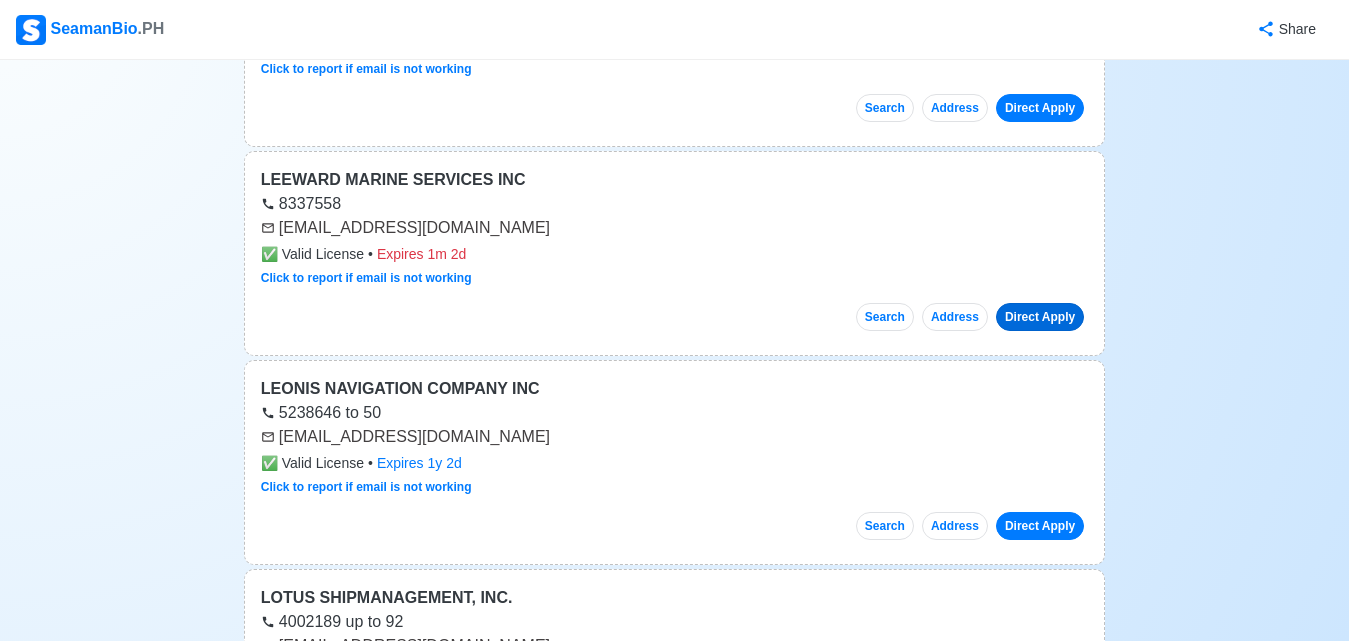 scroll, scrollTop: 34600, scrollLeft: 0, axis: vertical 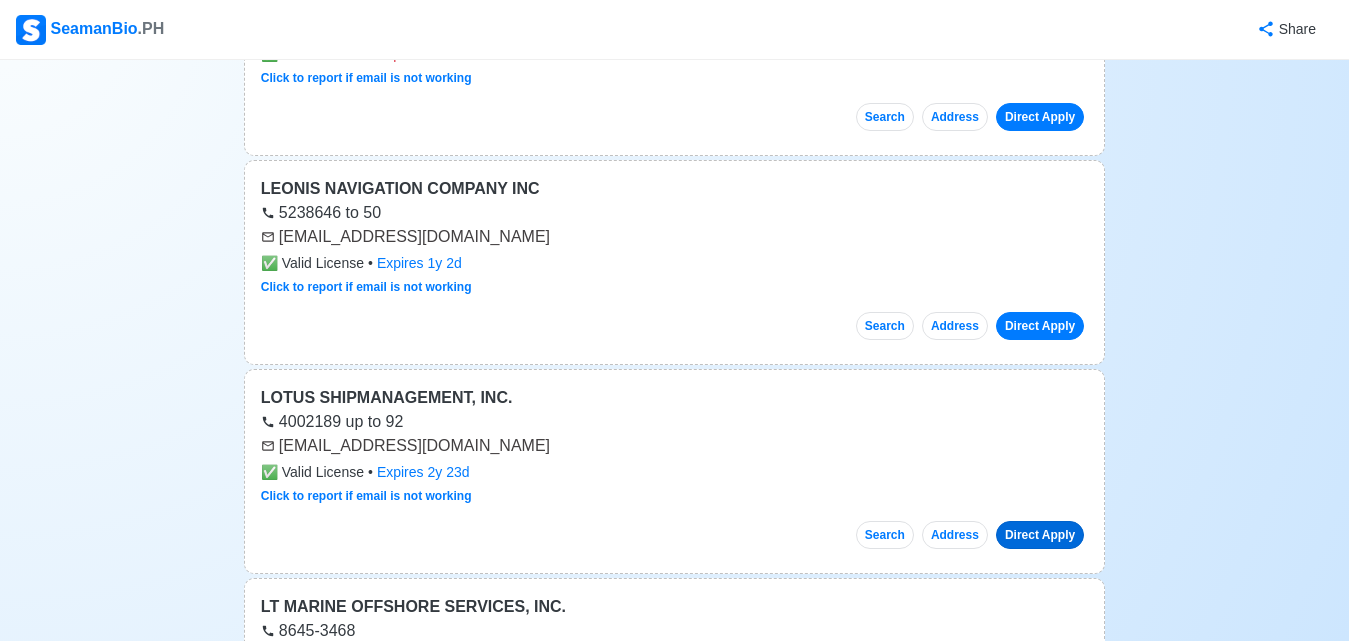 click on "Direct Apply" at bounding box center (1040, 535) 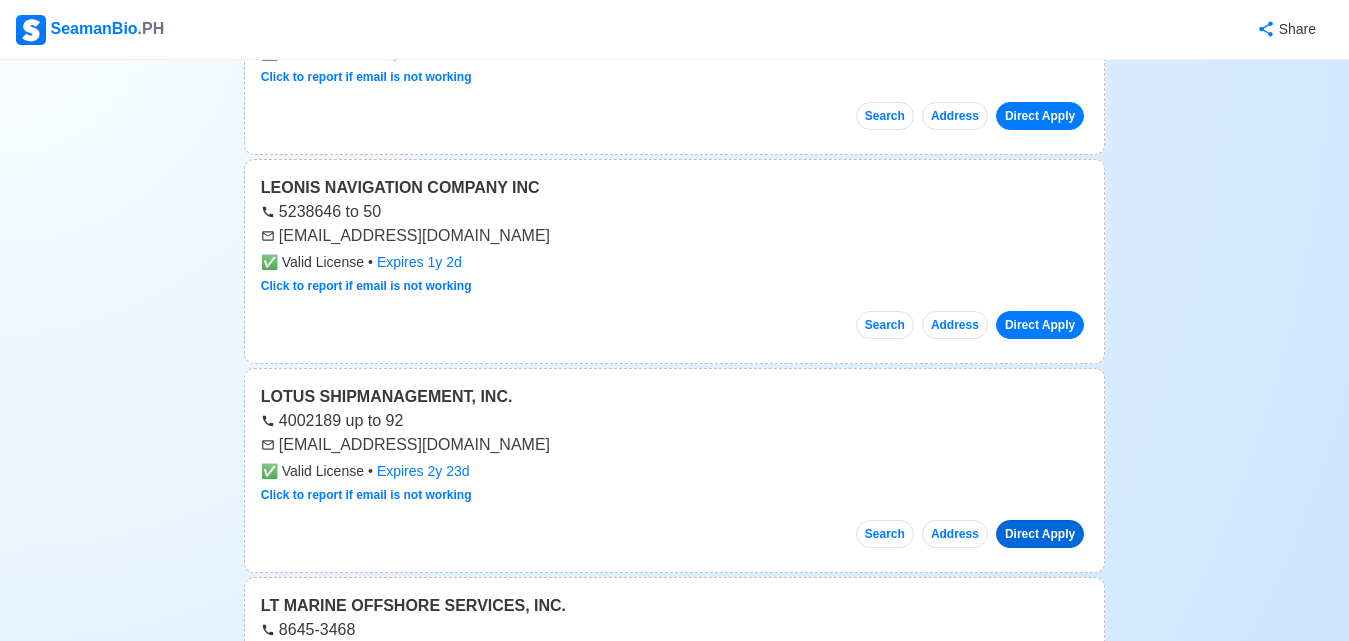 scroll, scrollTop: 34700, scrollLeft: 0, axis: vertical 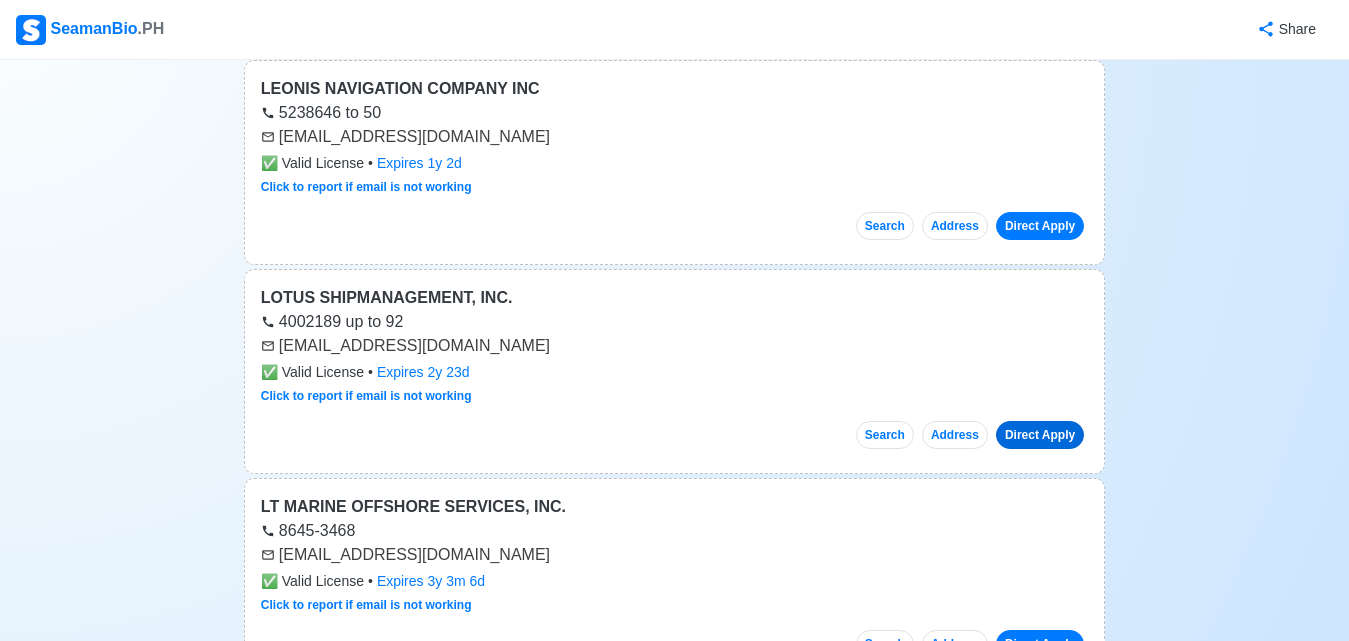 click on "Direct Apply" at bounding box center [1040, 435] 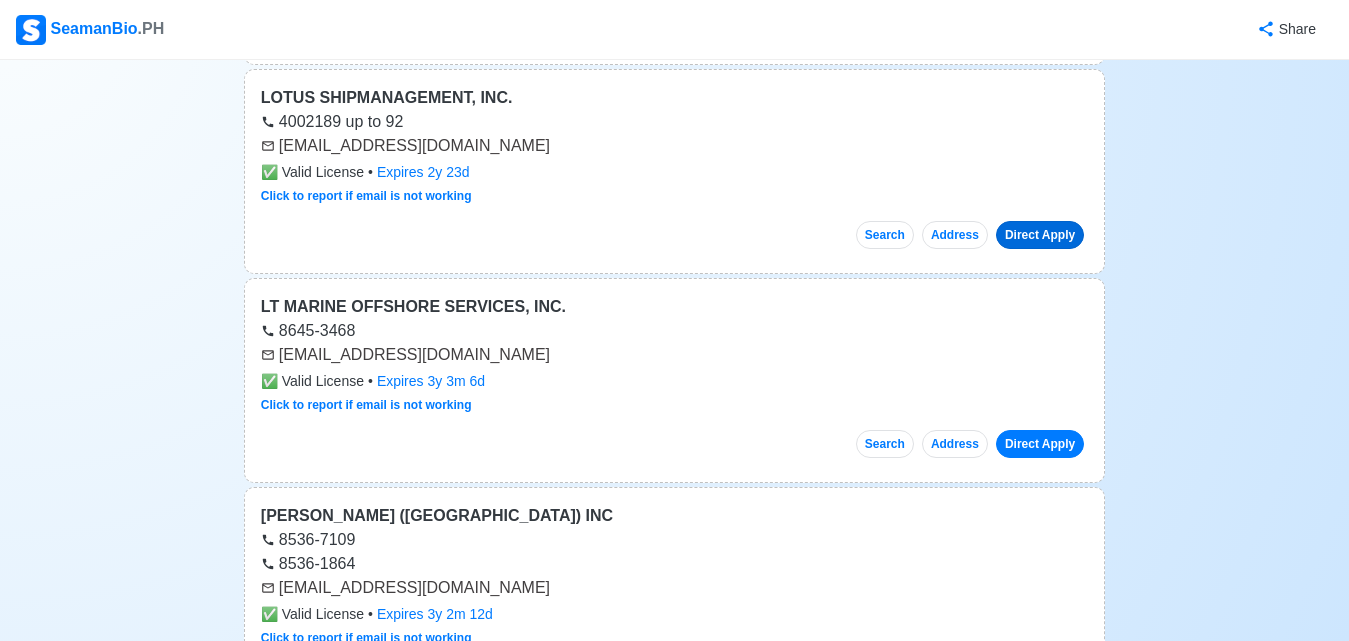 scroll, scrollTop: 35000, scrollLeft: 0, axis: vertical 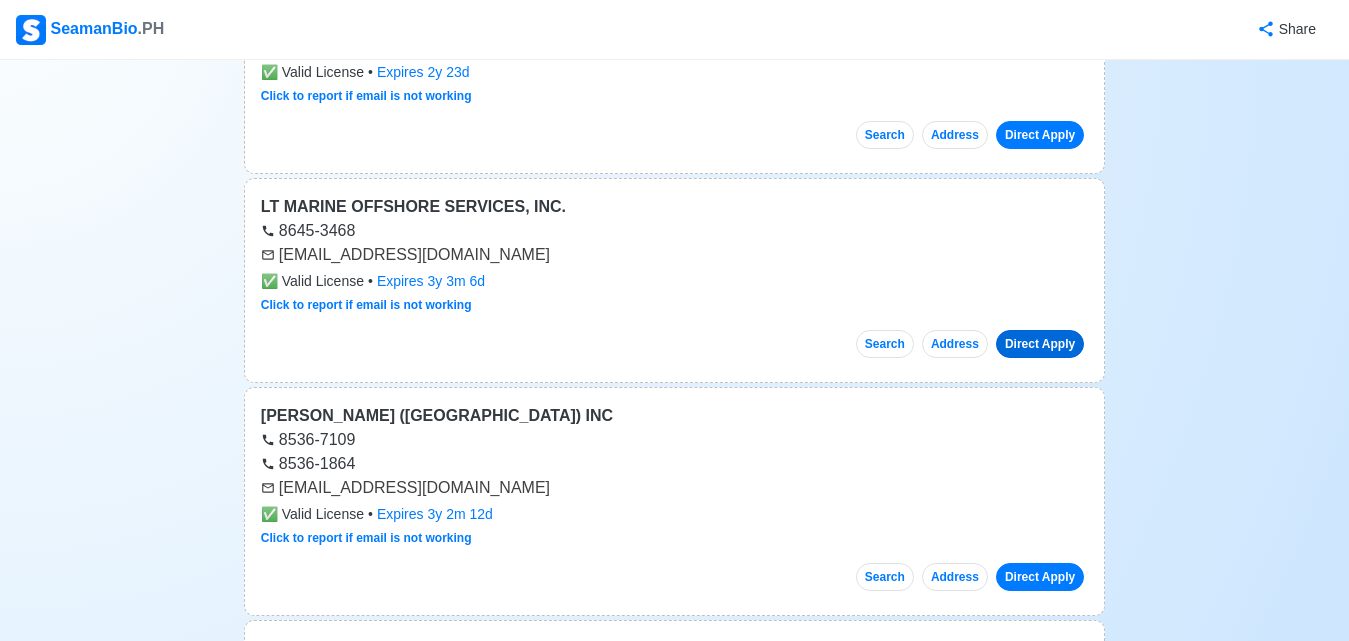 click on "Direct Apply" at bounding box center (1040, 344) 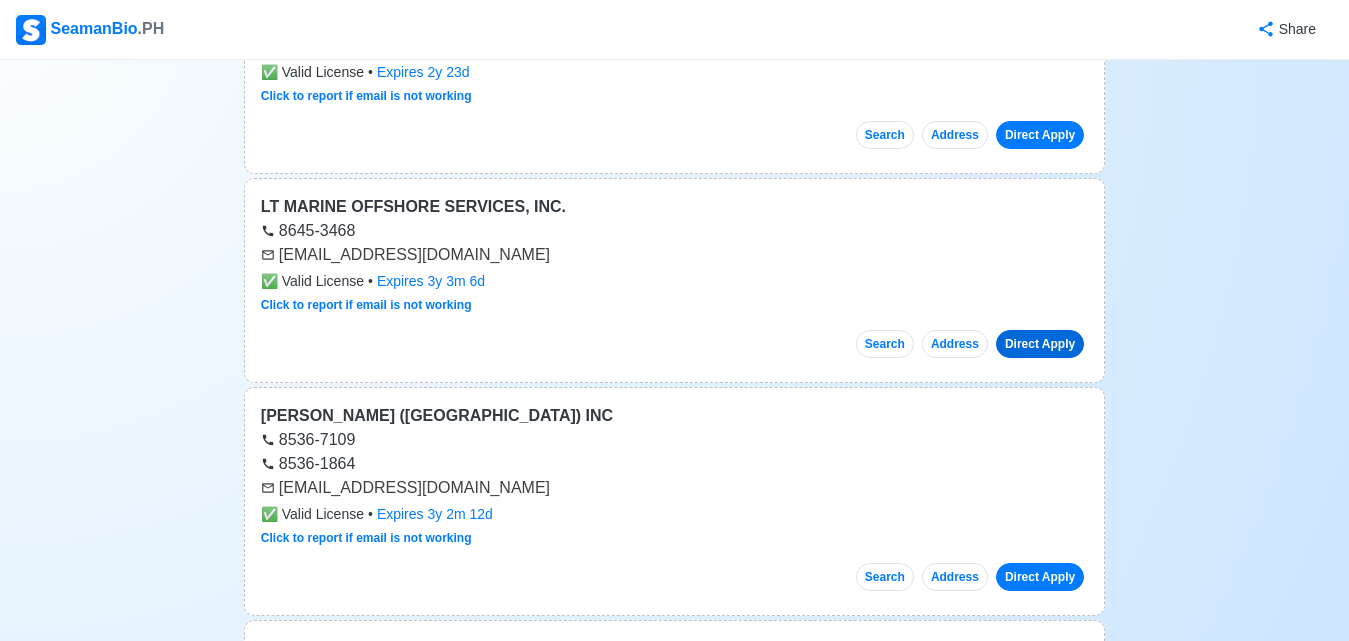 scroll, scrollTop: 35200, scrollLeft: 0, axis: vertical 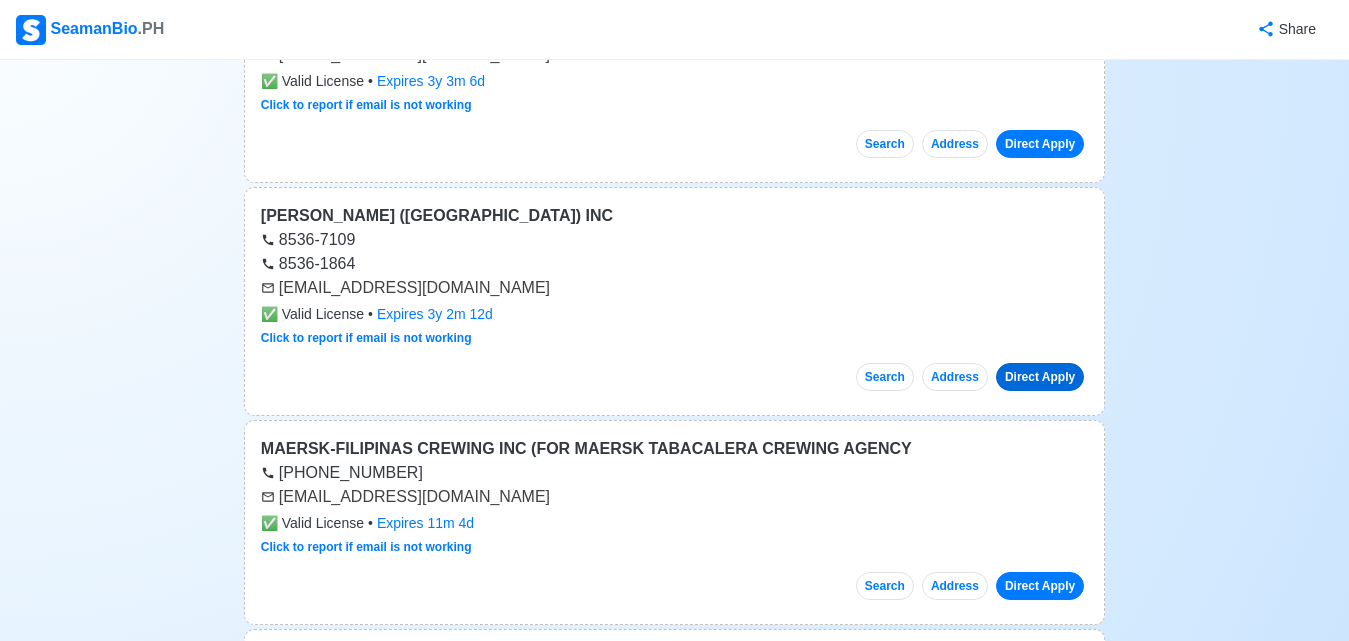 click on "Direct Apply" at bounding box center (1040, 377) 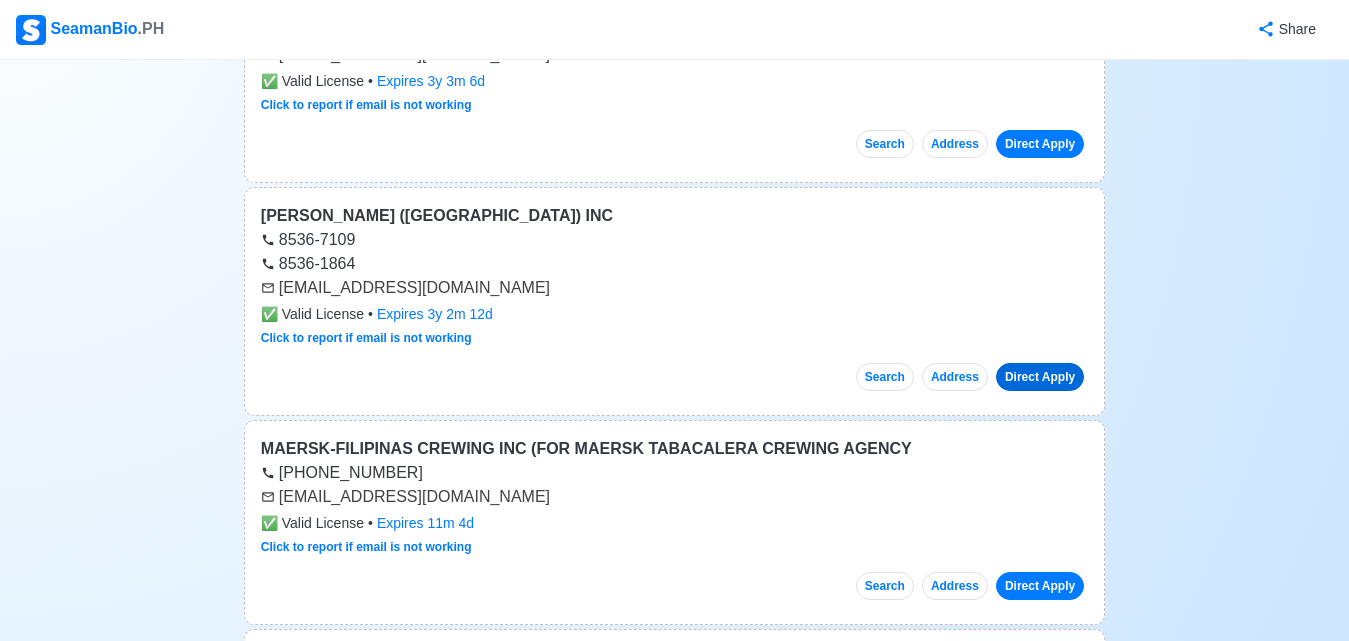 scroll, scrollTop: 35300, scrollLeft: 0, axis: vertical 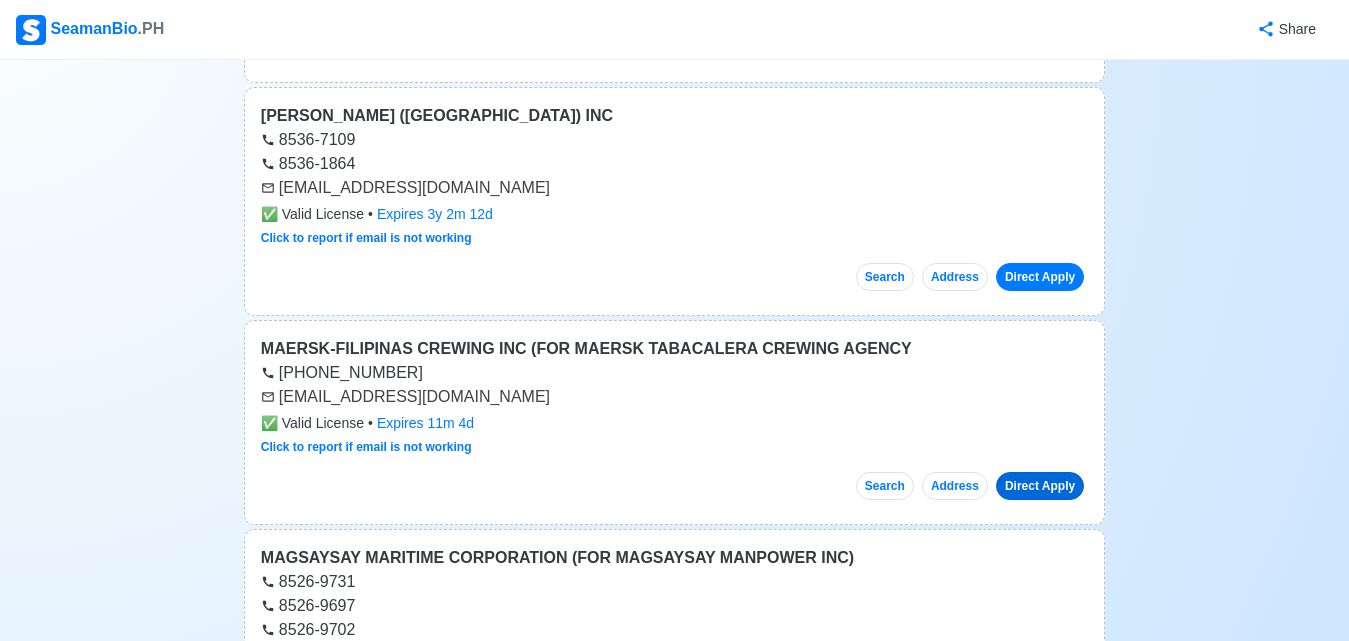 click on "Direct Apply" at bounding box center (1040, 486) 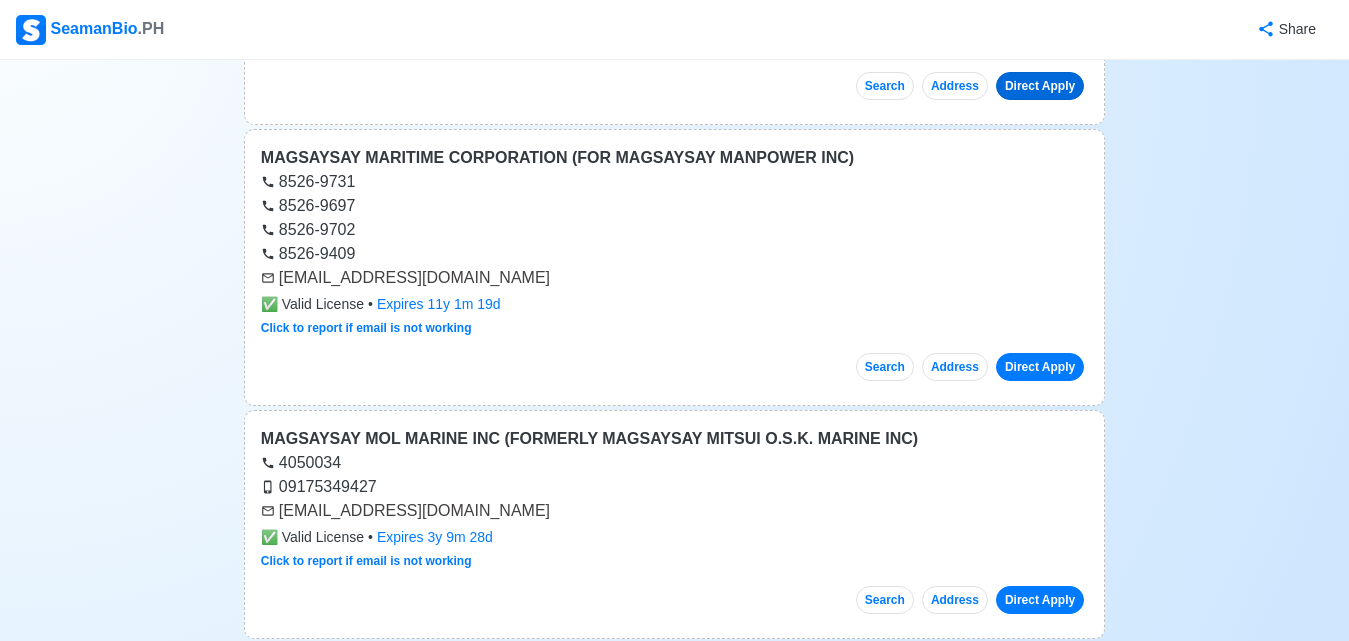 scroll, scrollTop: 35900, scrollLeft: 0, axis: vertical 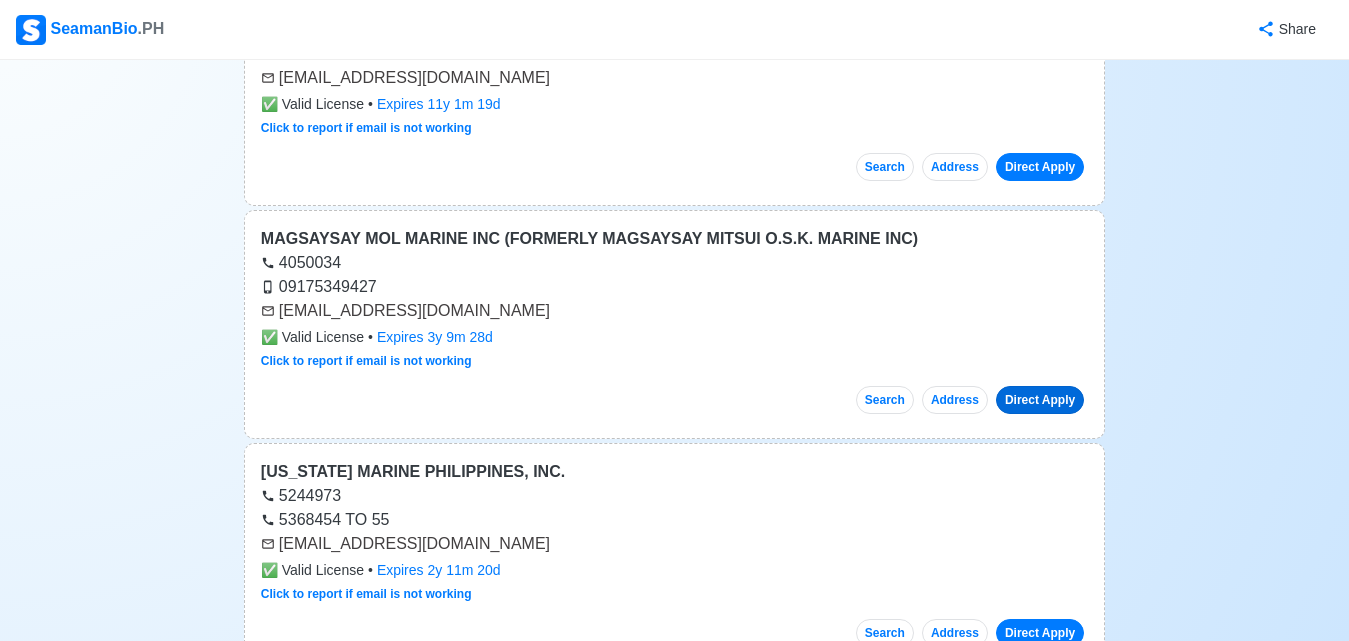click on "Direct Apply" at bounding box center (1040, 400) 